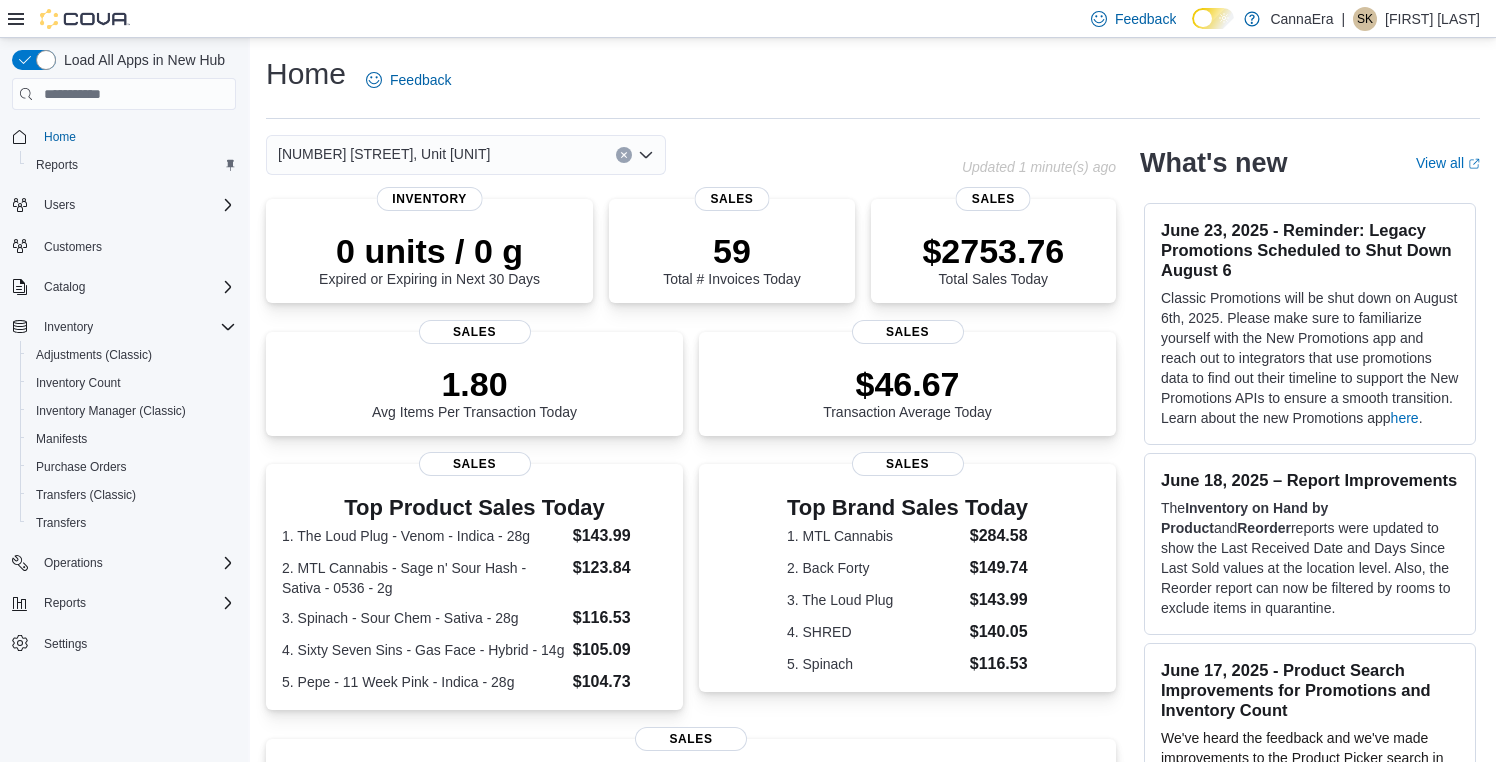 scroll, scrollTop: 0, scrollLeft: 0, axis: both 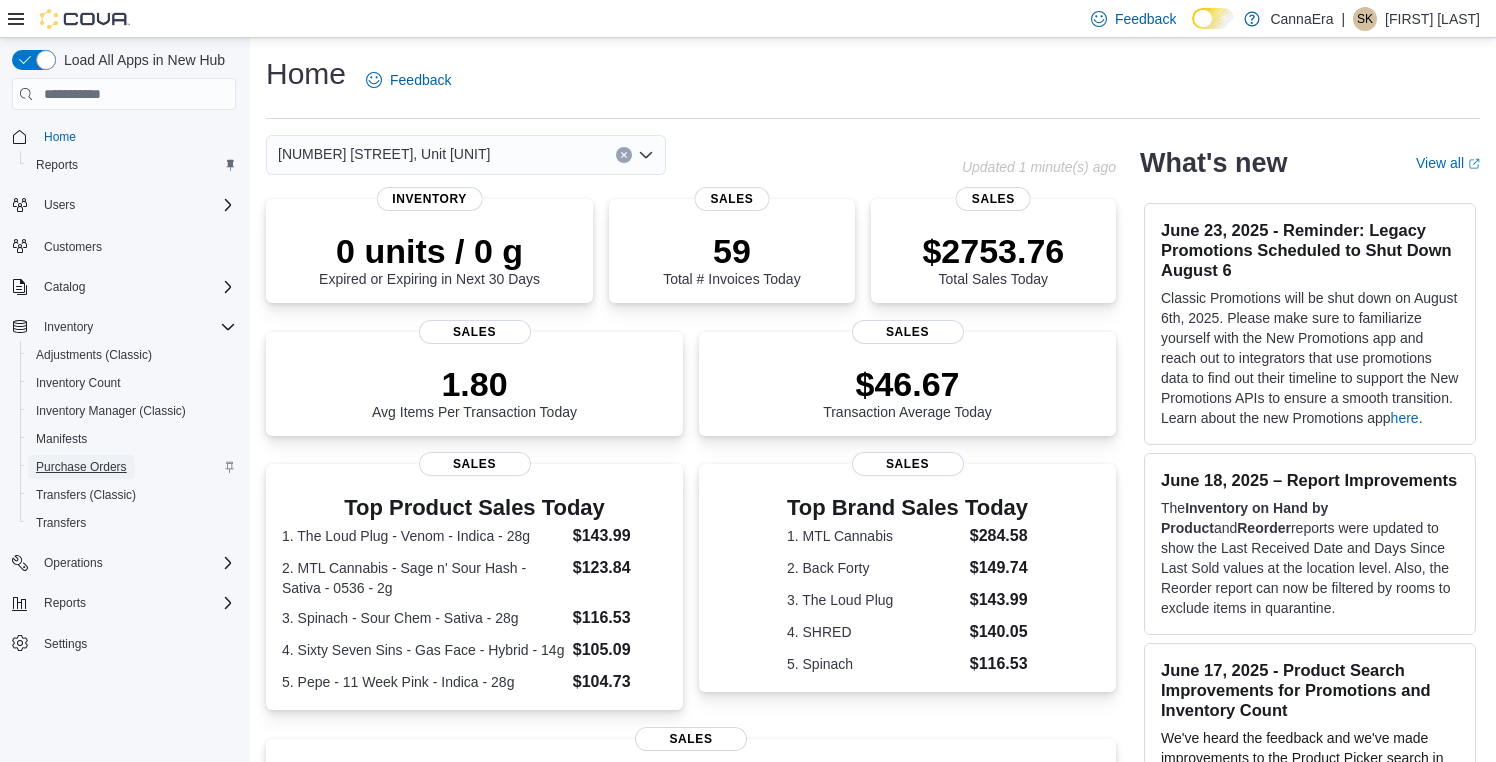 click on "Purchase Orders" at bounding box center [81, 467] 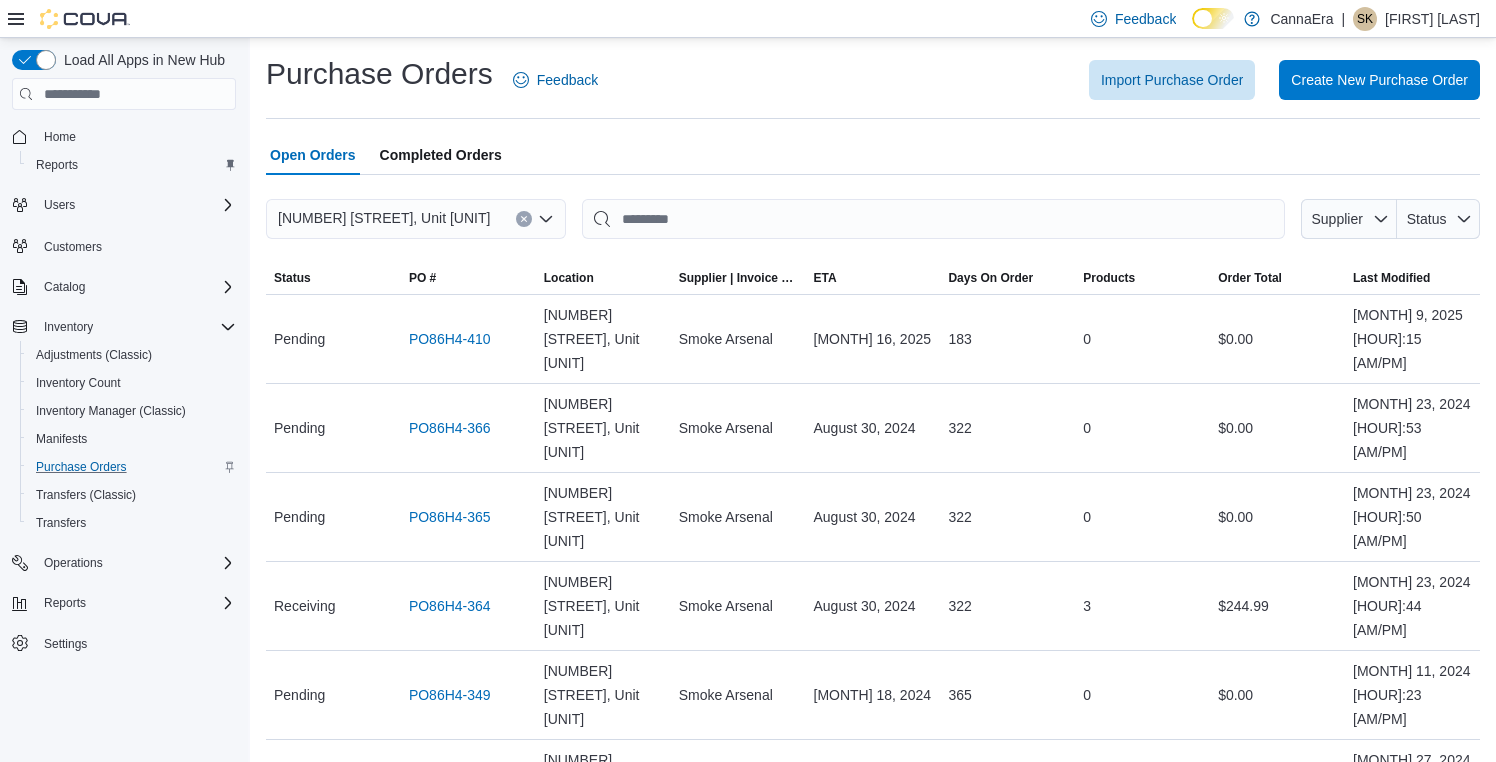 click on "ETA June 10, 2024" at bounding box center (873, 873) 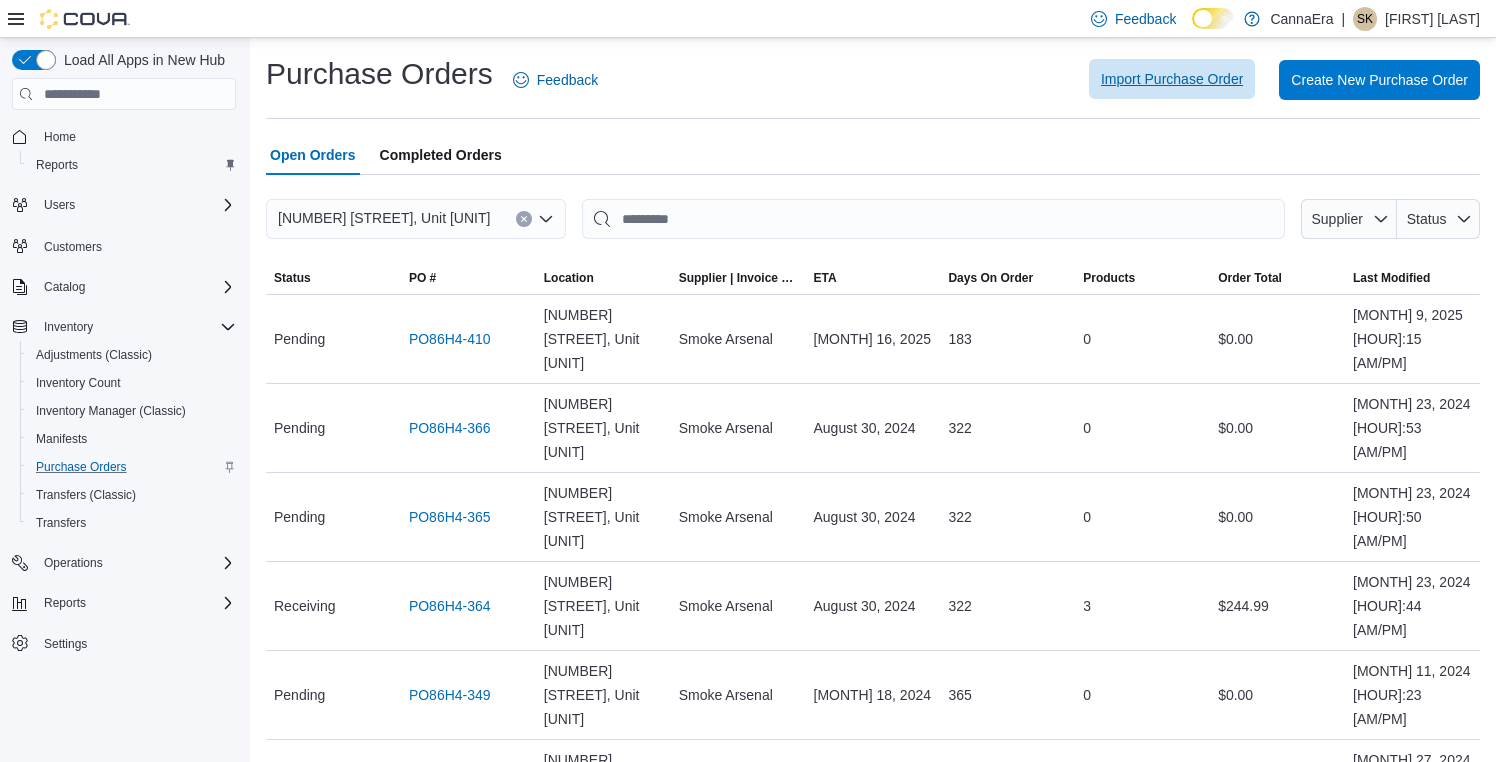 click on "Import Purchase Order" at bounding box center (1172, 79) 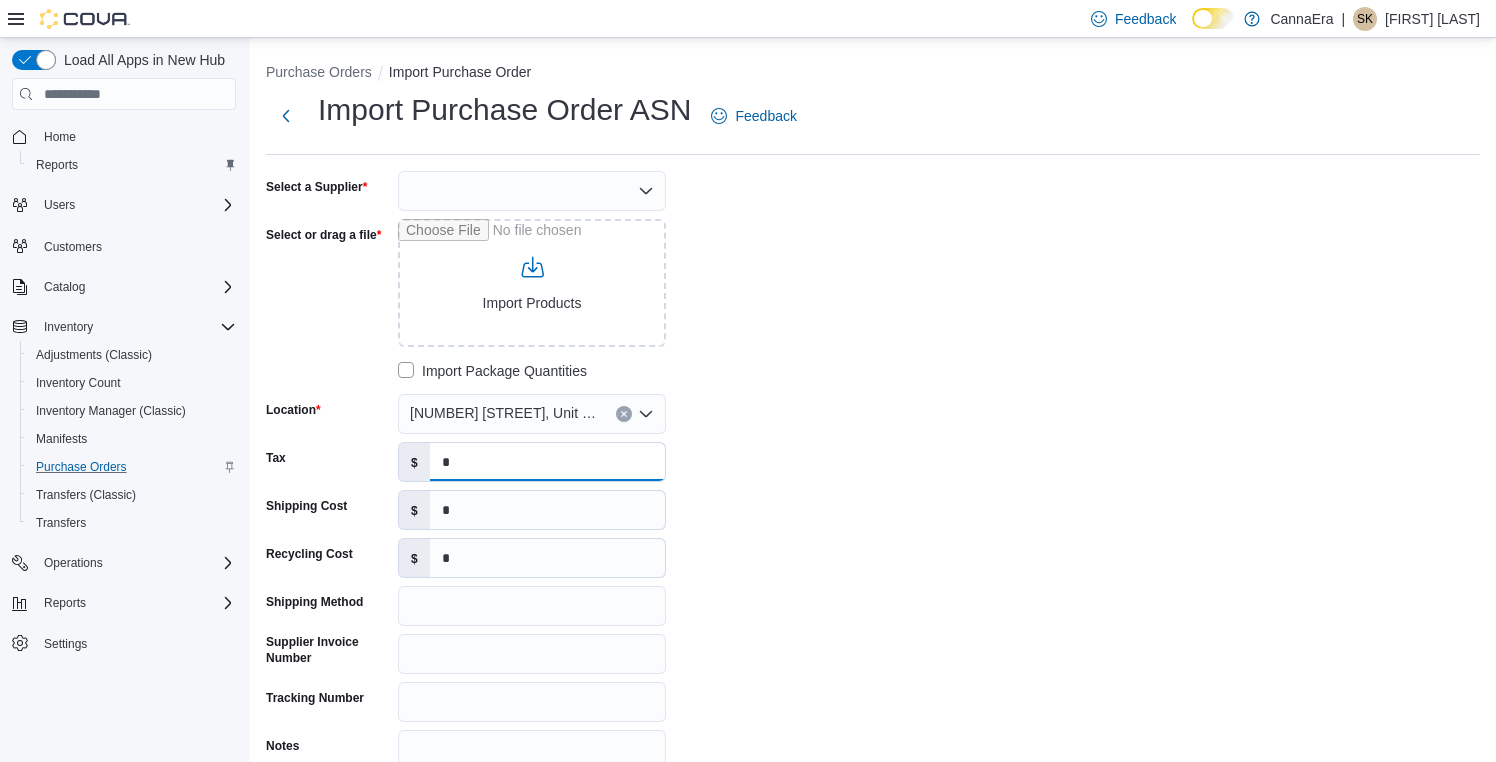 click on "*" at bounding box center (547, 462) 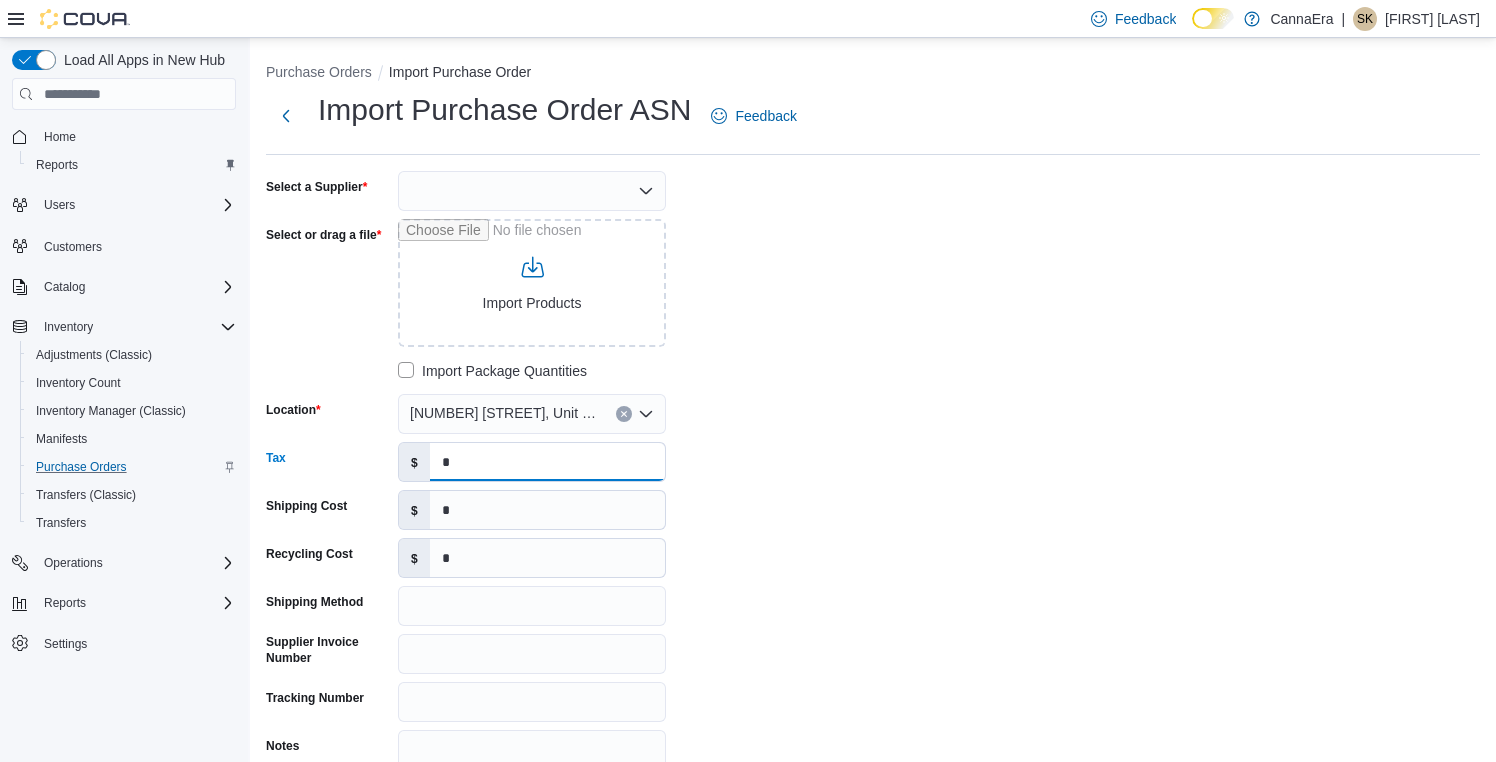 click on "*" at bounding box center [547, 462] 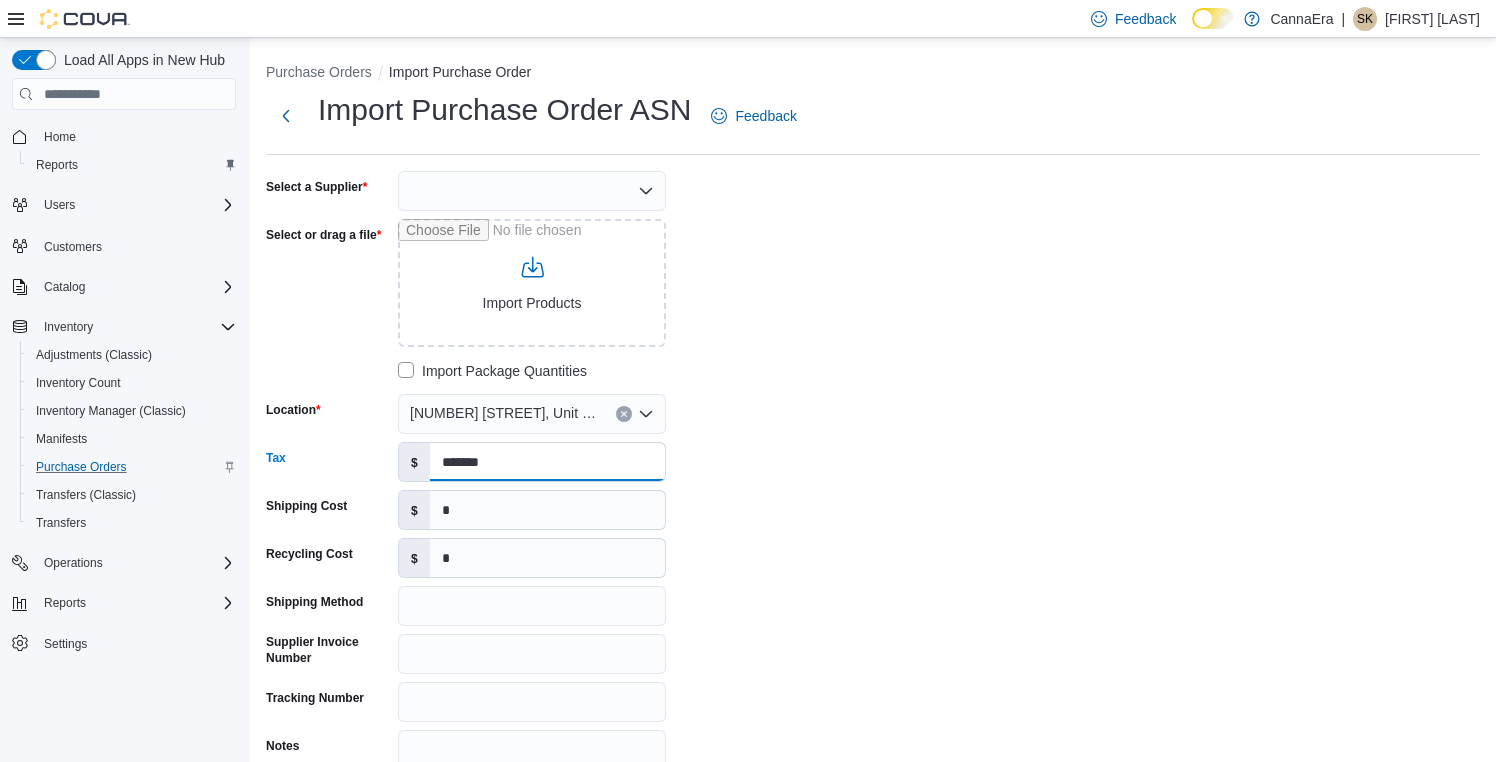 type on "*******" 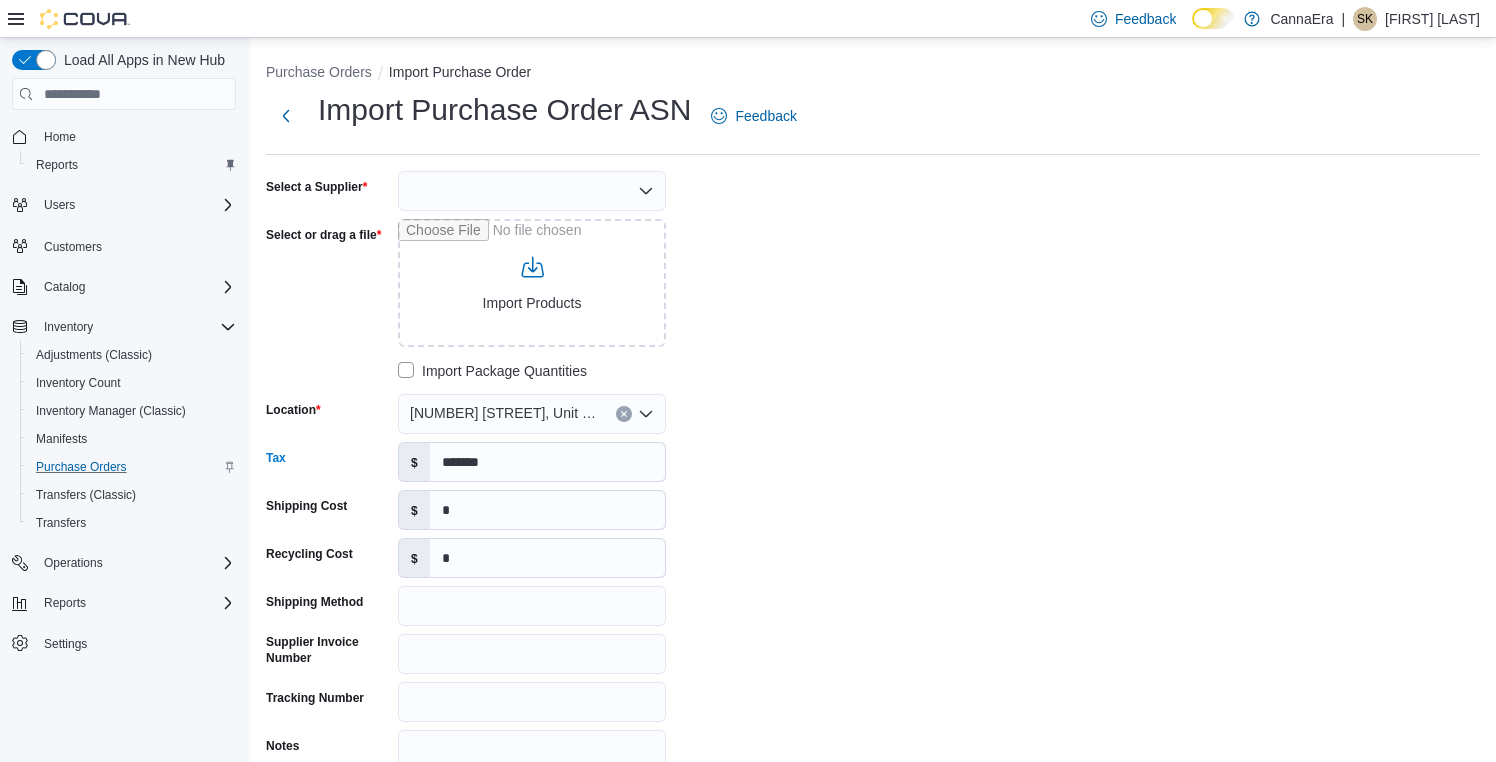 click on "Select a Supplier Select or drag a file Import Products   Import Package Quantities Location 15543 Yonge Street, Unit 1 Tax $ ******* Shipping Cost $ * Recycling Cost $ * Shipping Method Supplier Invoice Number Tracking Number Notes" at bounding box center (873, 470) 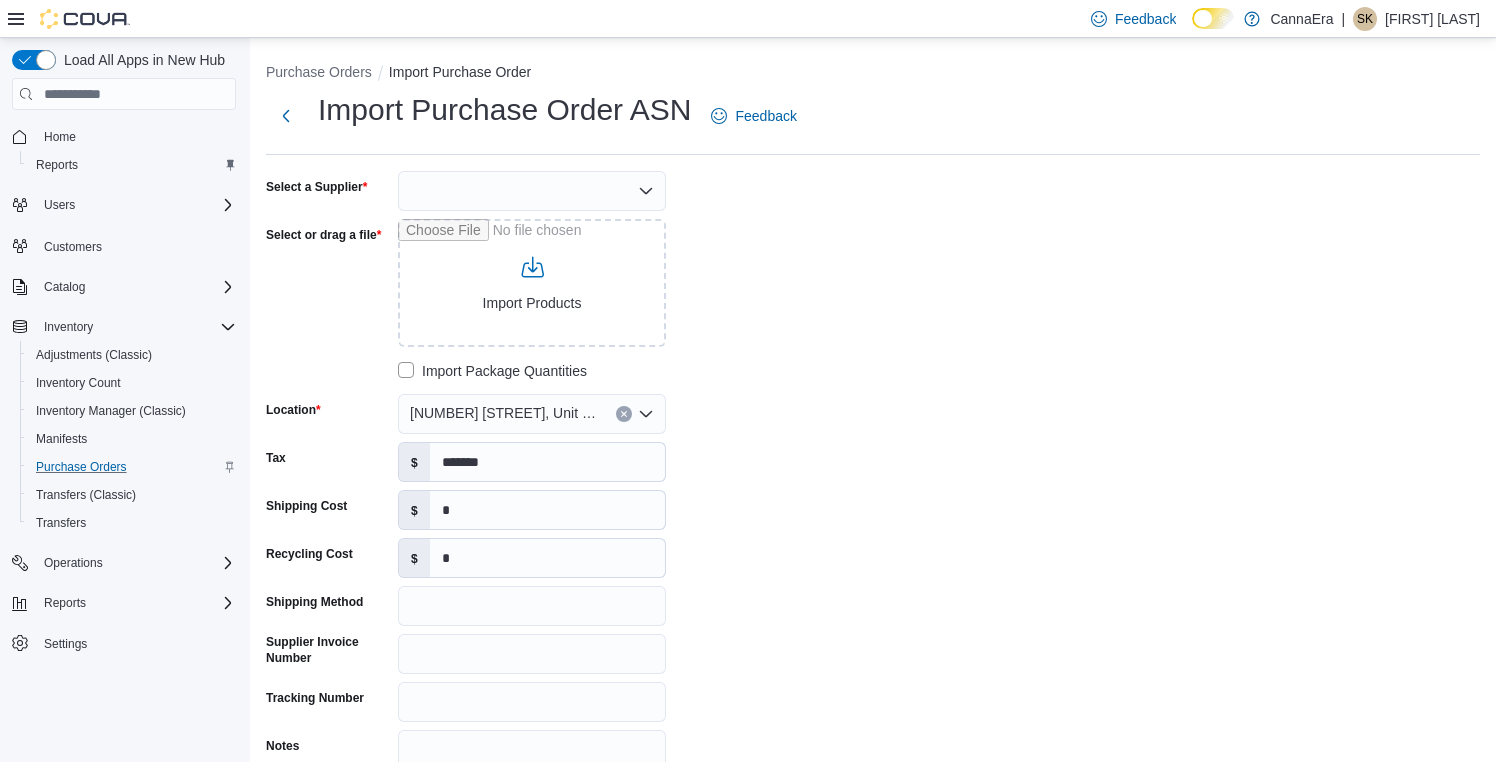 click at bounding box center [532, 191] 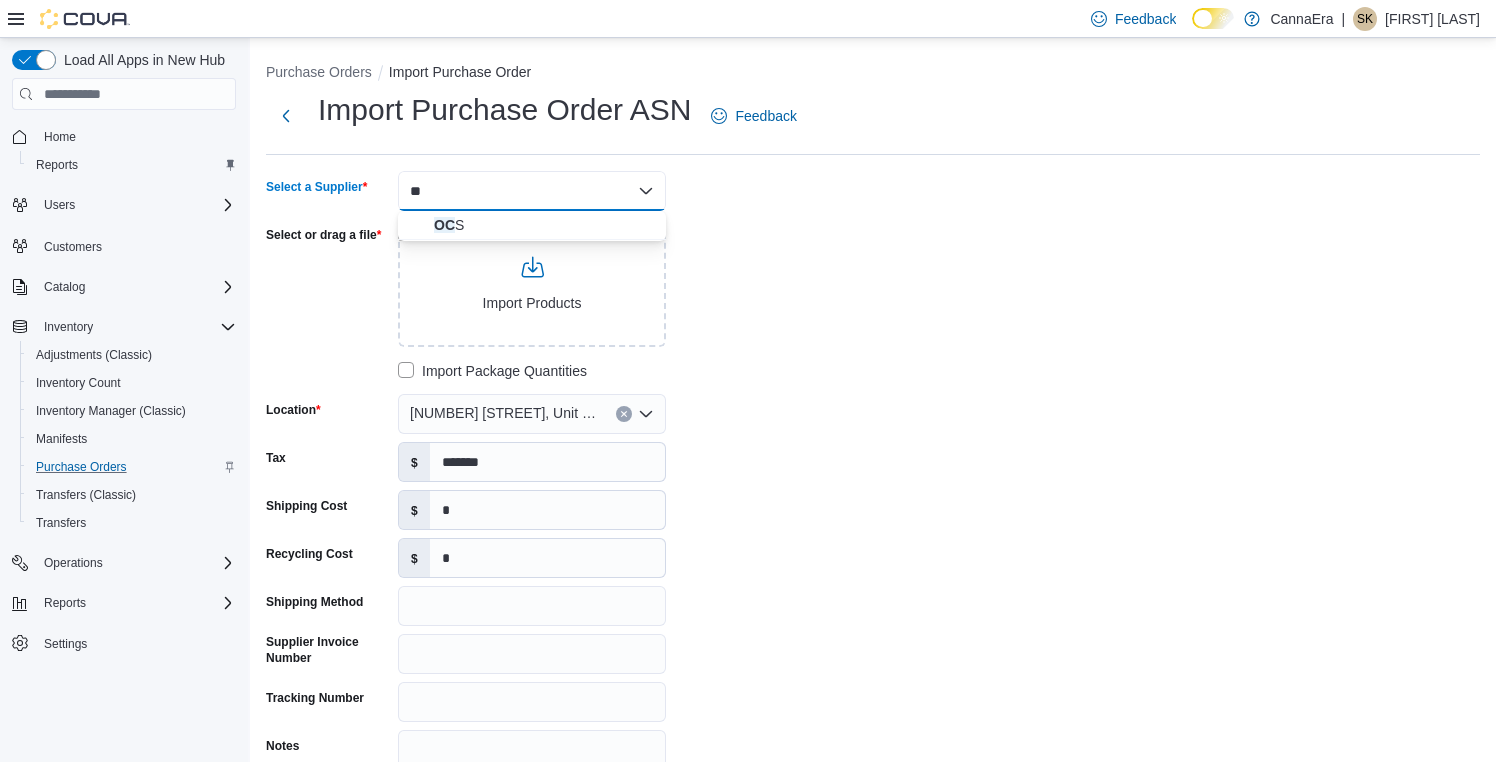 type on "***" 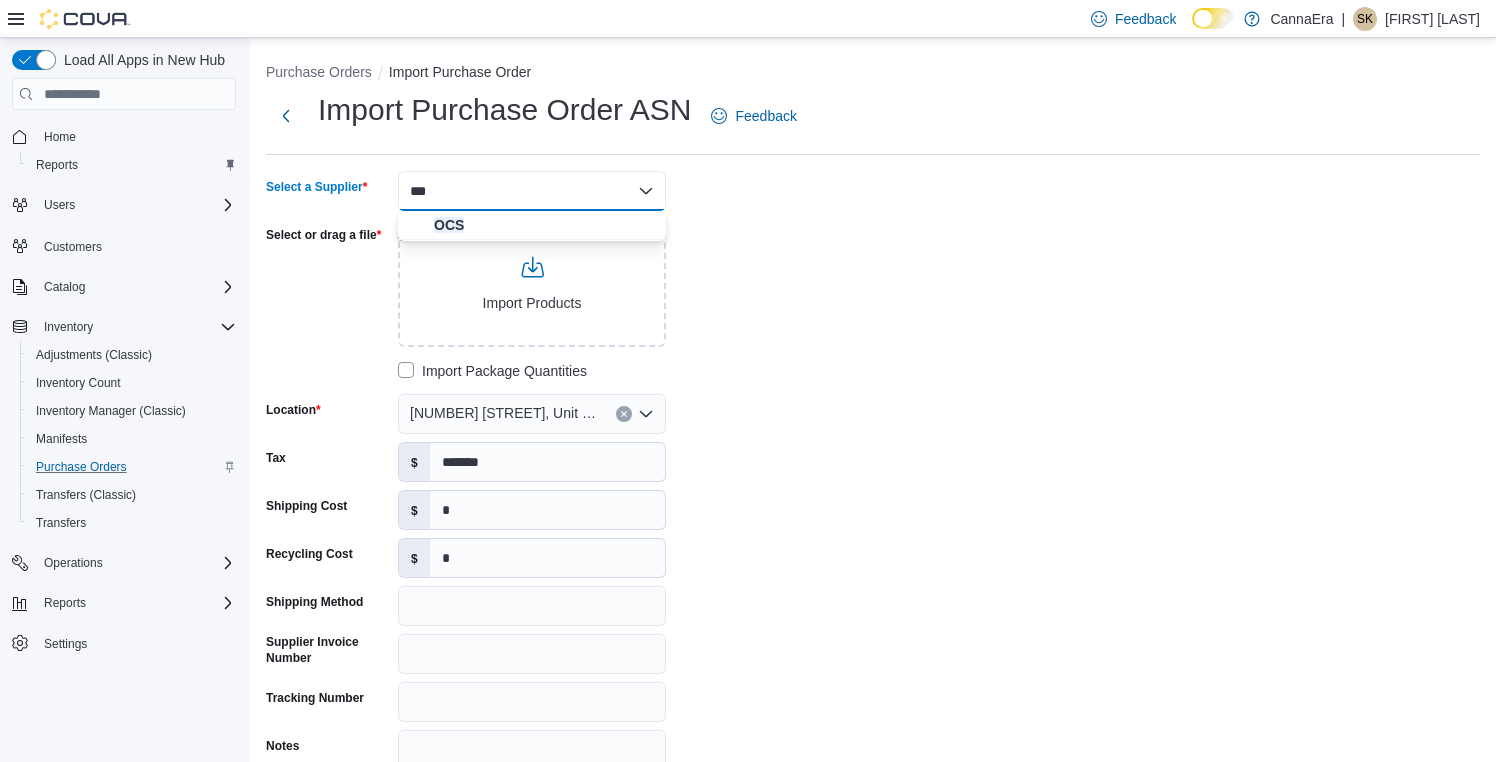 type 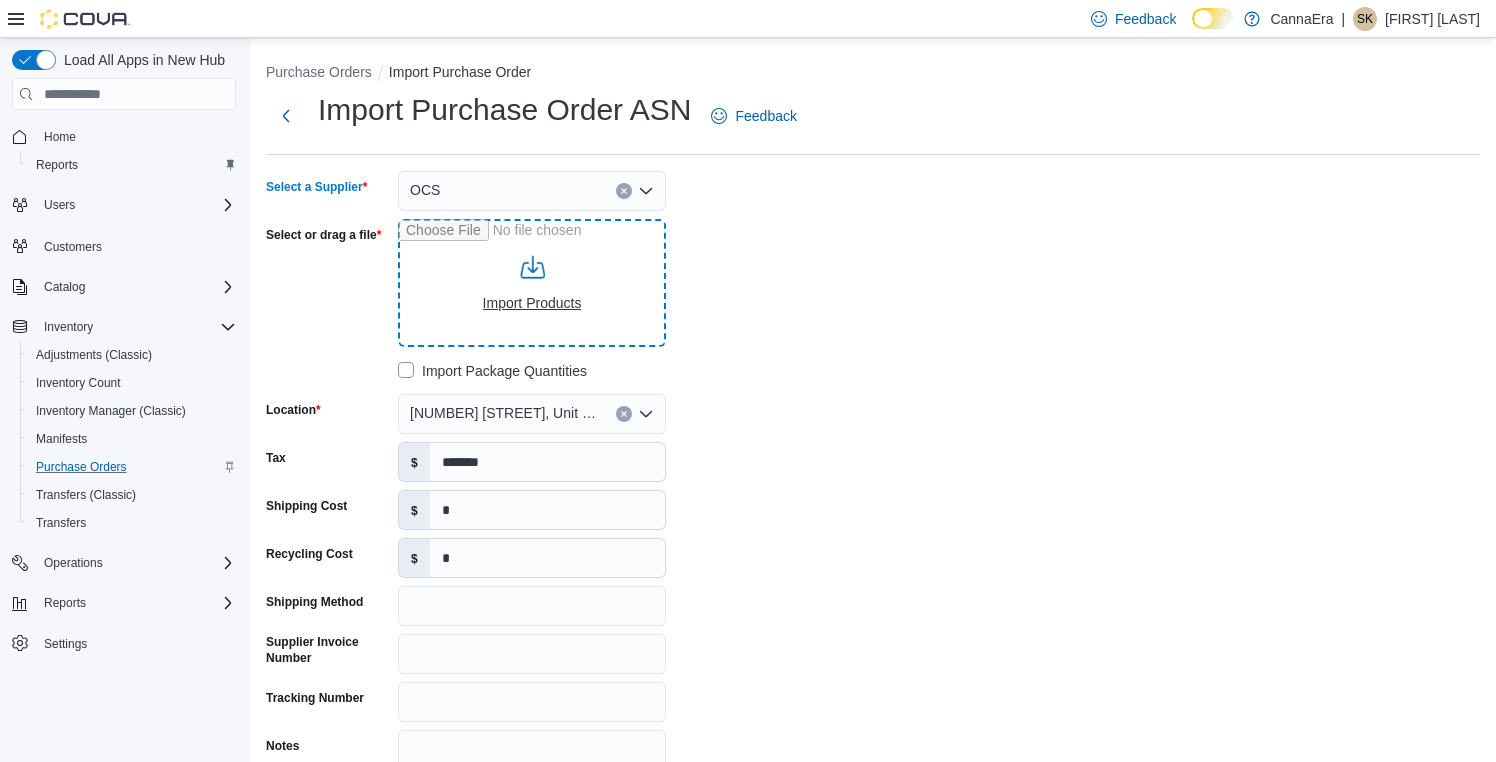 click on "Select or drag a file" at bounding box center (532, 283) 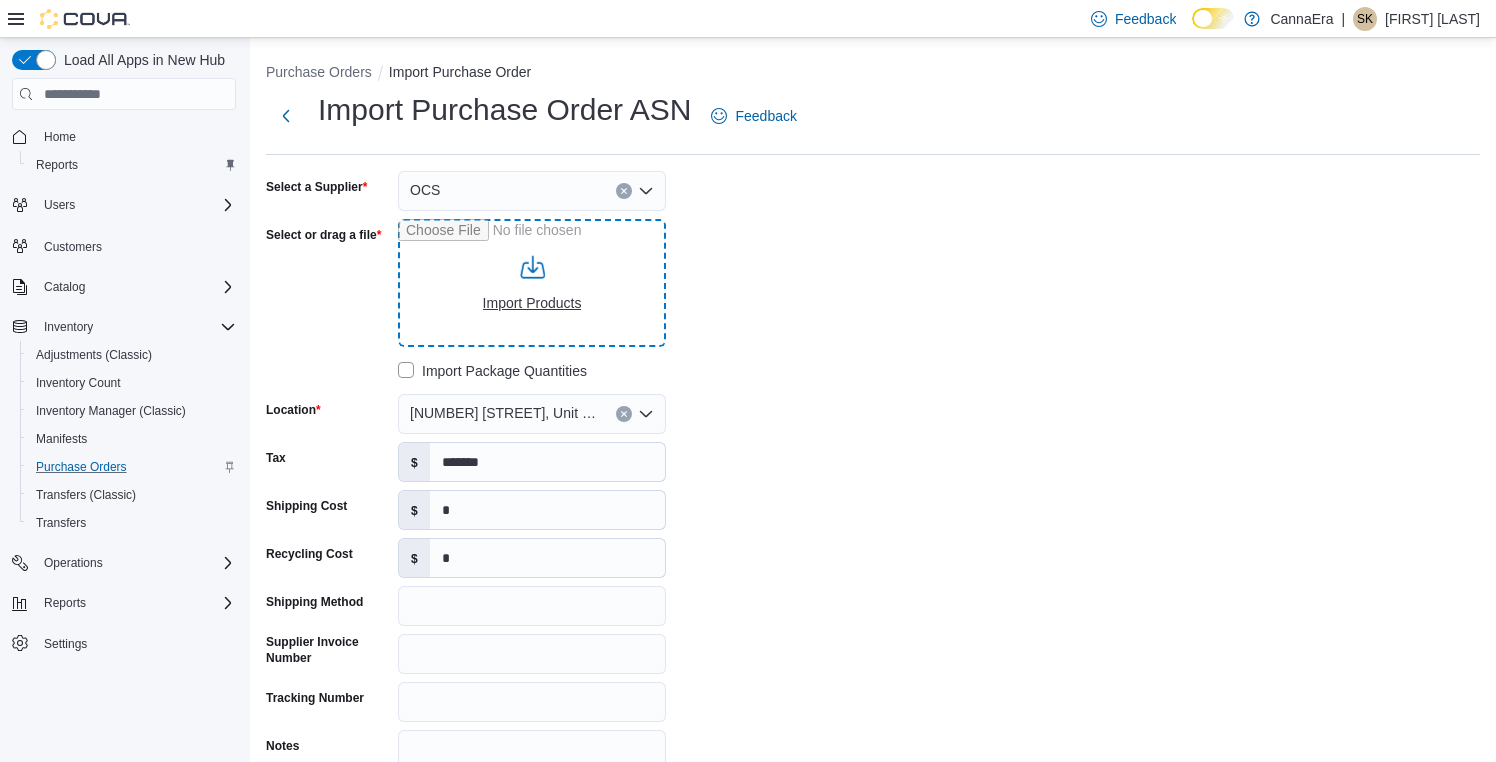 type on "**********" 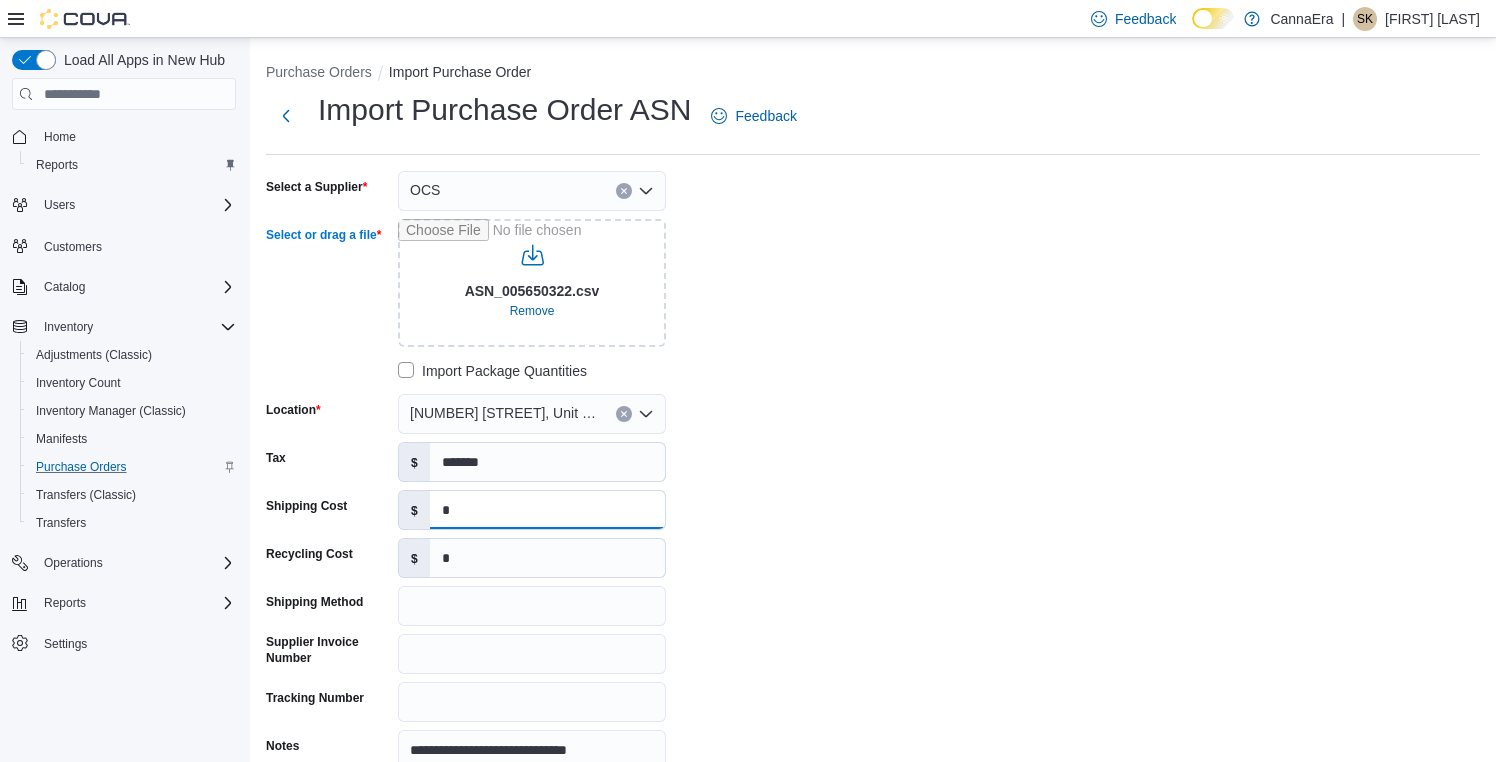 click on "*" at bounding box center [547, 510] 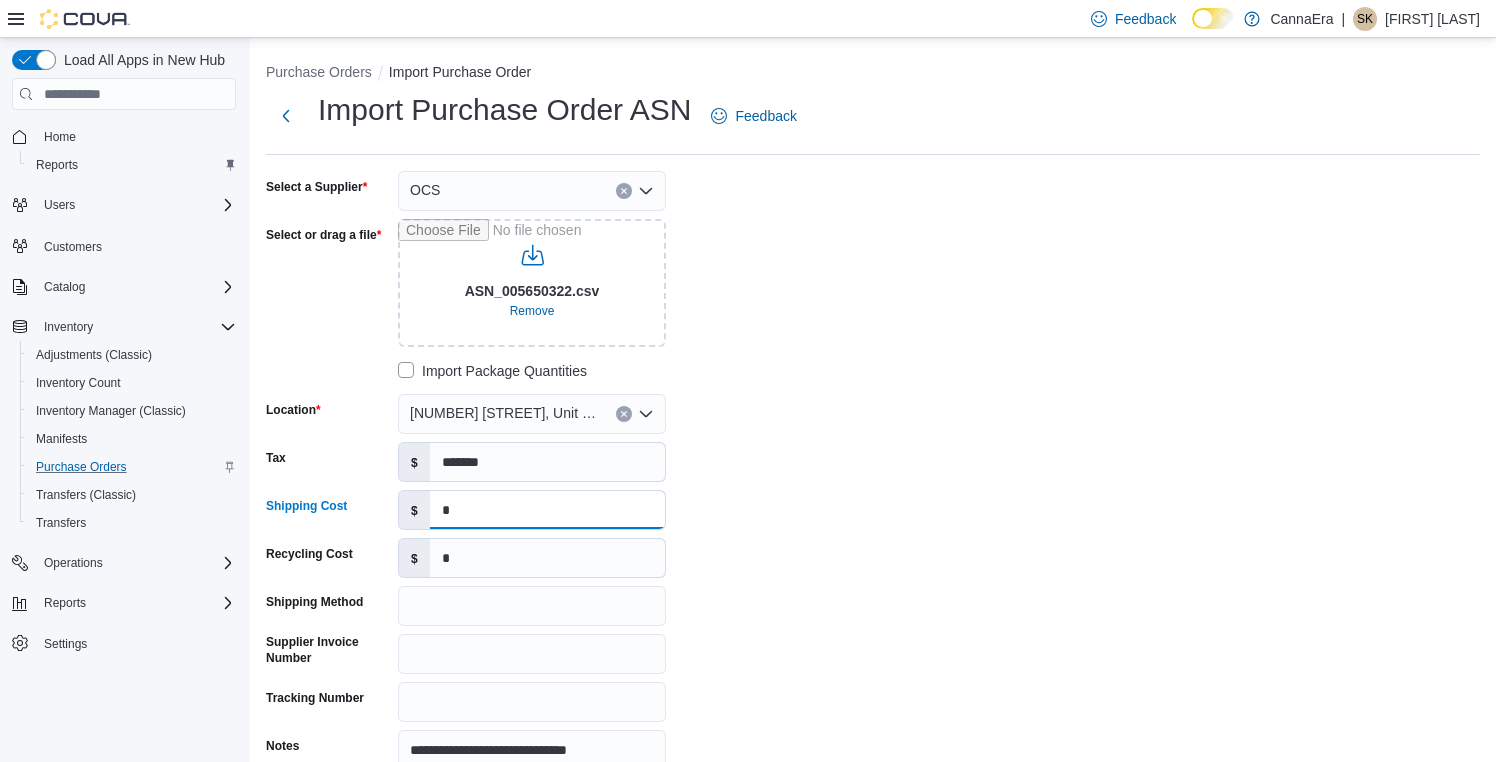 click on "*" at bounding box center (547, 510) 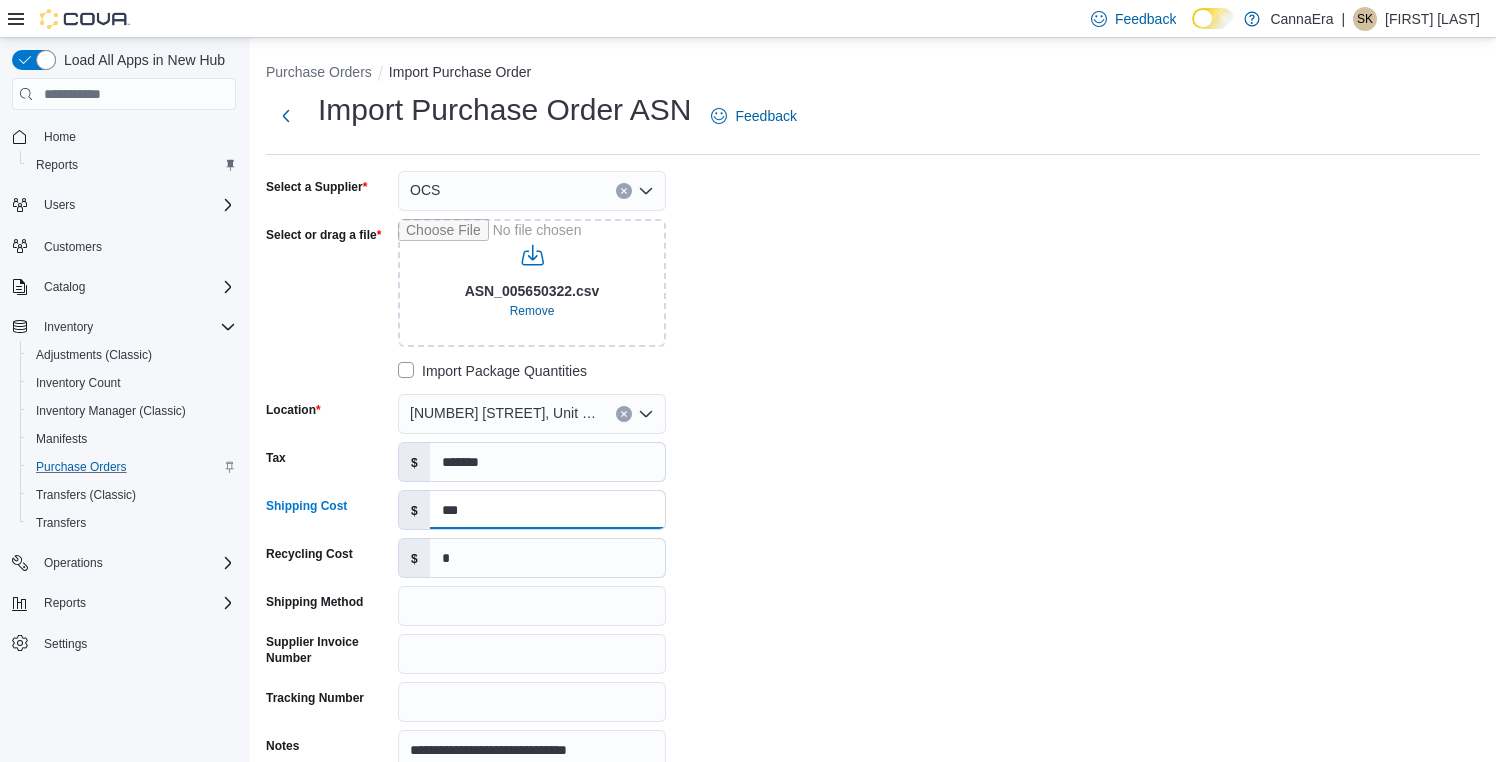 type on "***" 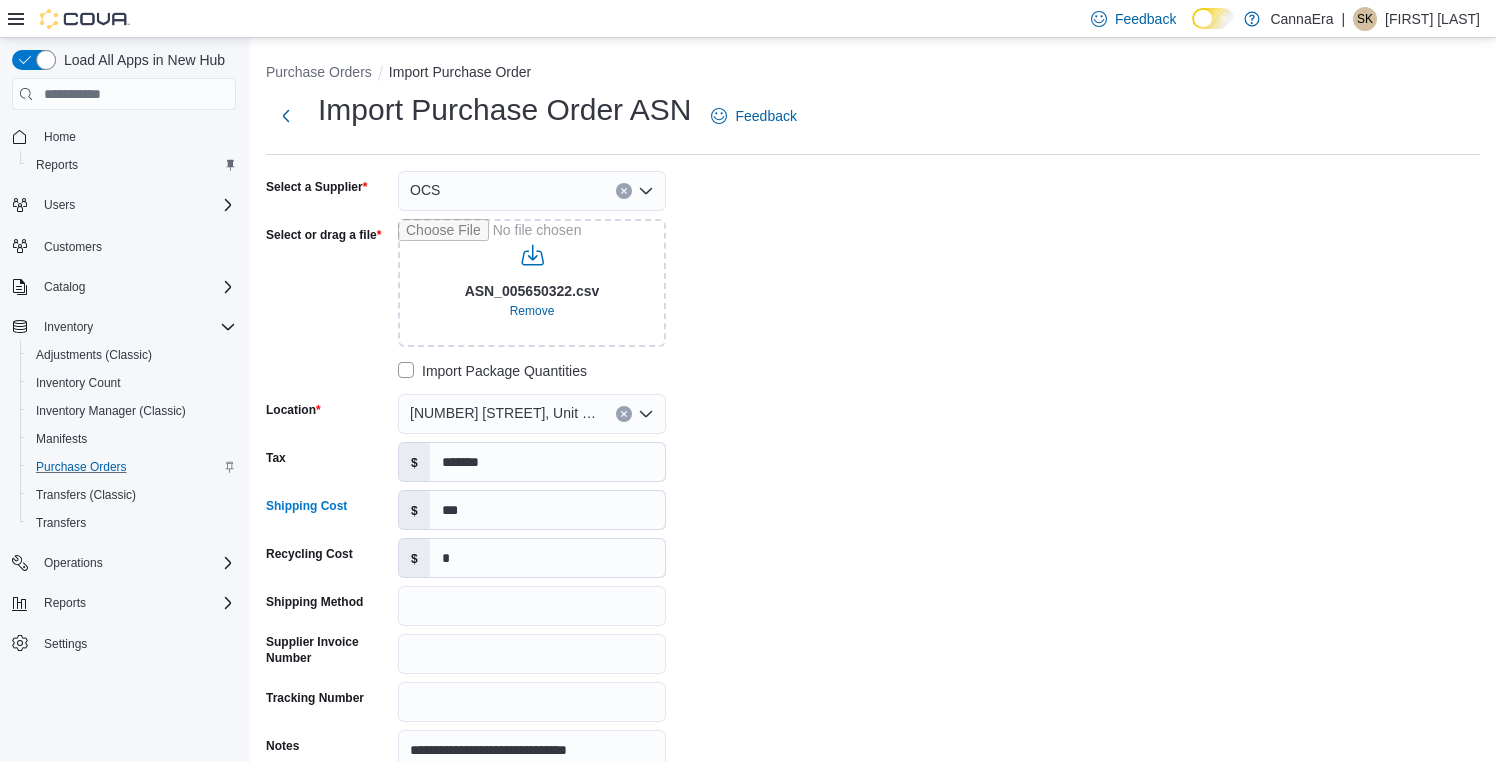drag, startPoint x: 994, startPoint y: 432, endPoint x: 1140, endPoint y: 420, distance: 146.49232 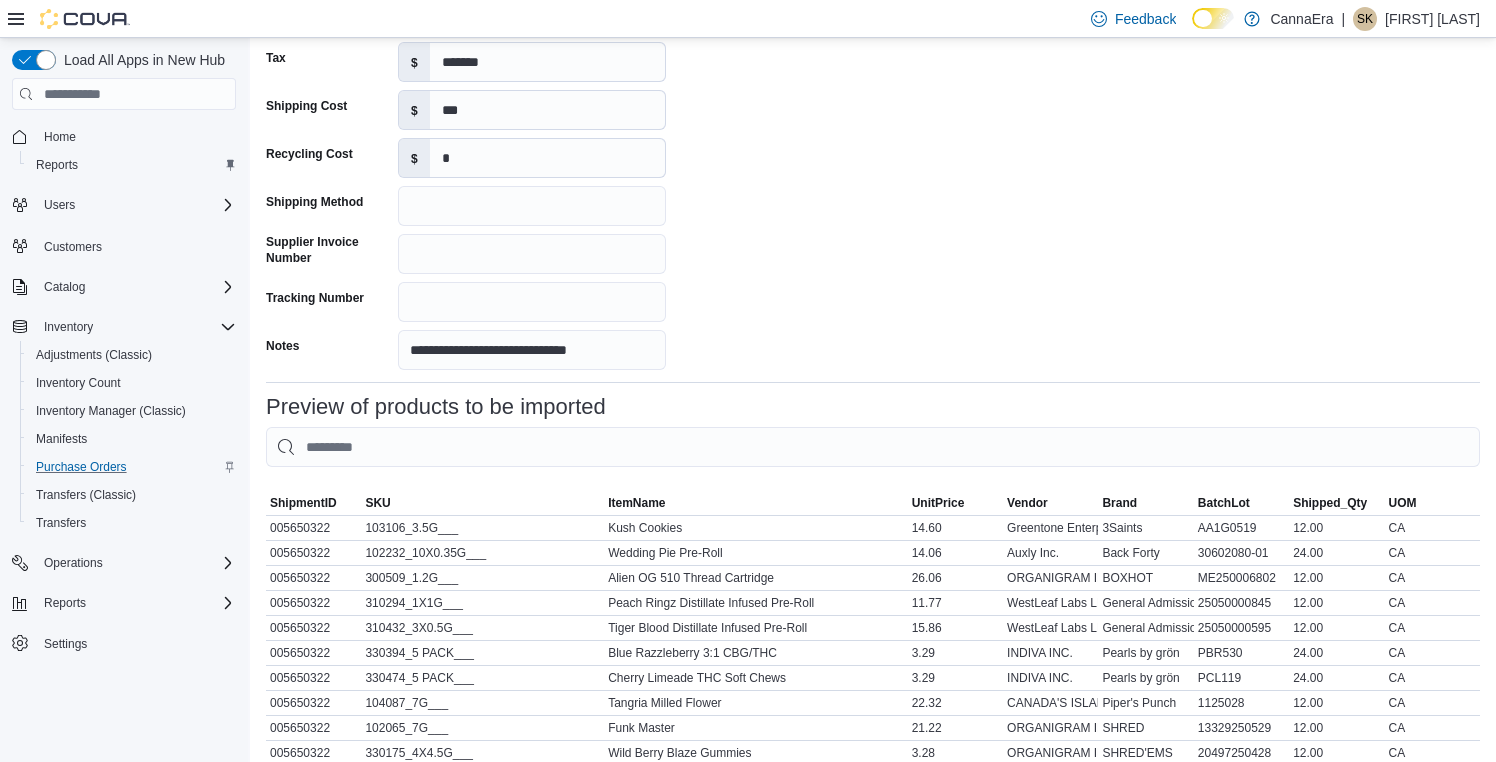 scroll, scrollTop: 924, scrollLeft: 0, axis: vertical 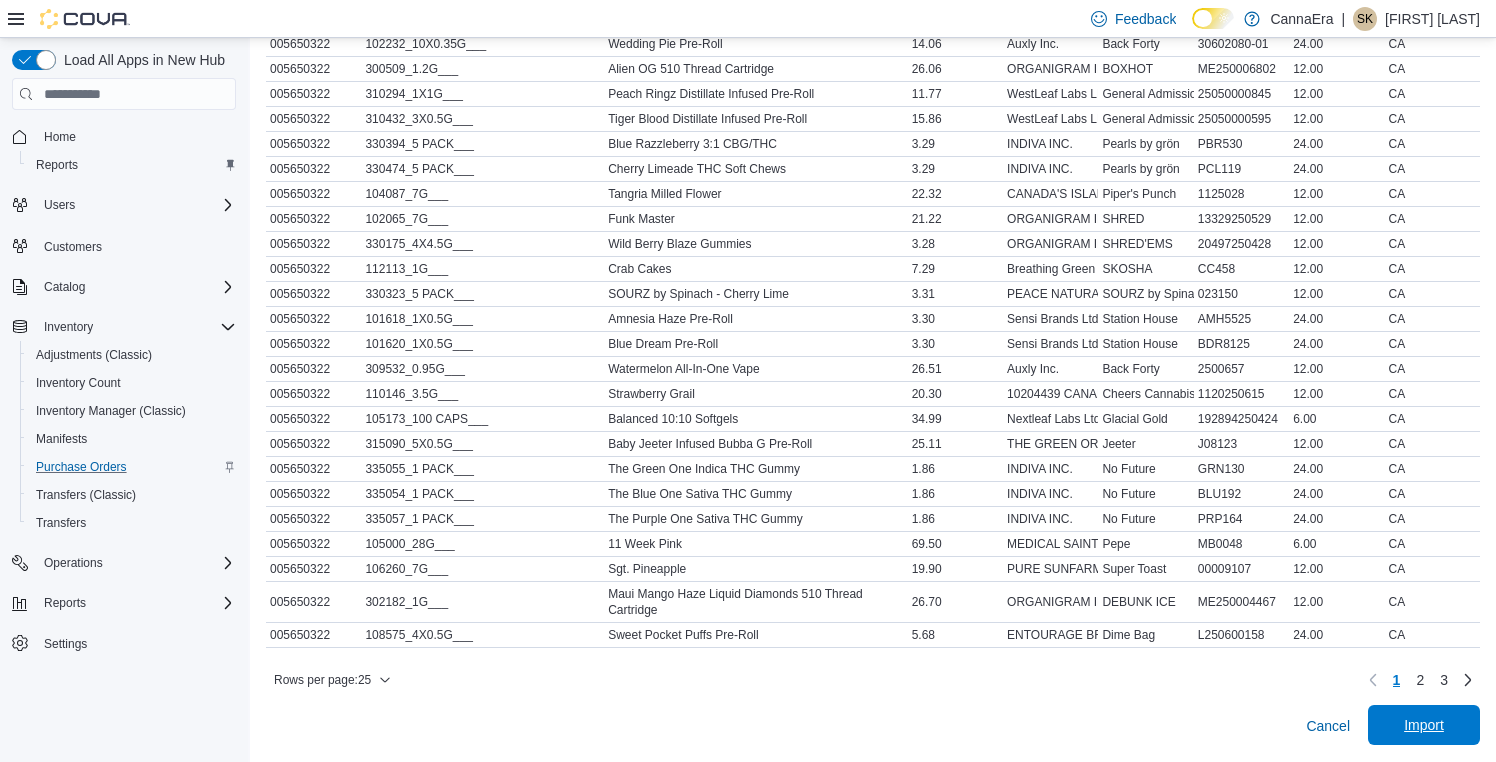 click on "Import" at bounding box center (1424, 725) 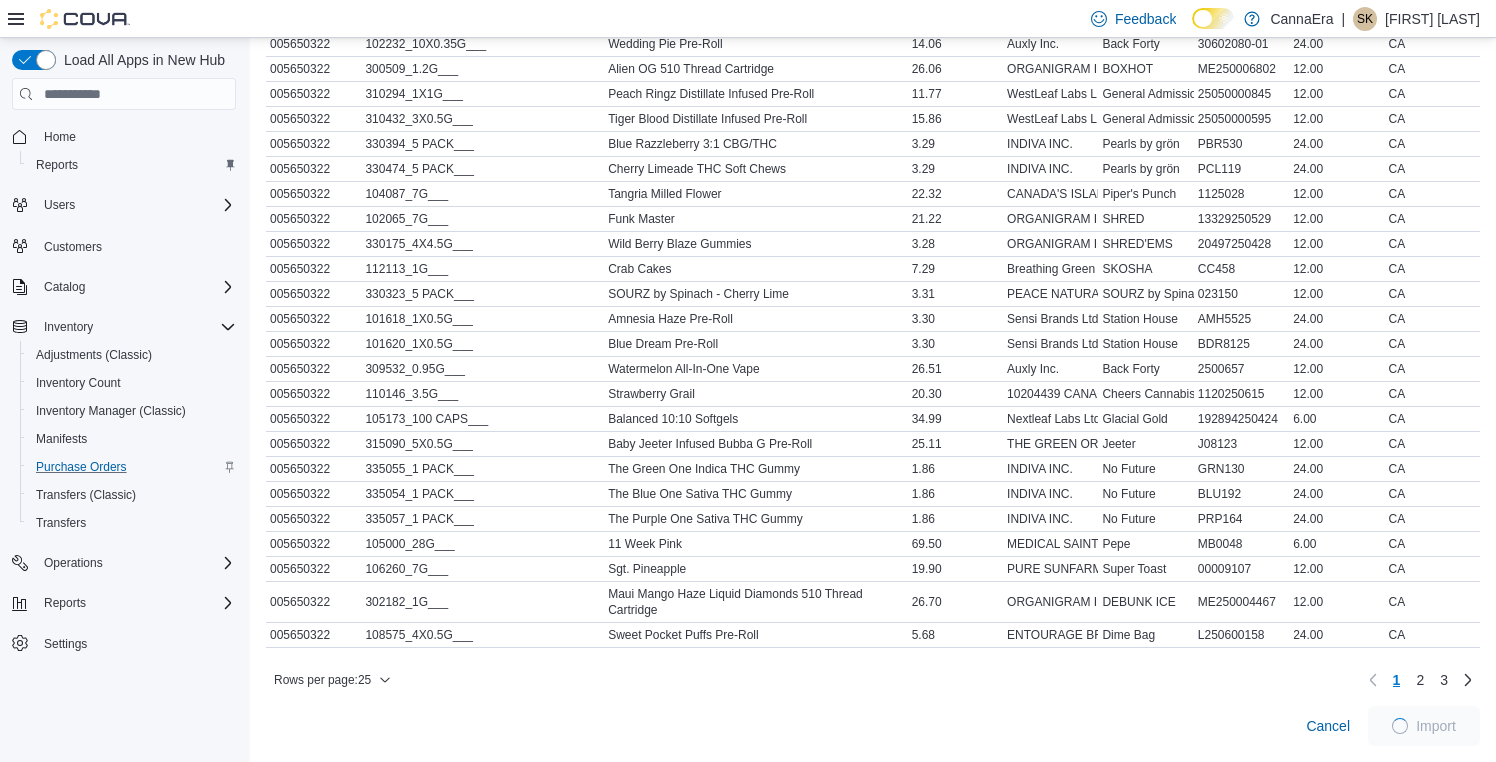 scroll, scrollTop: 945, scrollLeft: 0, axis: vertical 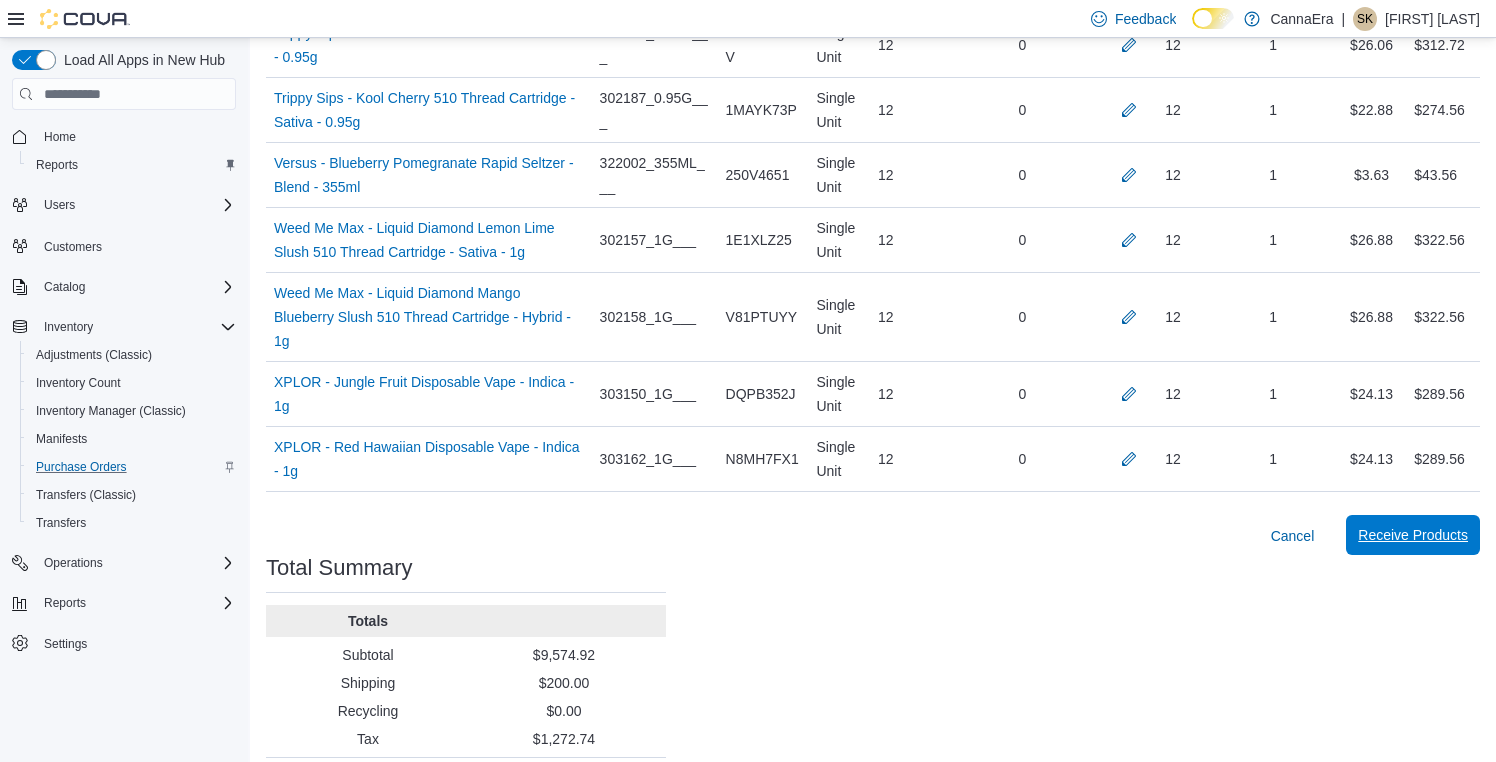 click on "Receive Products" at bounding box center [1413, 535] 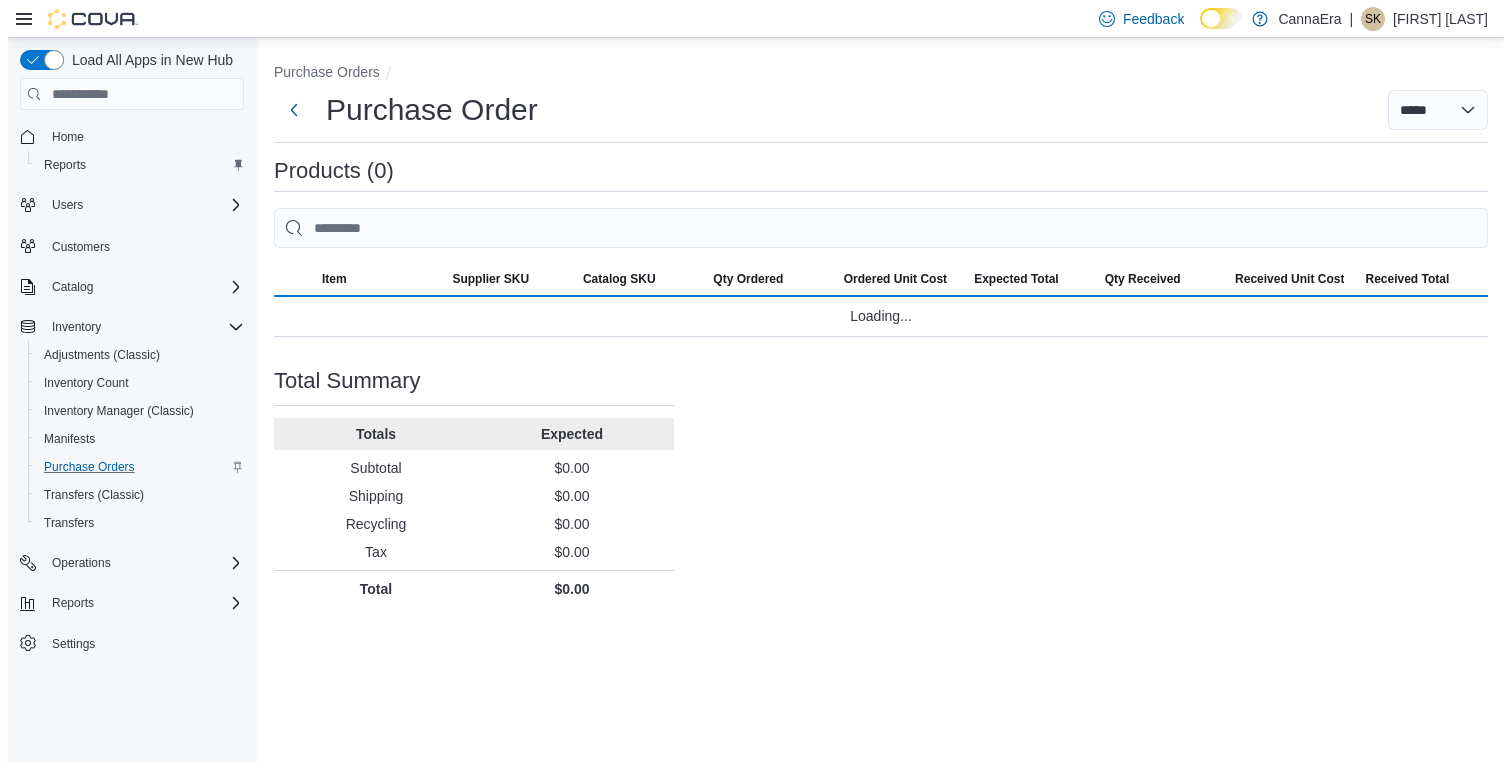 scroll, scrollTop: 0, scrollLeft: 0, axis: both 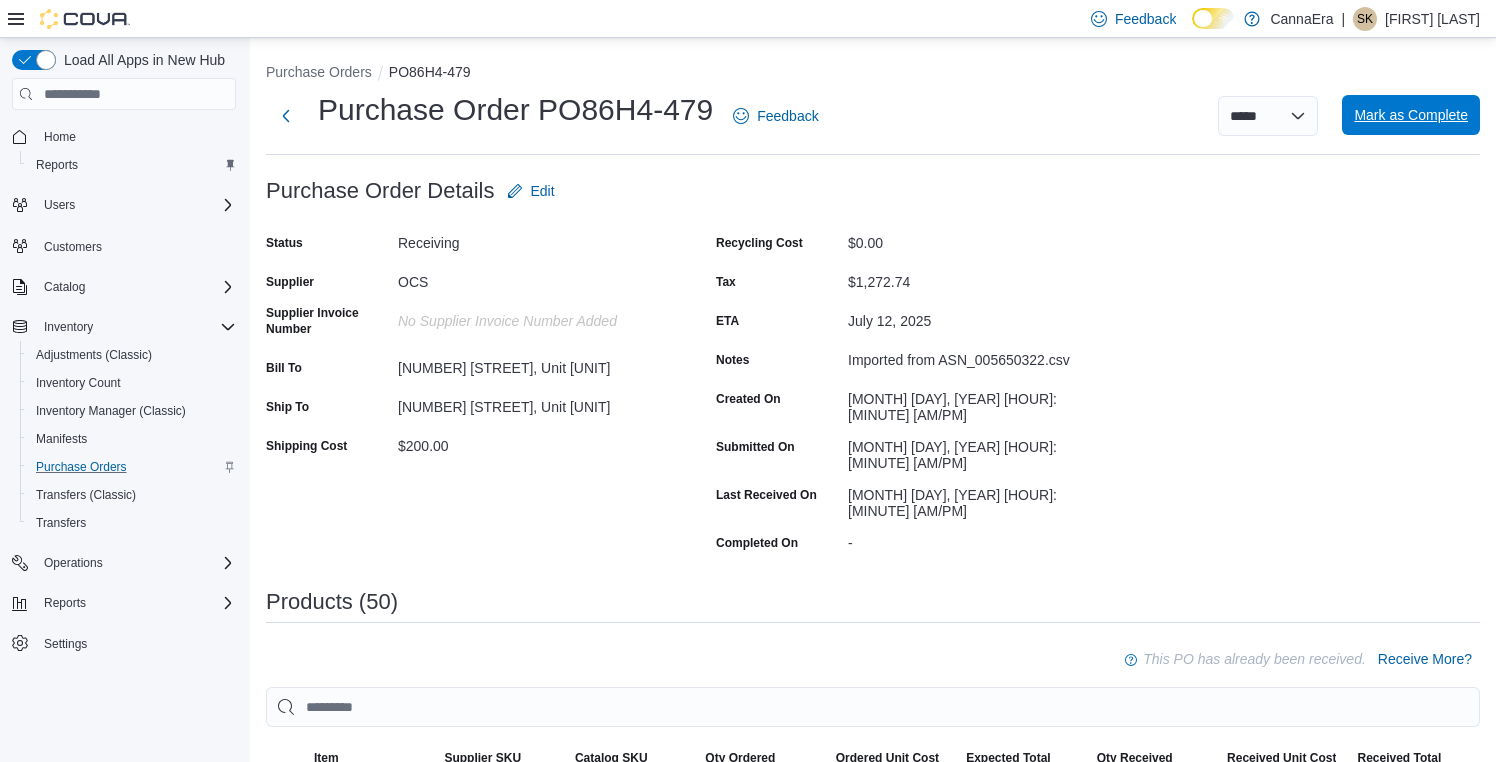 click on "Mark as Complete" at bounding box center [1411, 115] 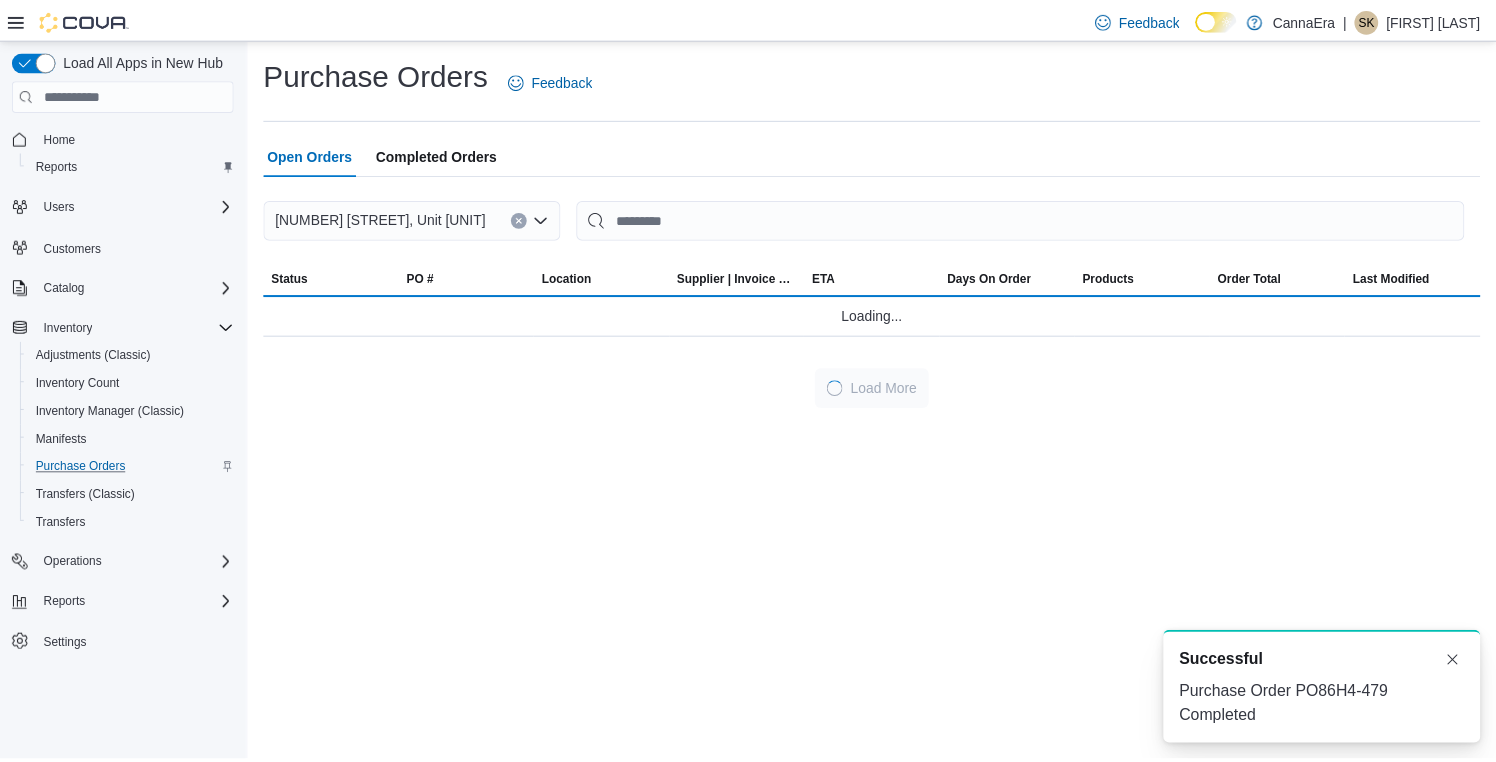 scroll, scrollTop: 0, scrollLeft: 0, axis: both 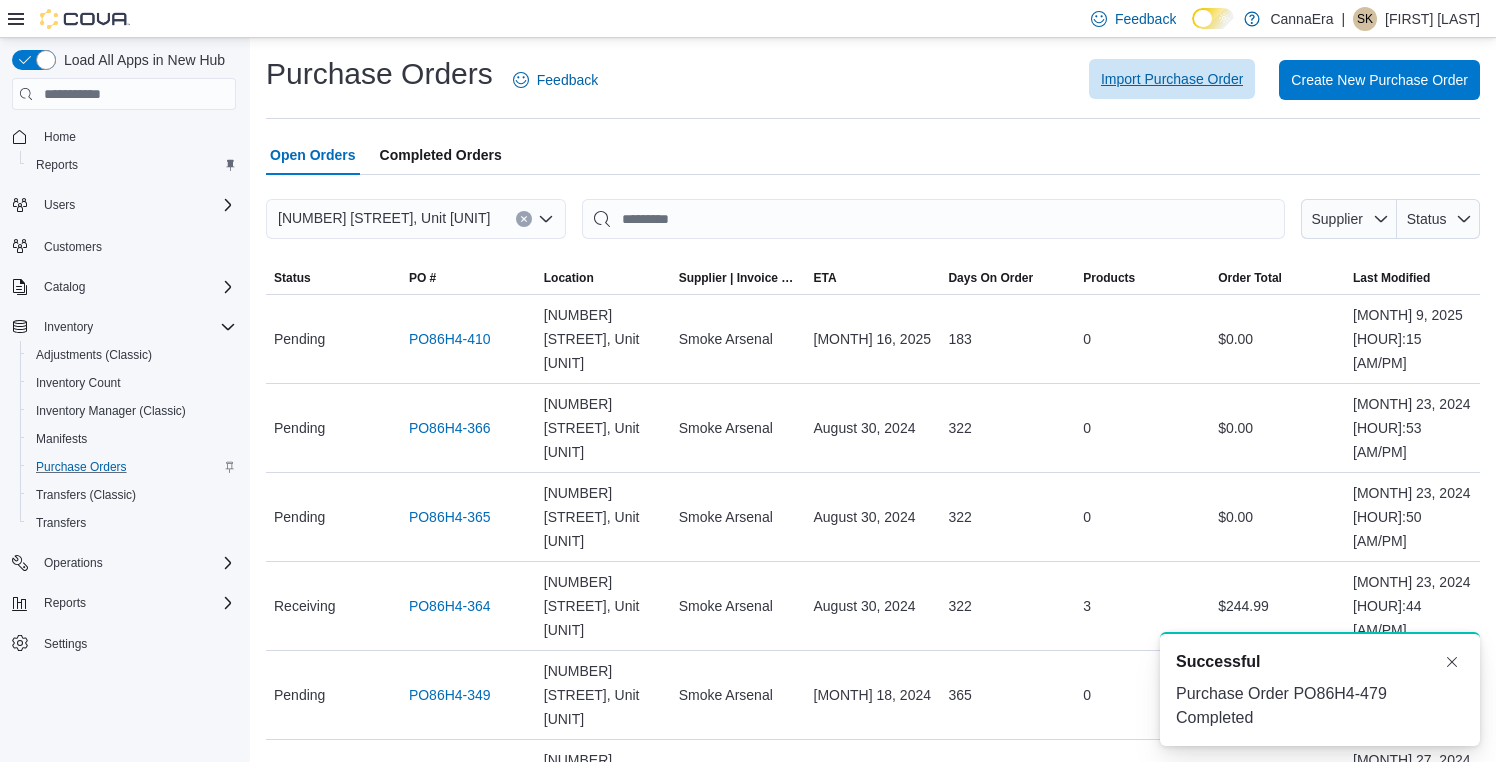 click on "Import Purchase Order" at bounding box center [1172, 79] 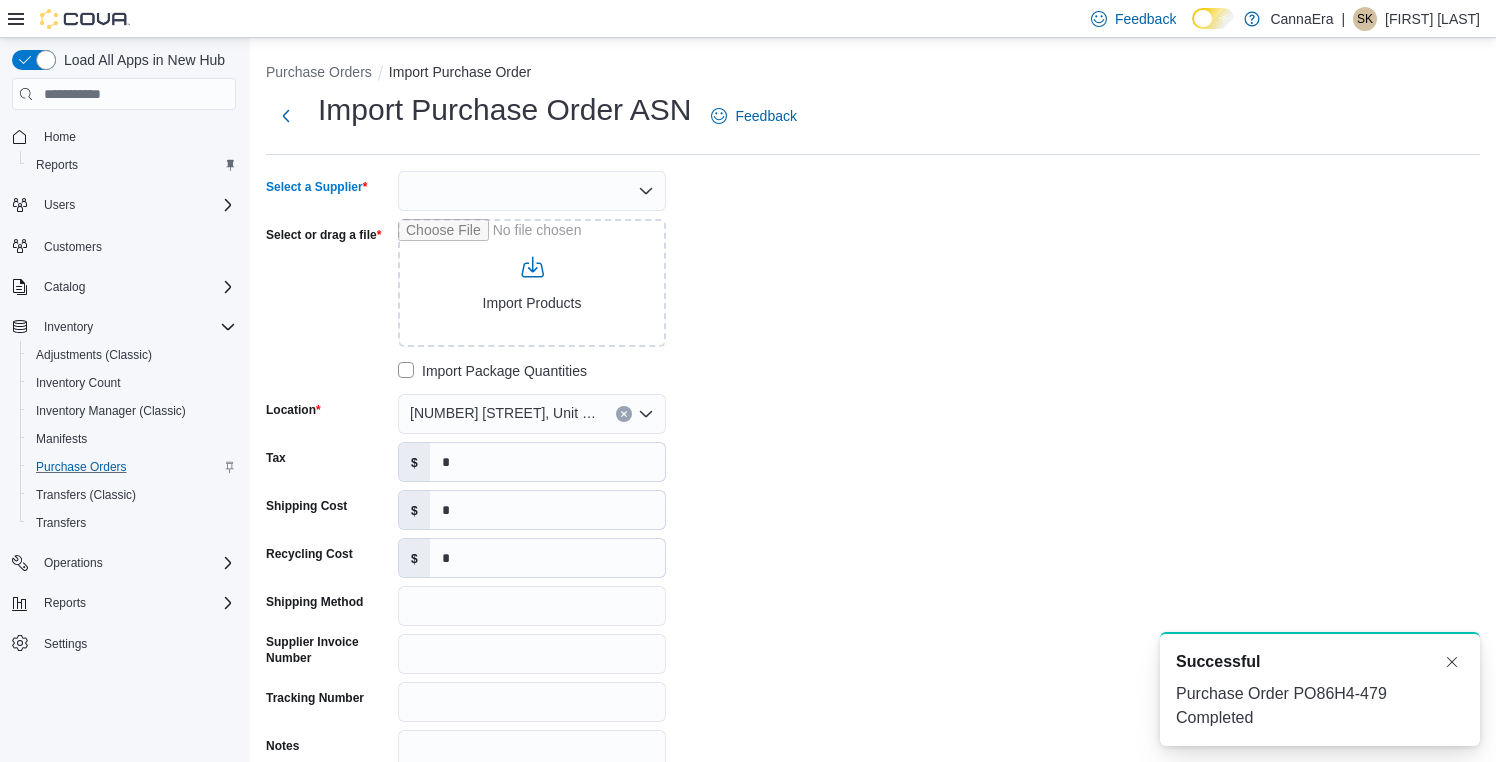 click at bounding box center (532, 191) 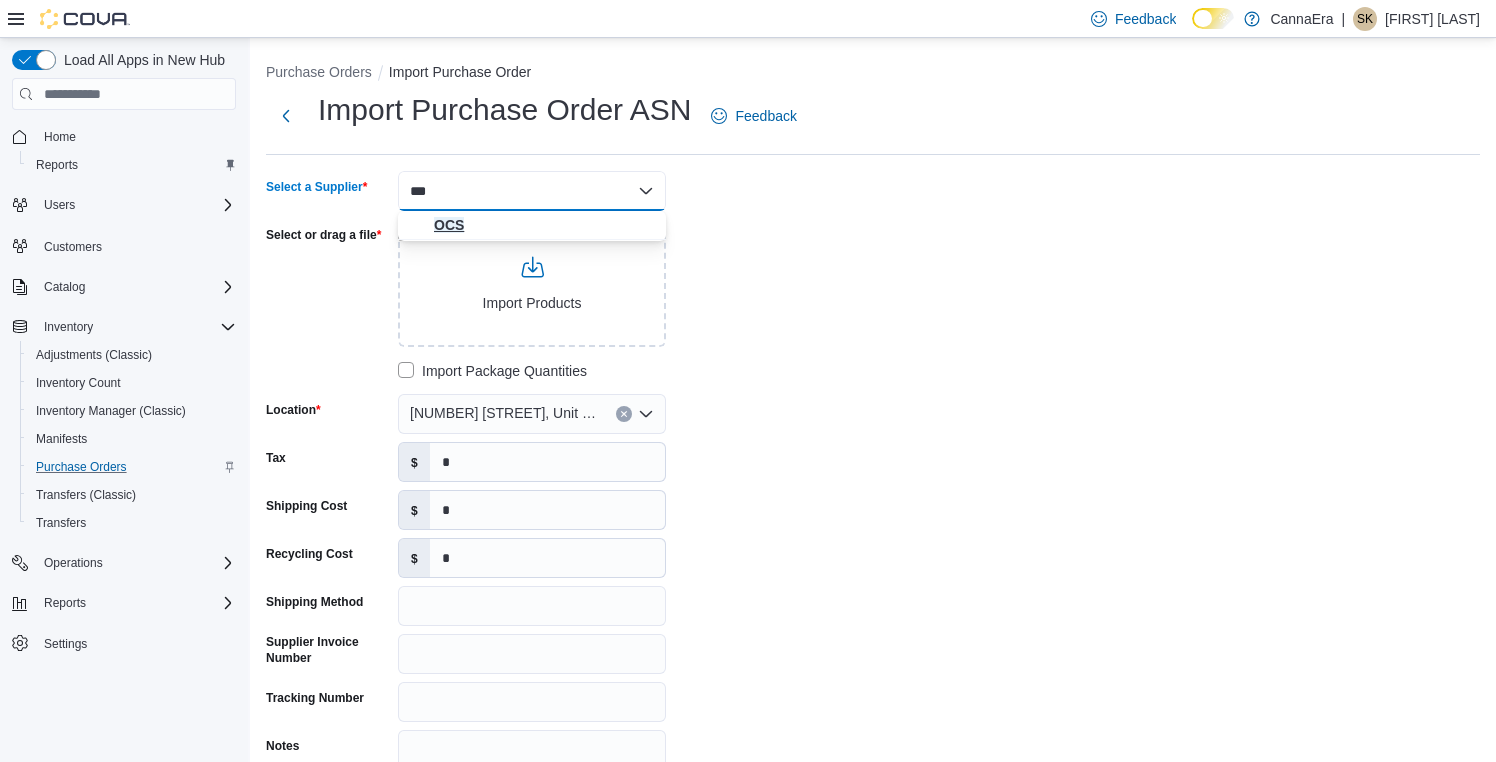 type on "***" 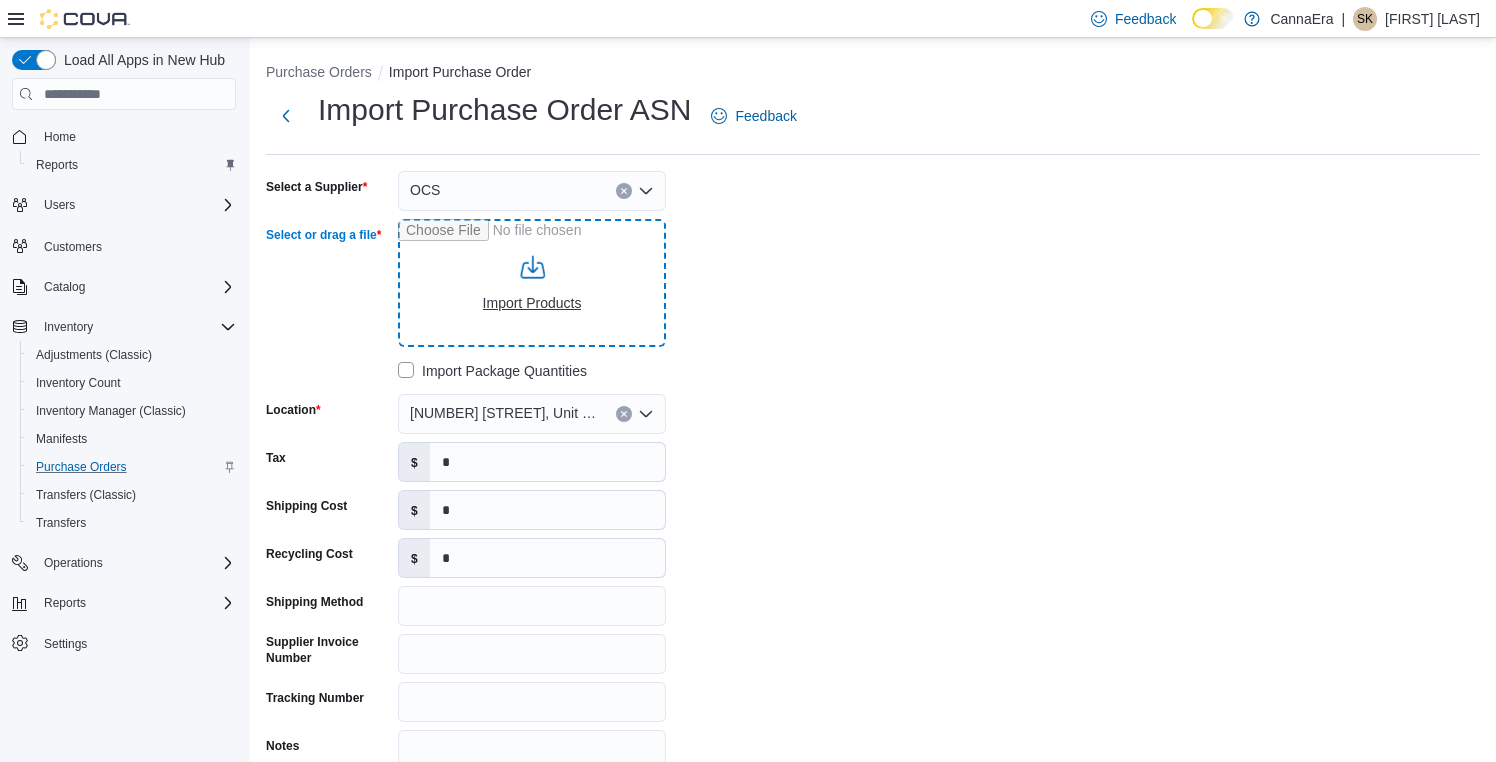 click on "Select or drag a file" at bounding box center [532, 283] 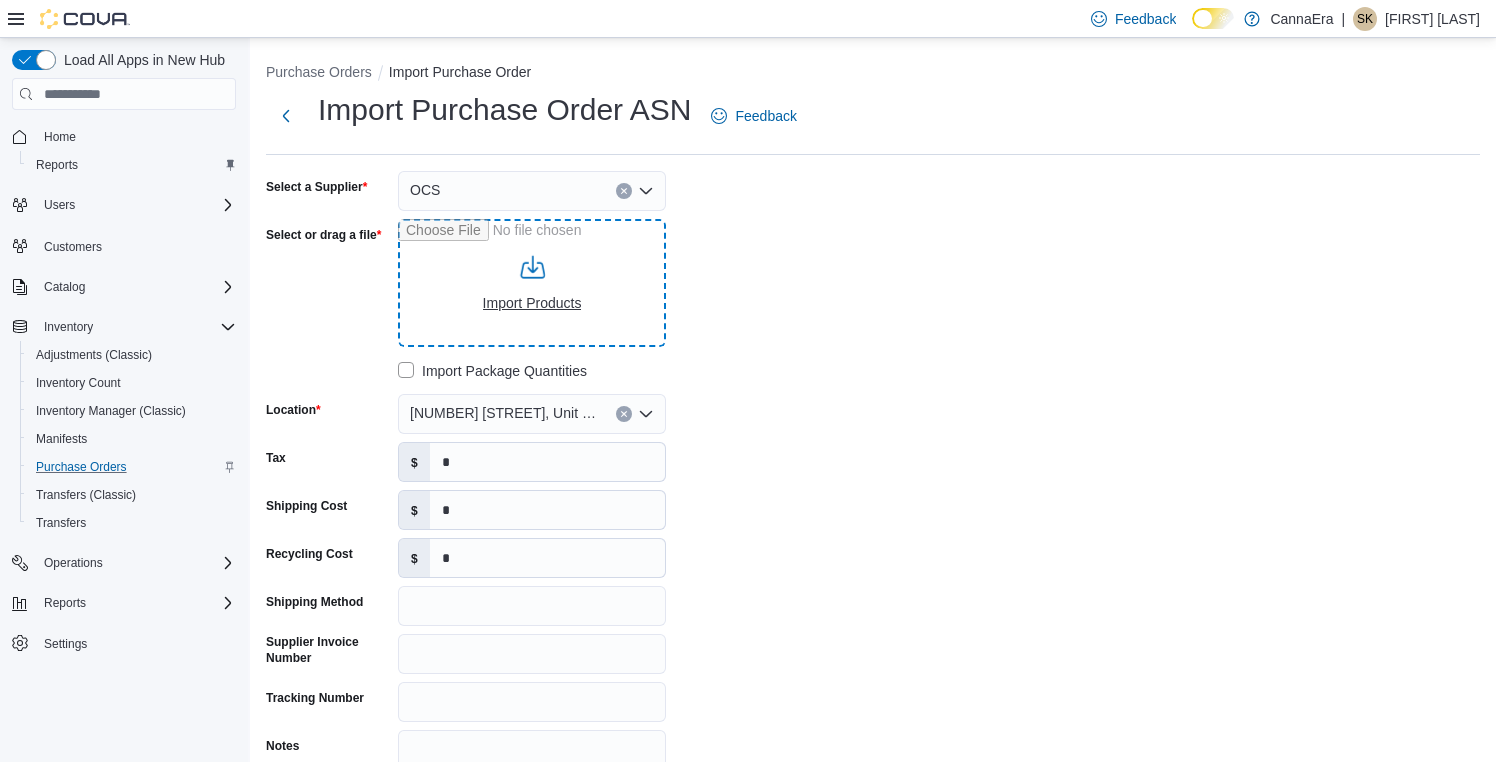 type on "**********" 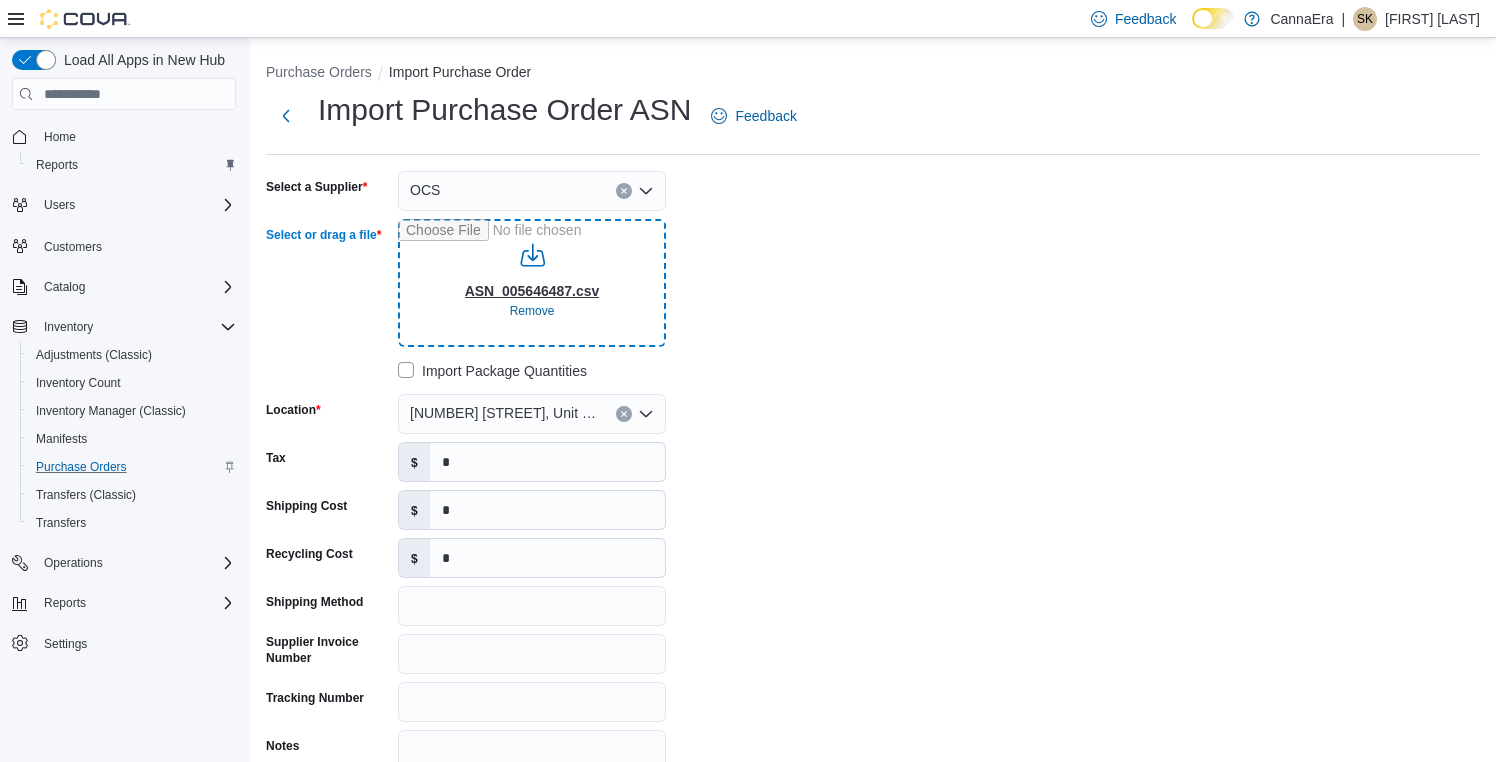 type on "**********" 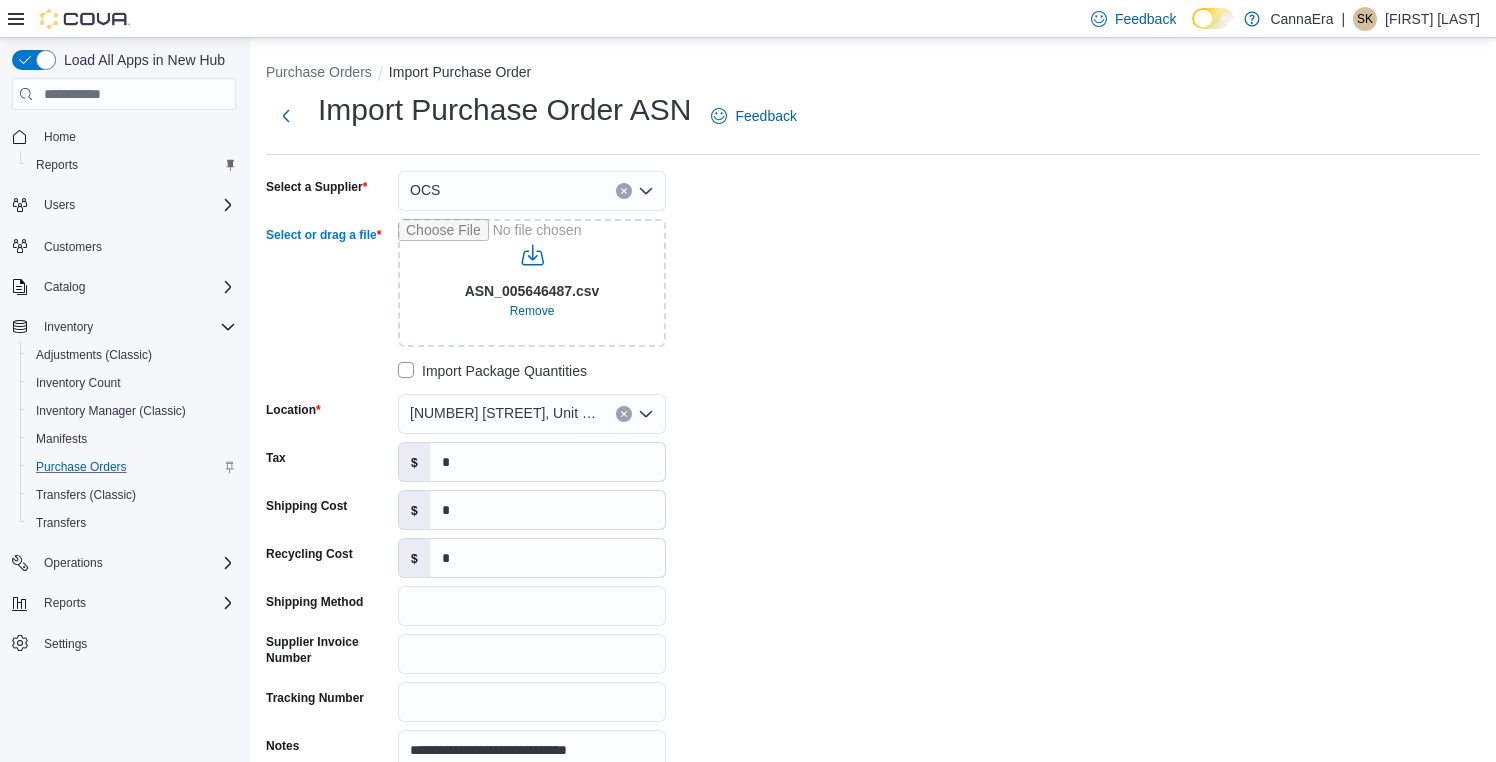 click on "**********" at bounding box center [873, 470] 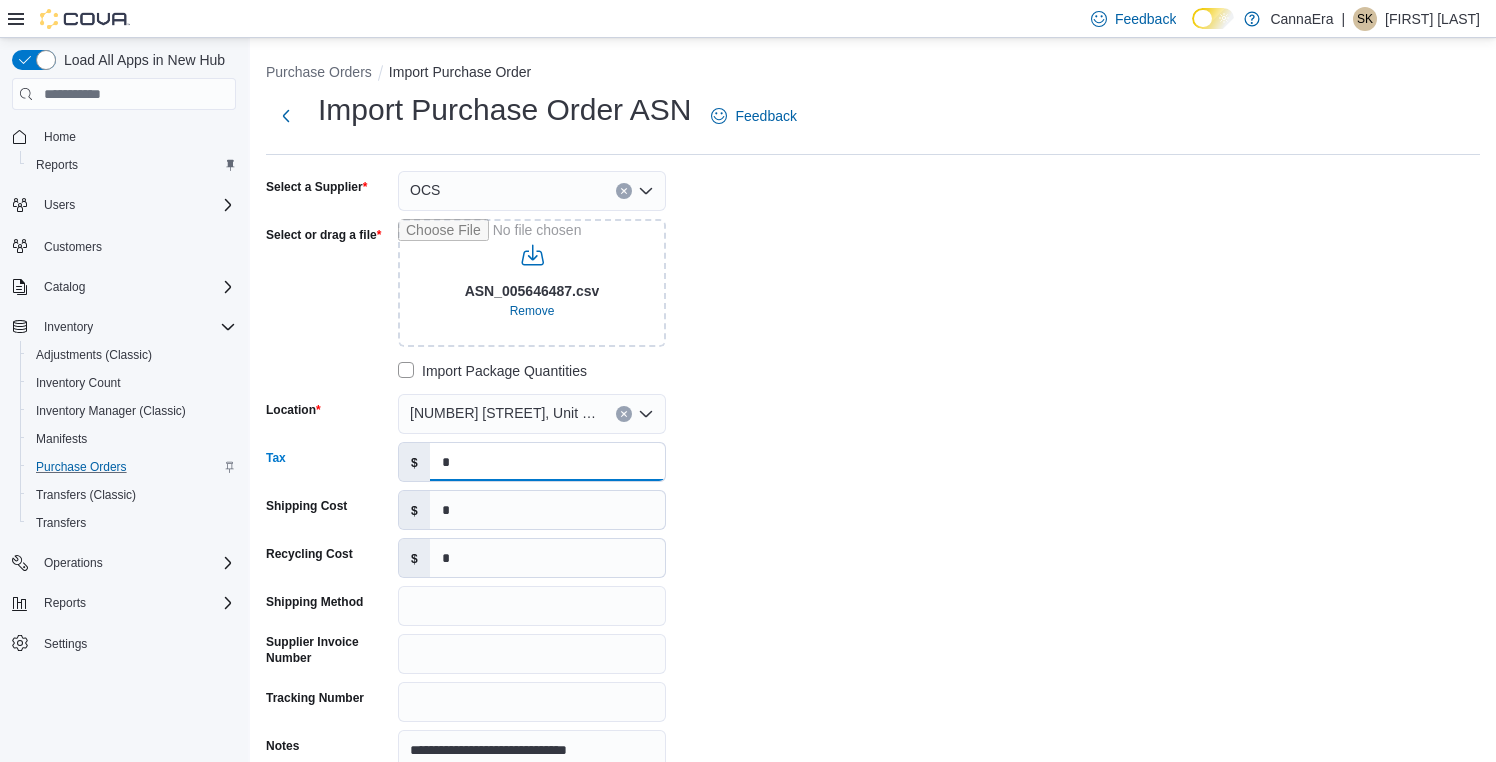 click on "*" at bounding box center (547, 462) 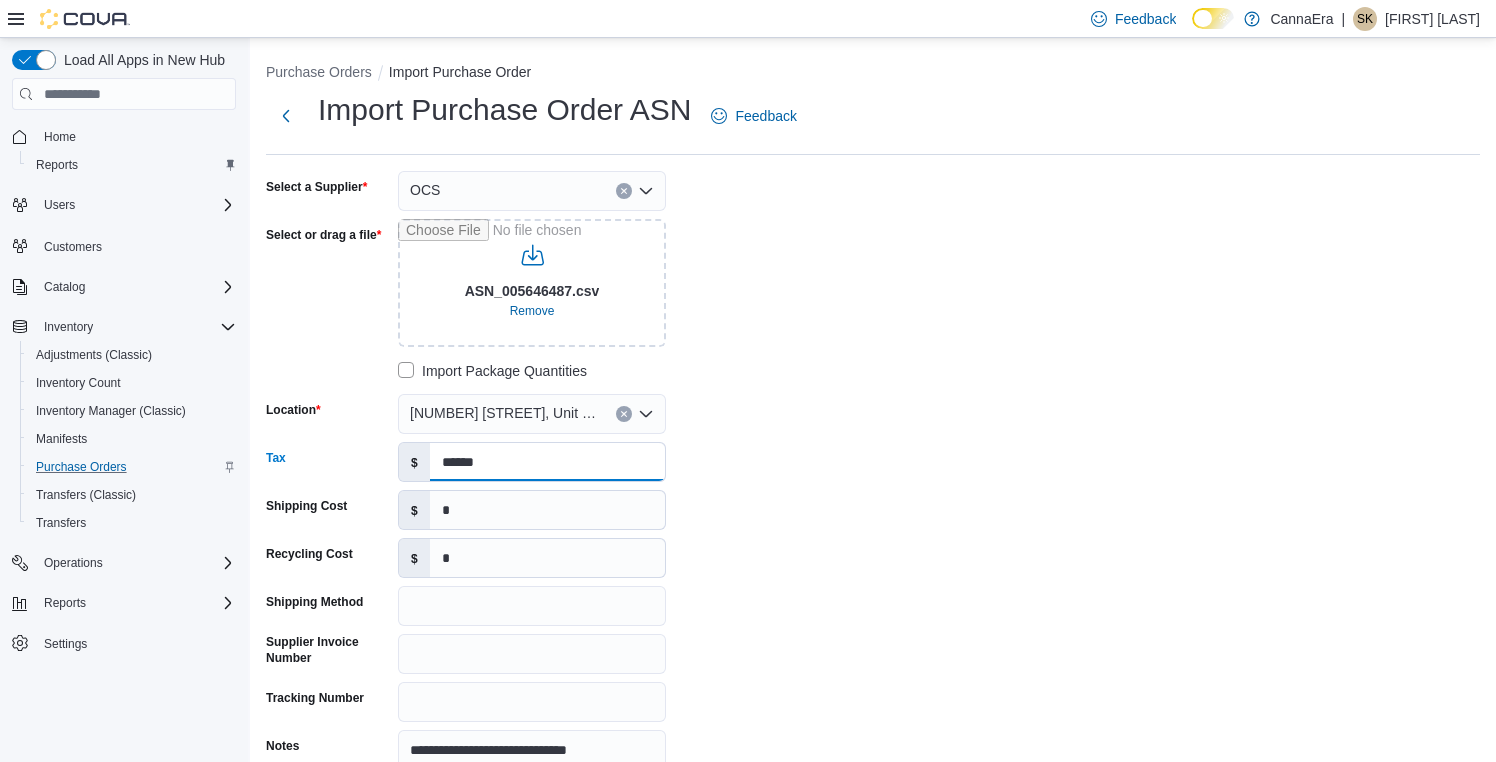 type on "******" 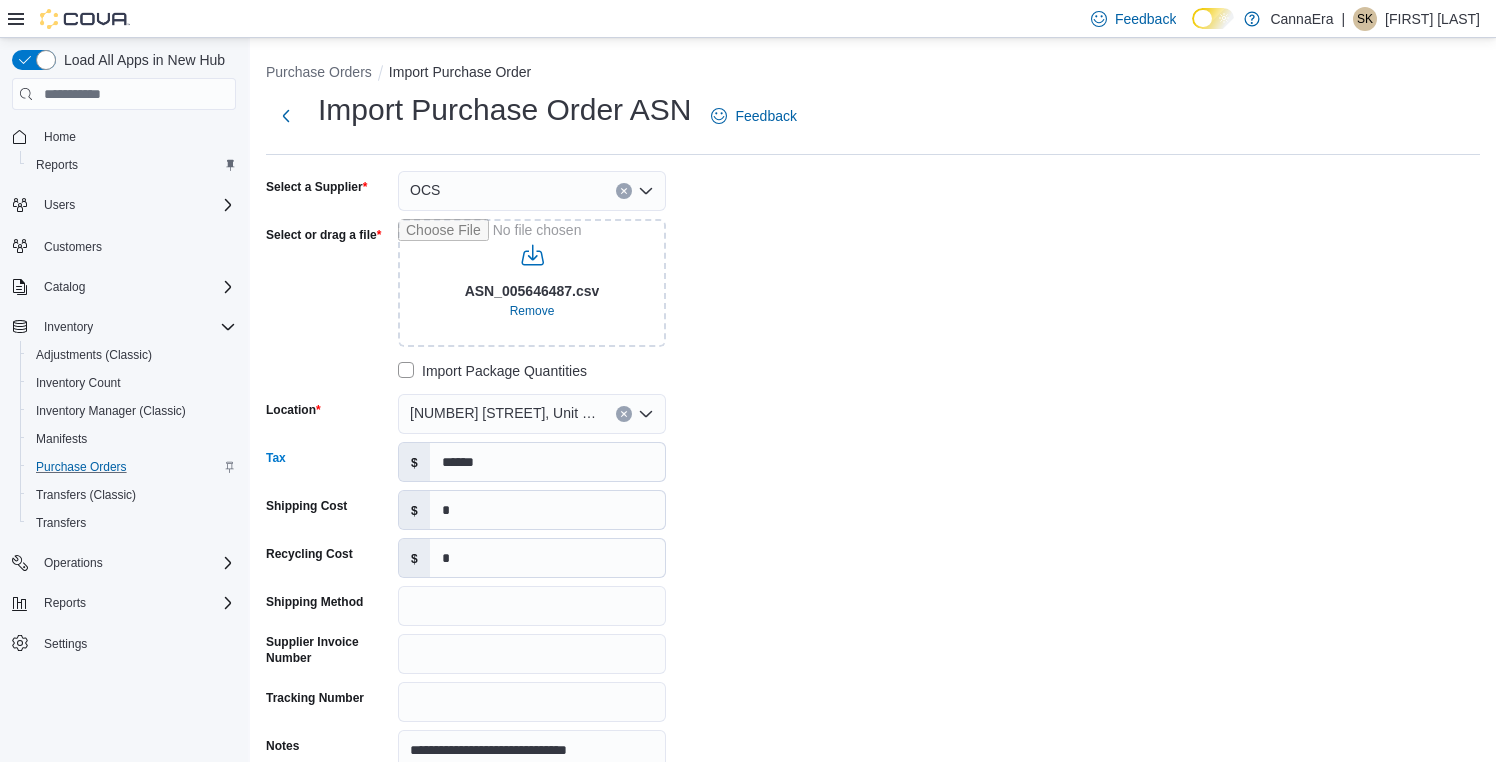 click on "**********" at bounding box center [873, 470] 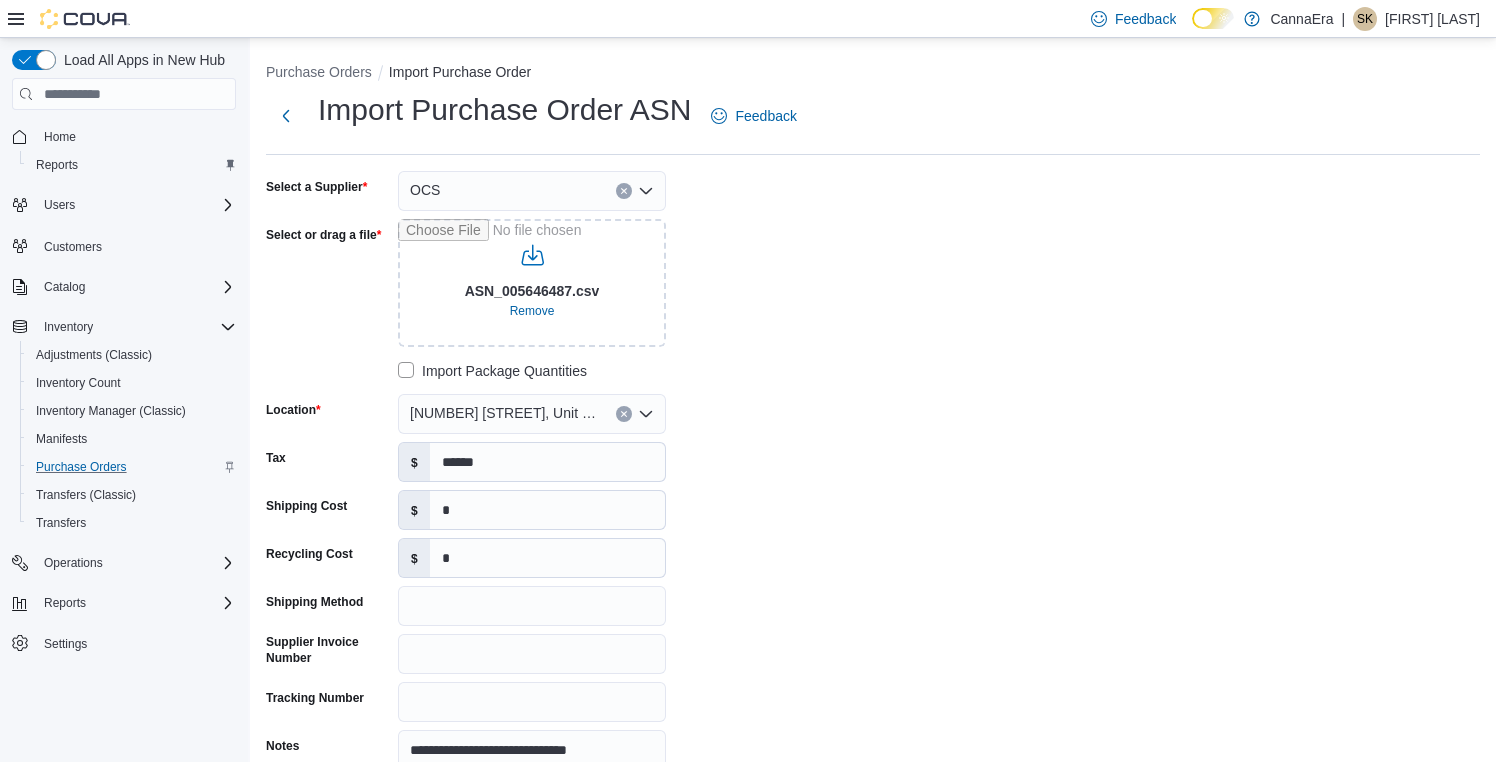 scroll, scrollTop: 367, scrollLeft: 0, axis: vertical 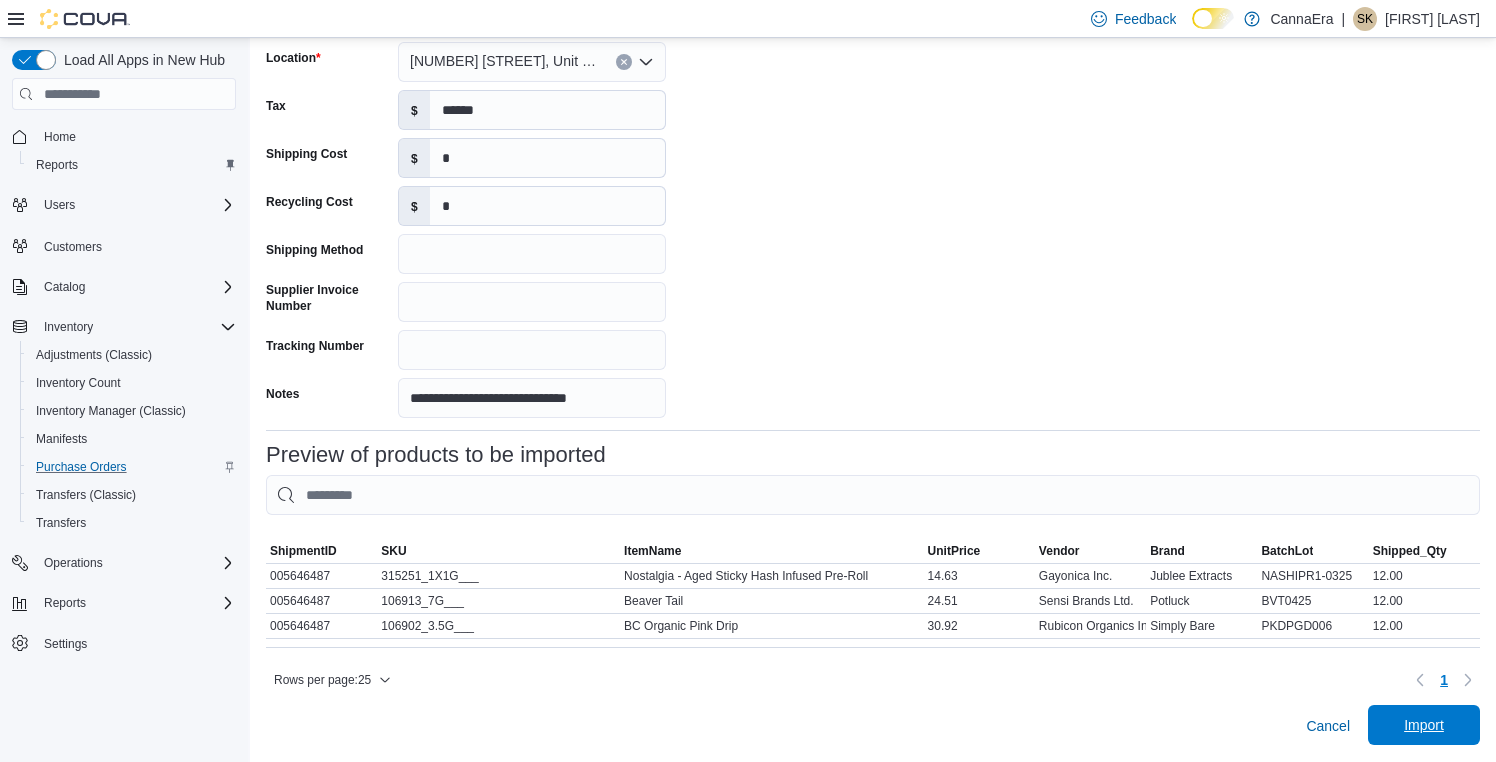 click on "Import" at bounding box center [1424, 725] 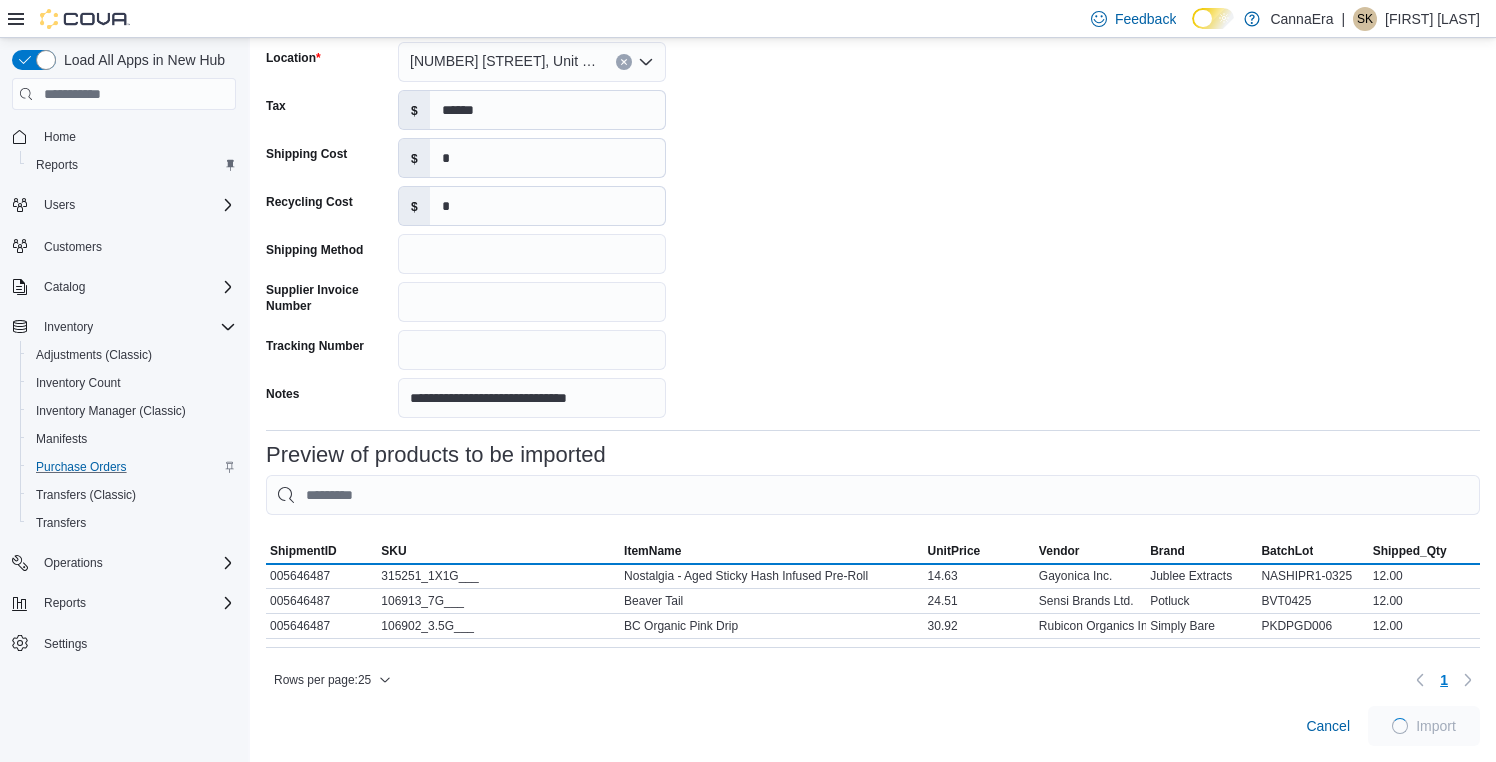 scroll, scrollTop: 361, scrollLeft: 0, axis: vertical 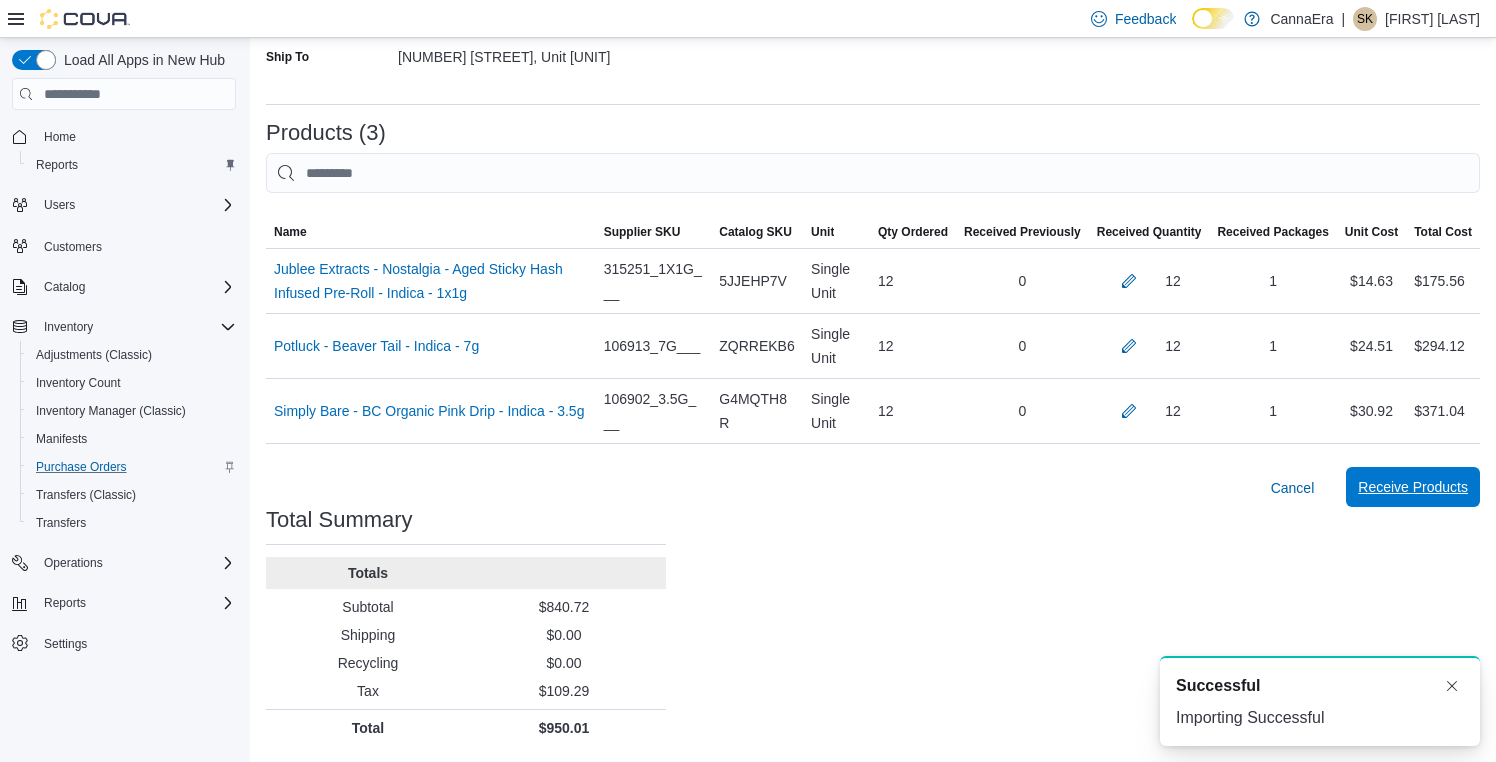 click on "Receive Products" at bounding box center [1413, 487] 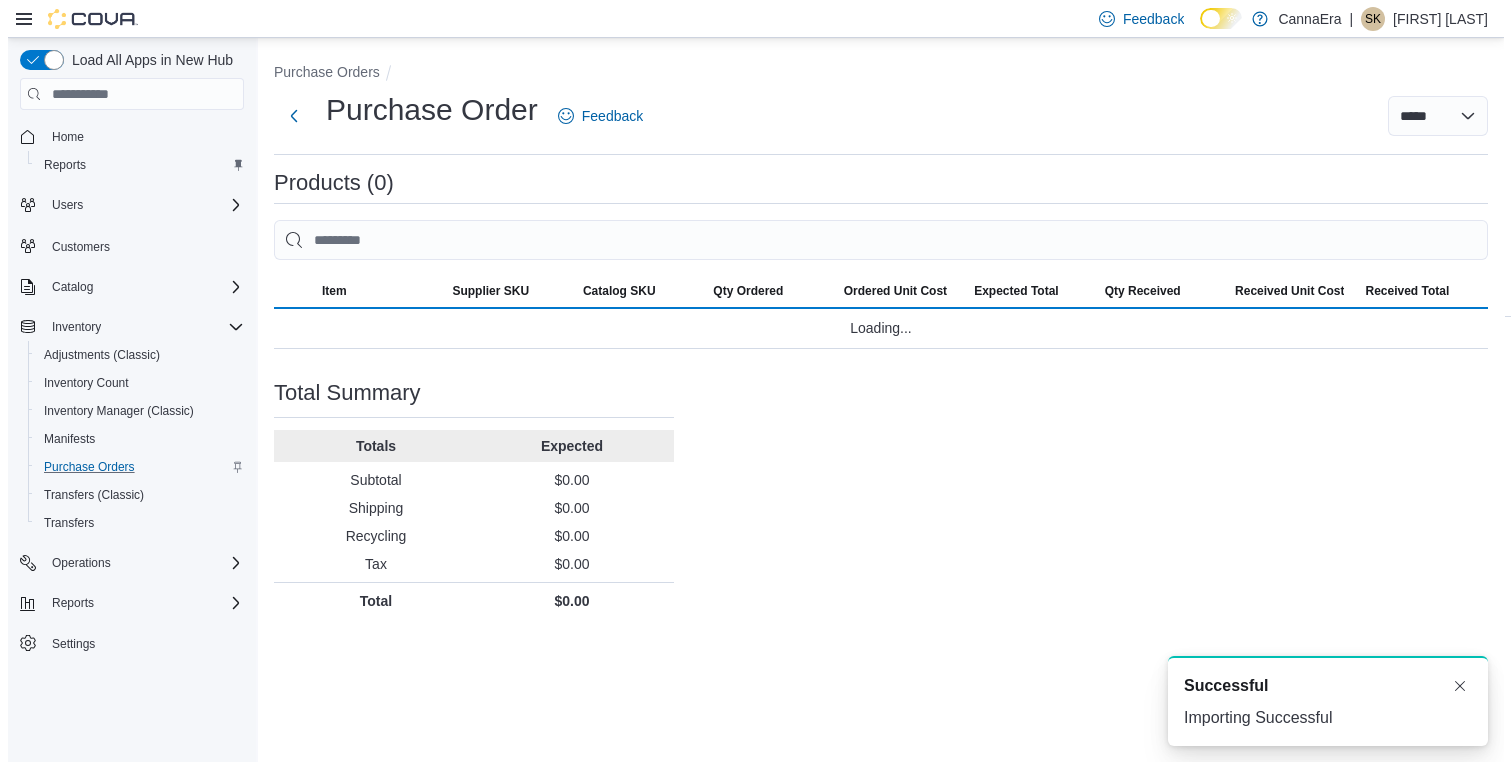scroll, scrollTop: 0, scrollLeft: 0, axis: both 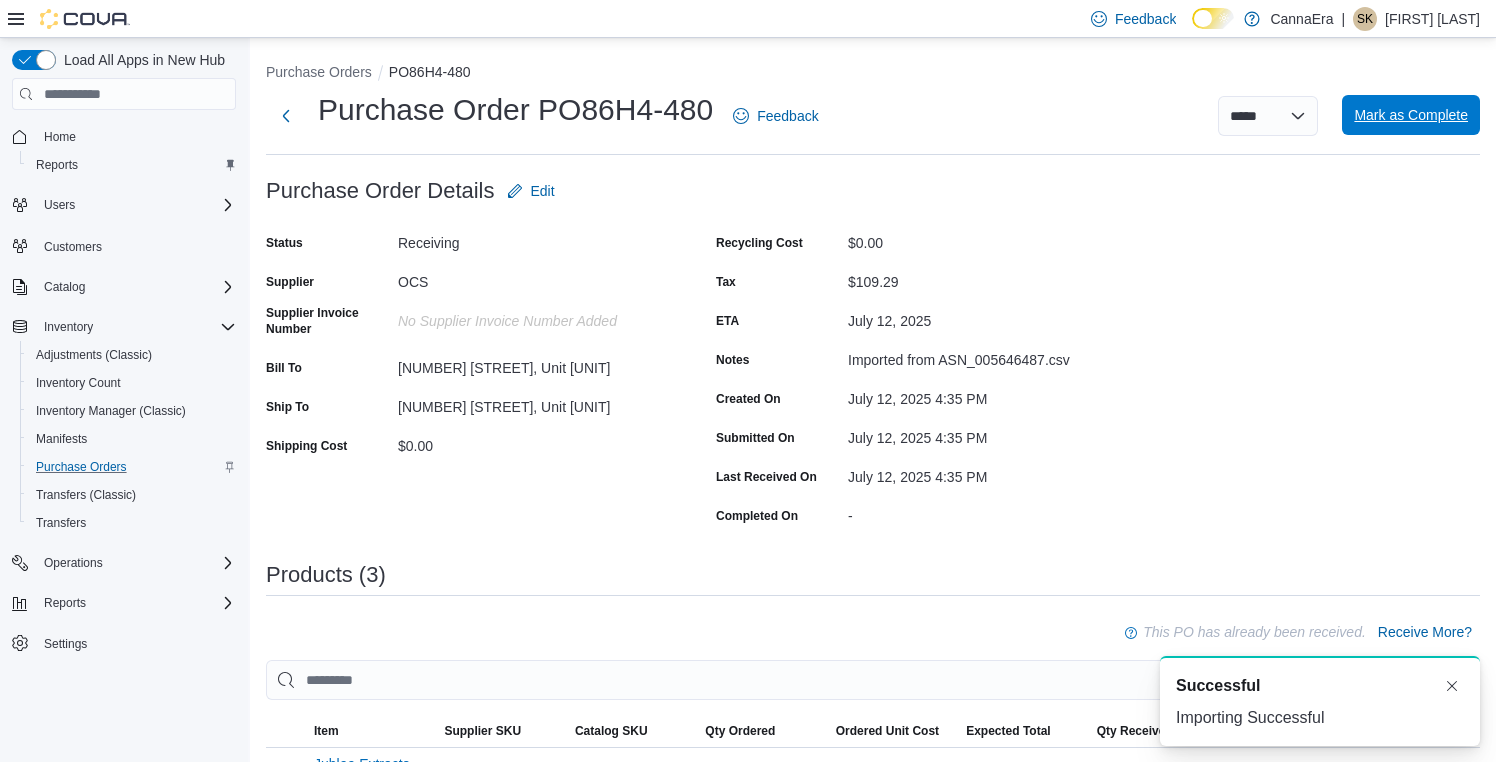 click on "Mark as Complete" at bounding box center [1411, 115] 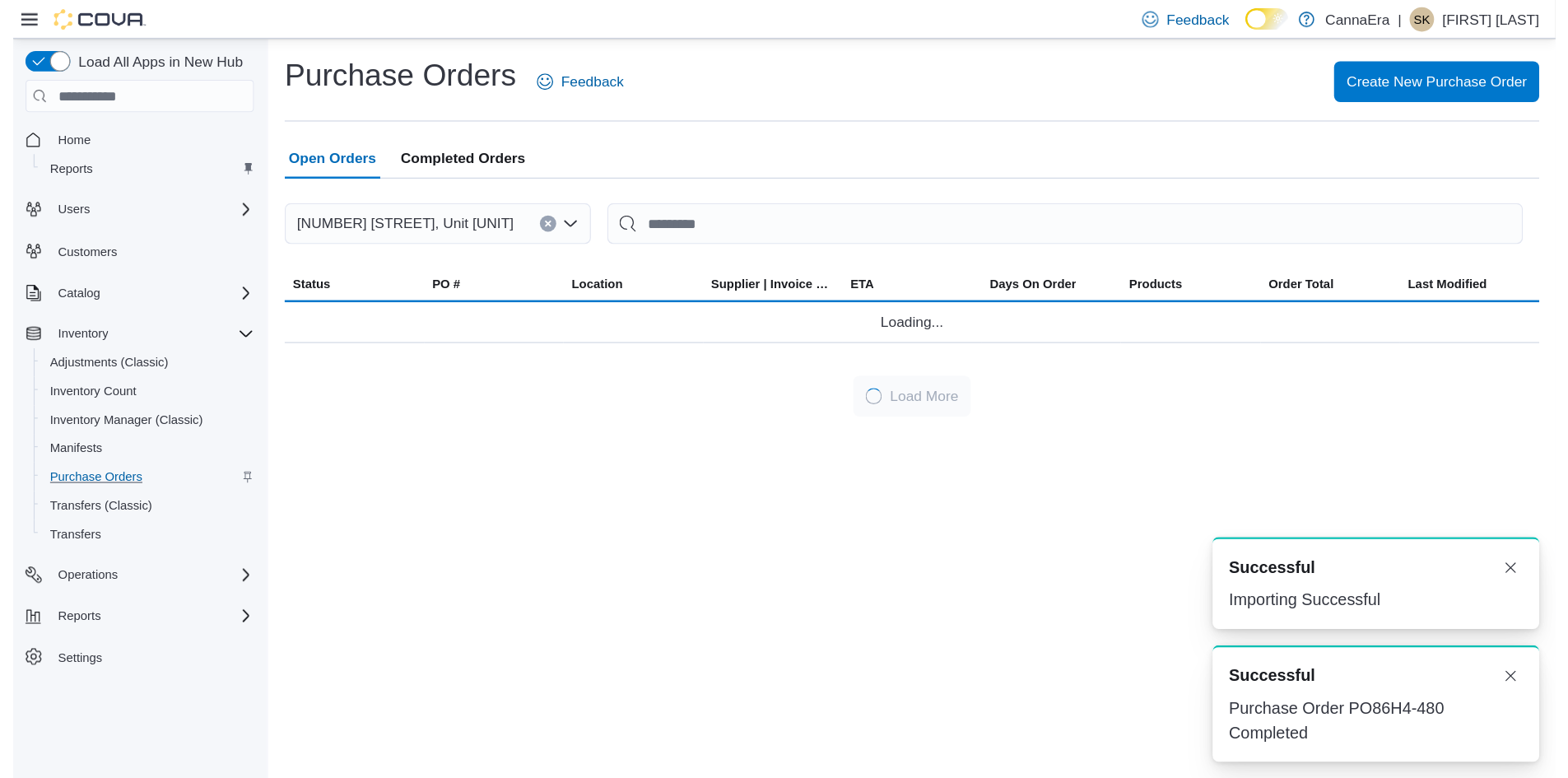 scroll, scrollTop: 0, scrollLeft: 0, axis: both 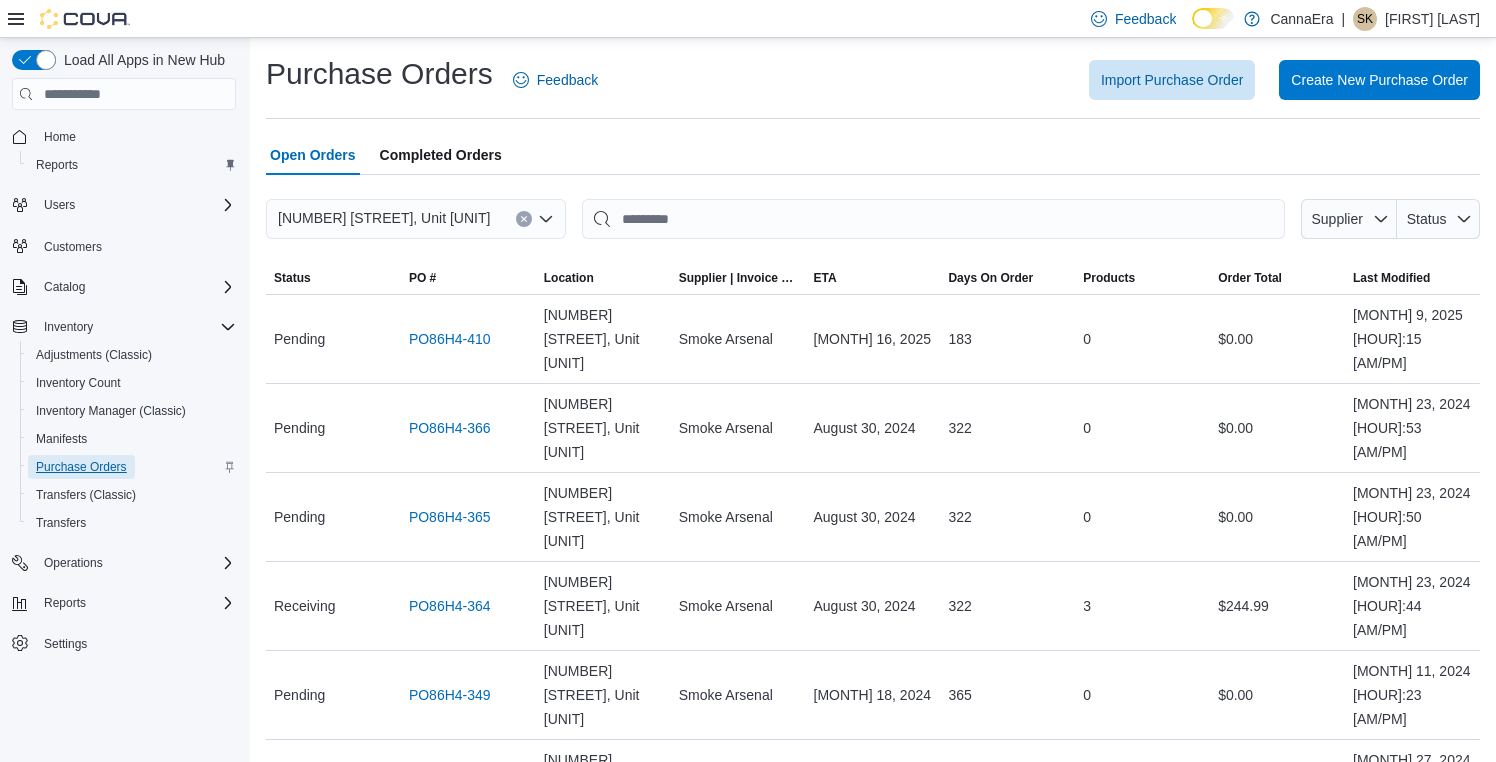 click on "Purchase Orders" at bounding box center (81, 467) 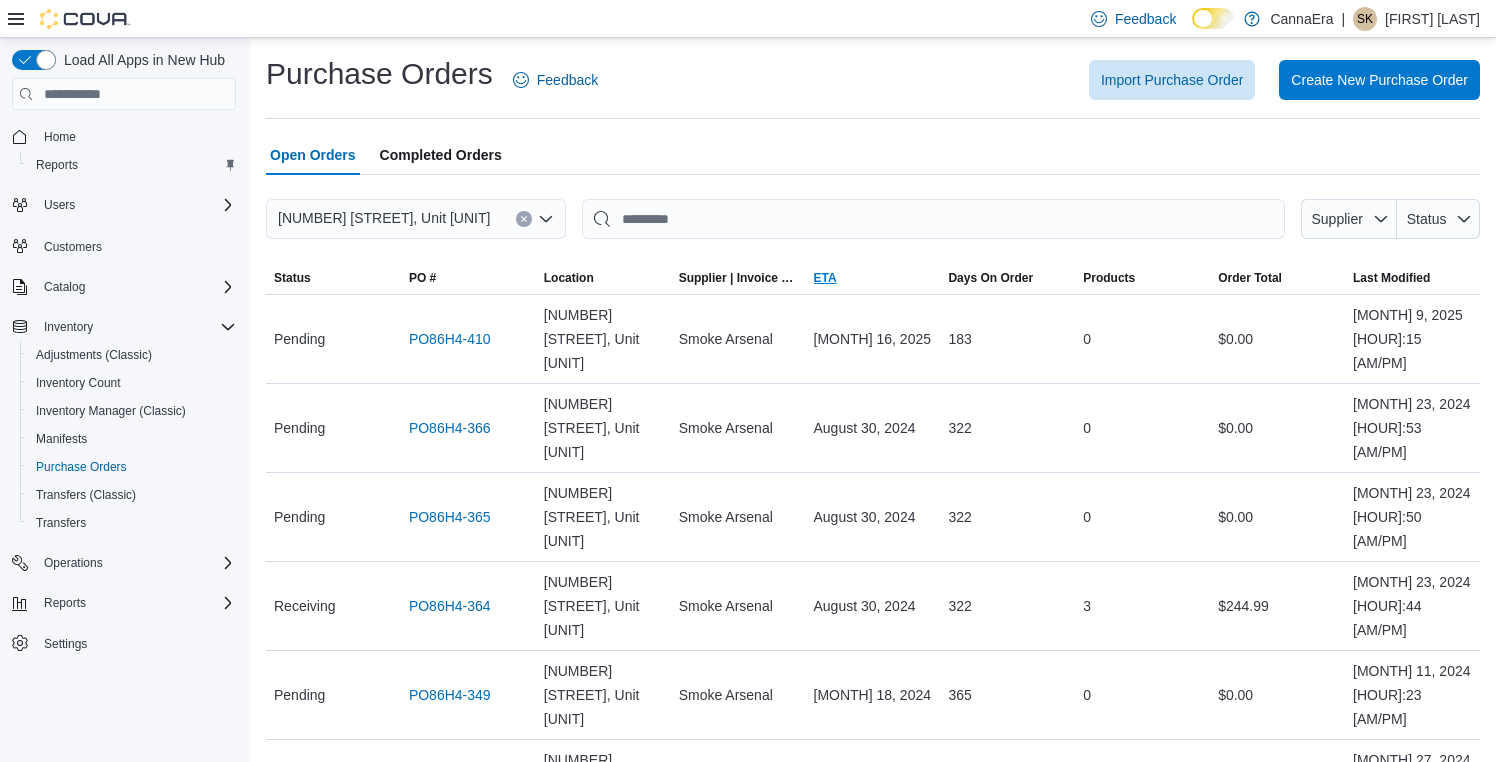 click on "ETA" at bounding box center [873, 278] 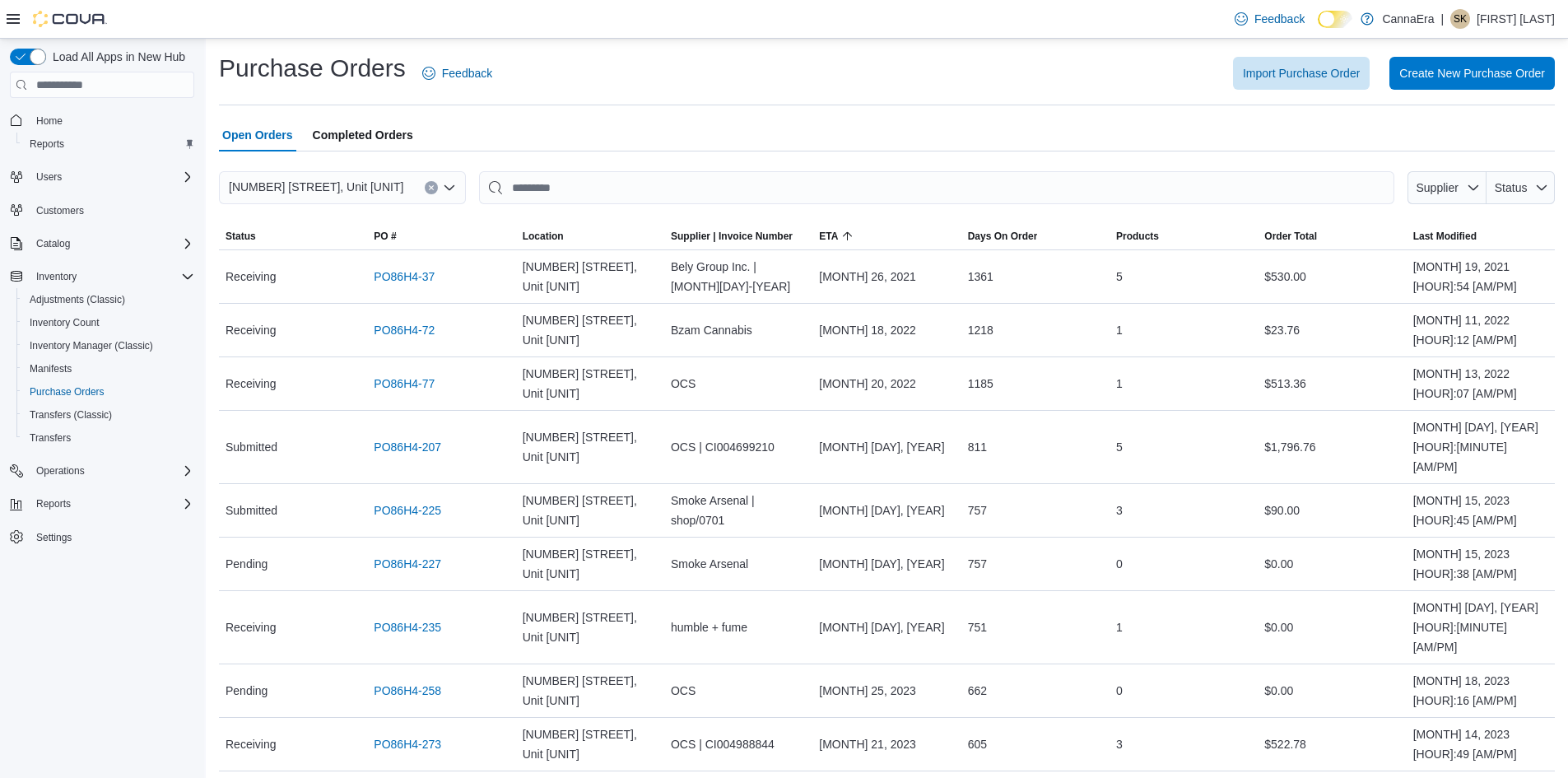 click on "Completed Orders" at bounding box center [363, 135] 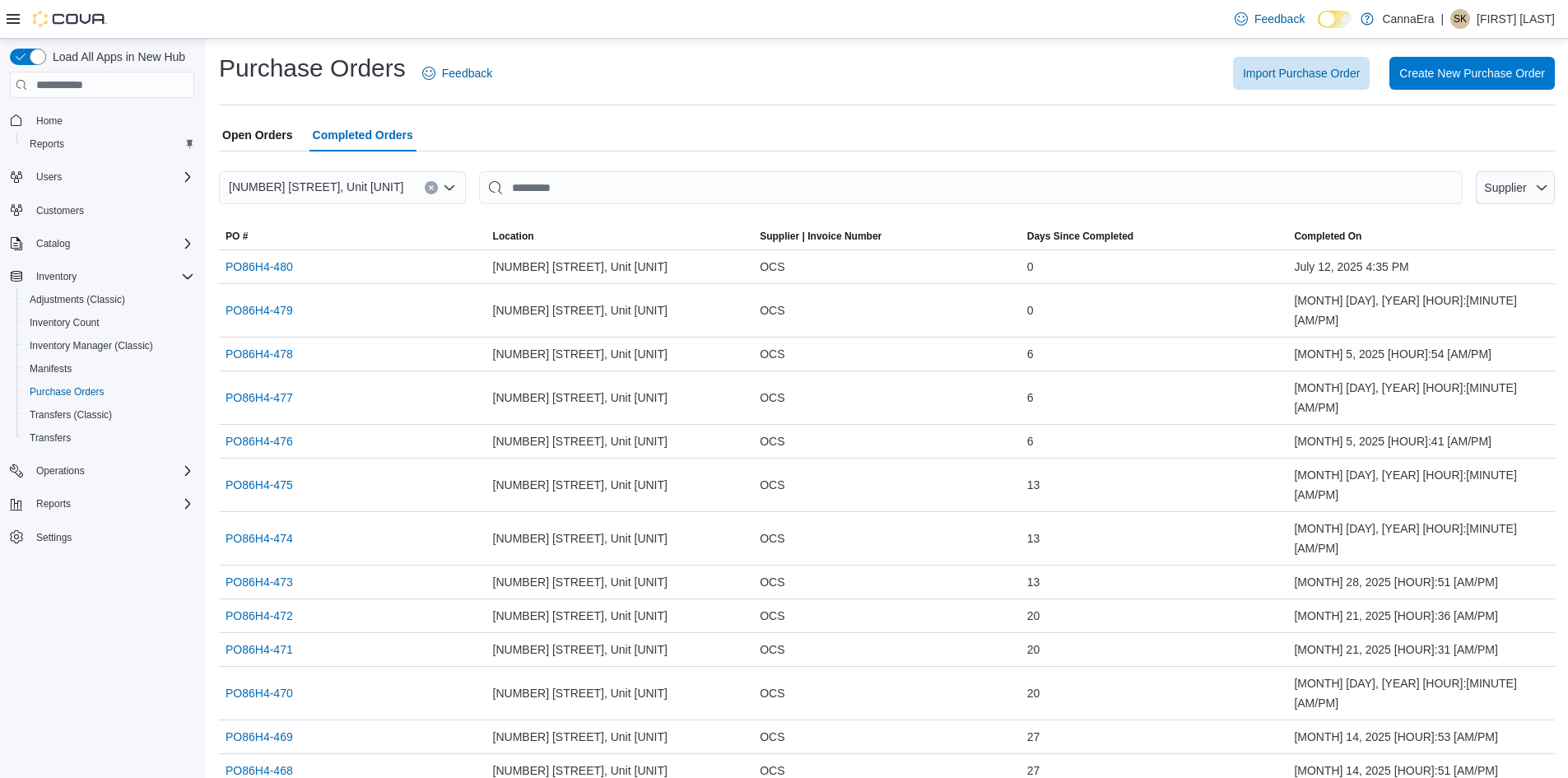 click on "Open Orders" at bounding box center (258, 135) 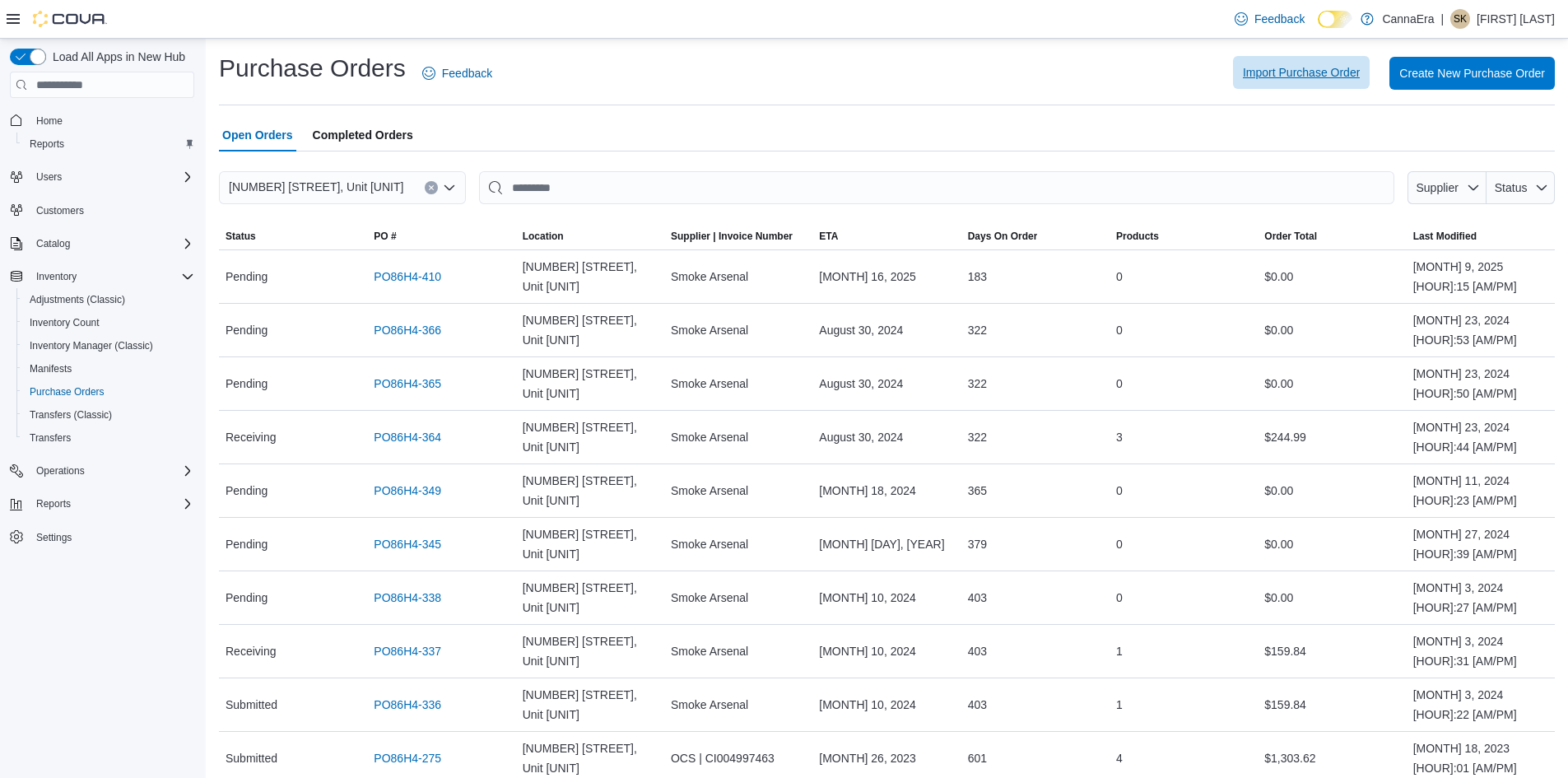 click on "Import Purchase Order" at bounding box center (1301, 72) 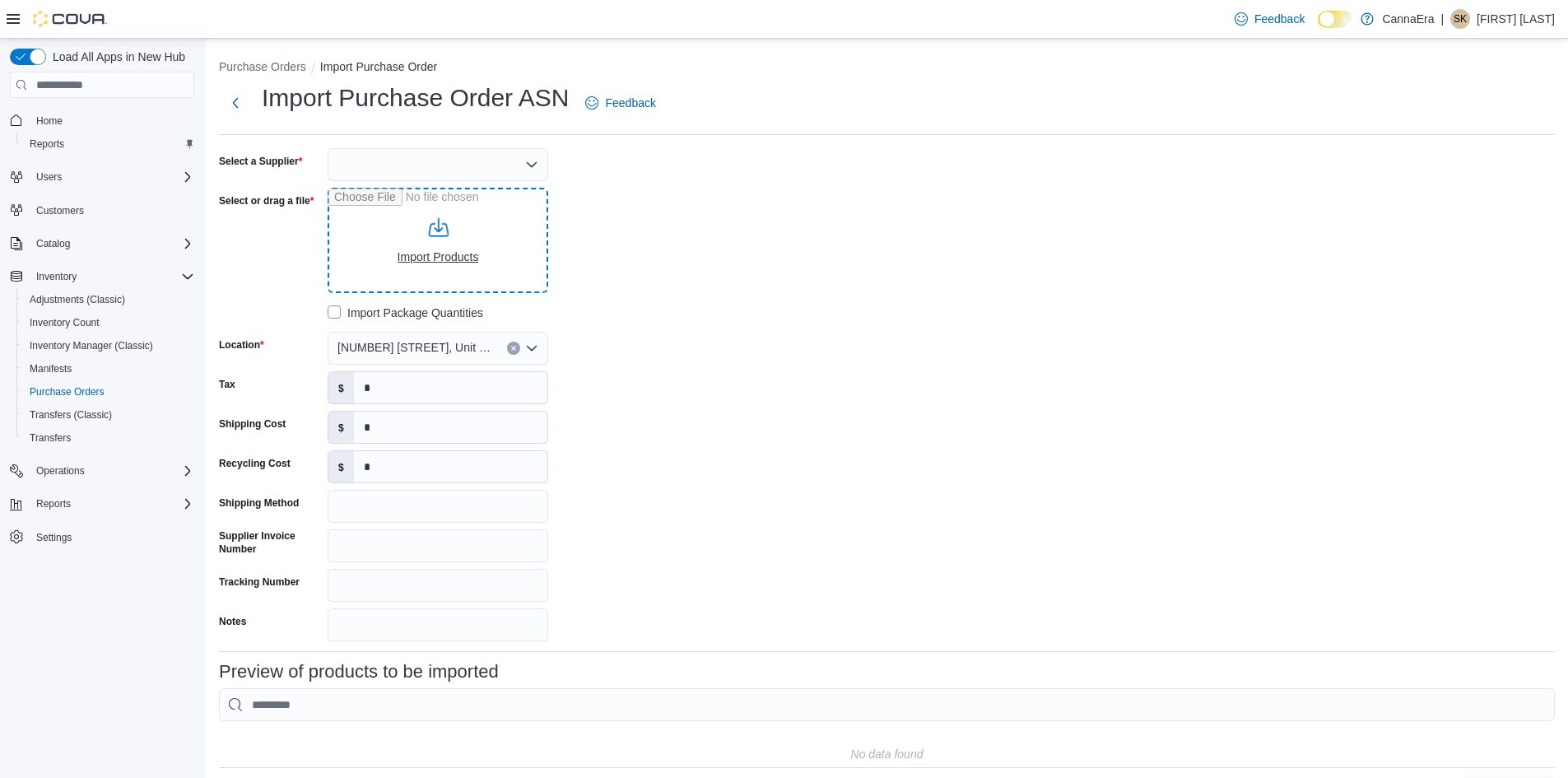 click on "Select or drag a file" at bounding box center [438, 240] 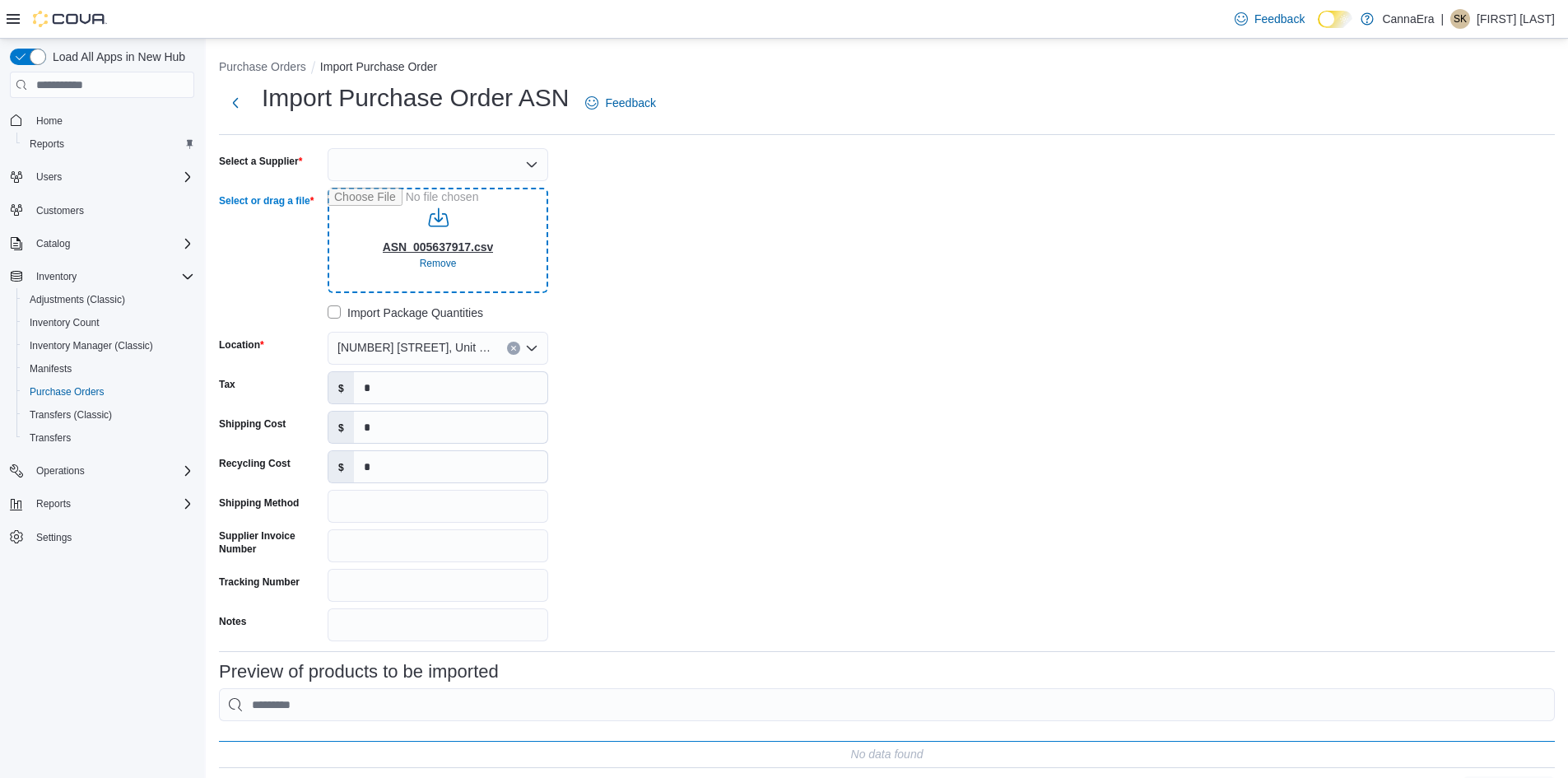 type on "**********" 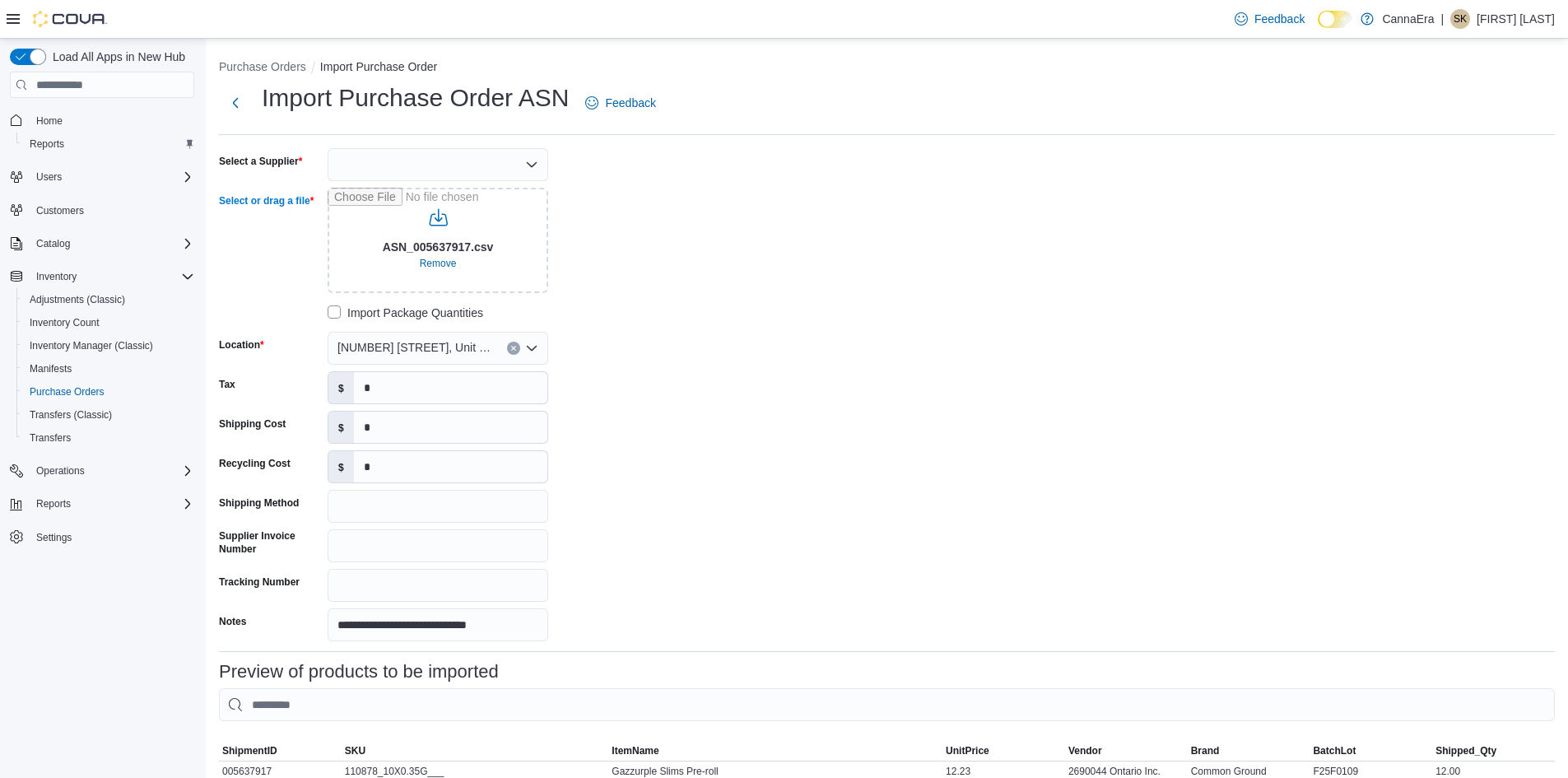 click at bounding box center (438, 165) 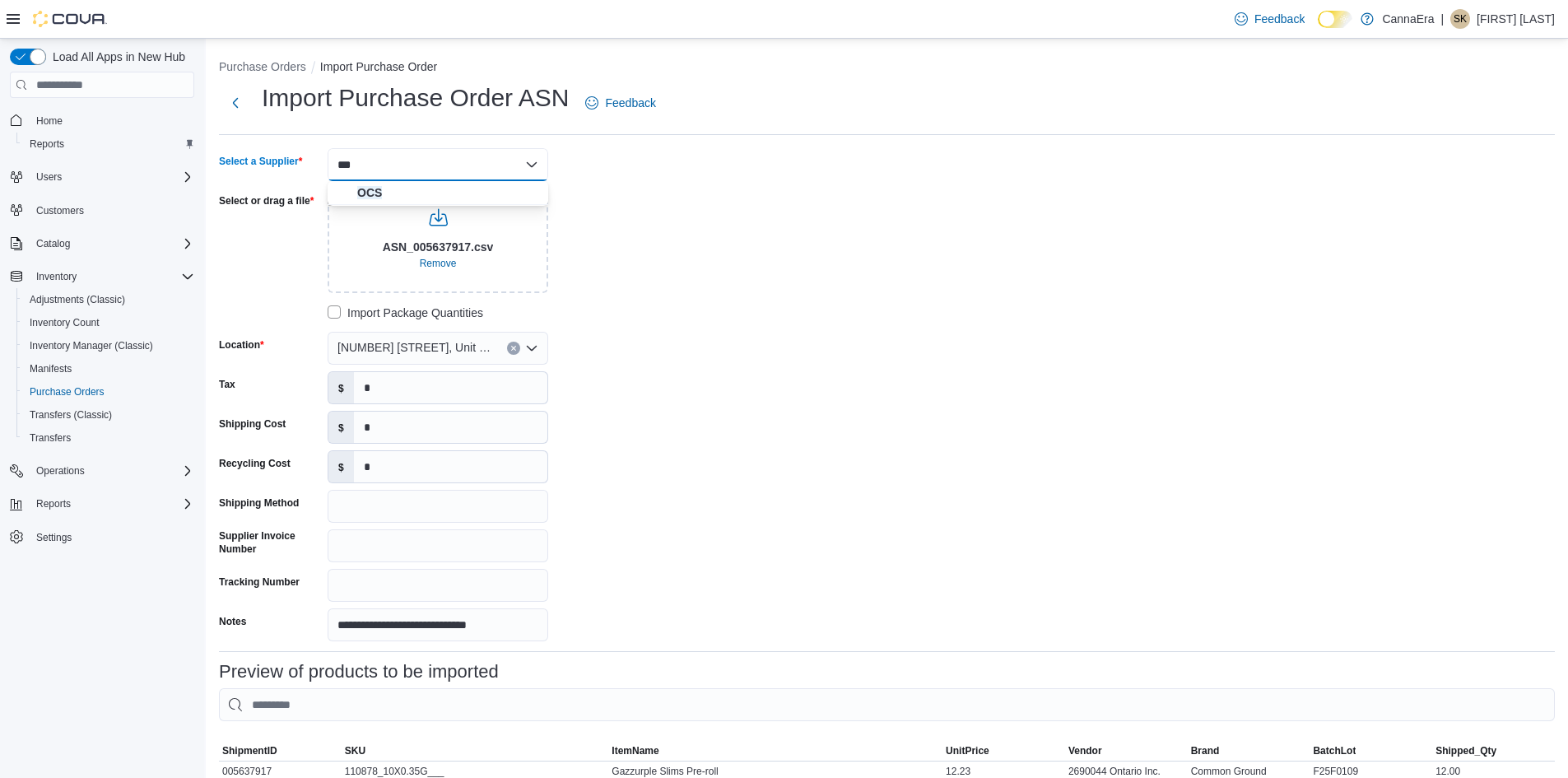 type on "***" 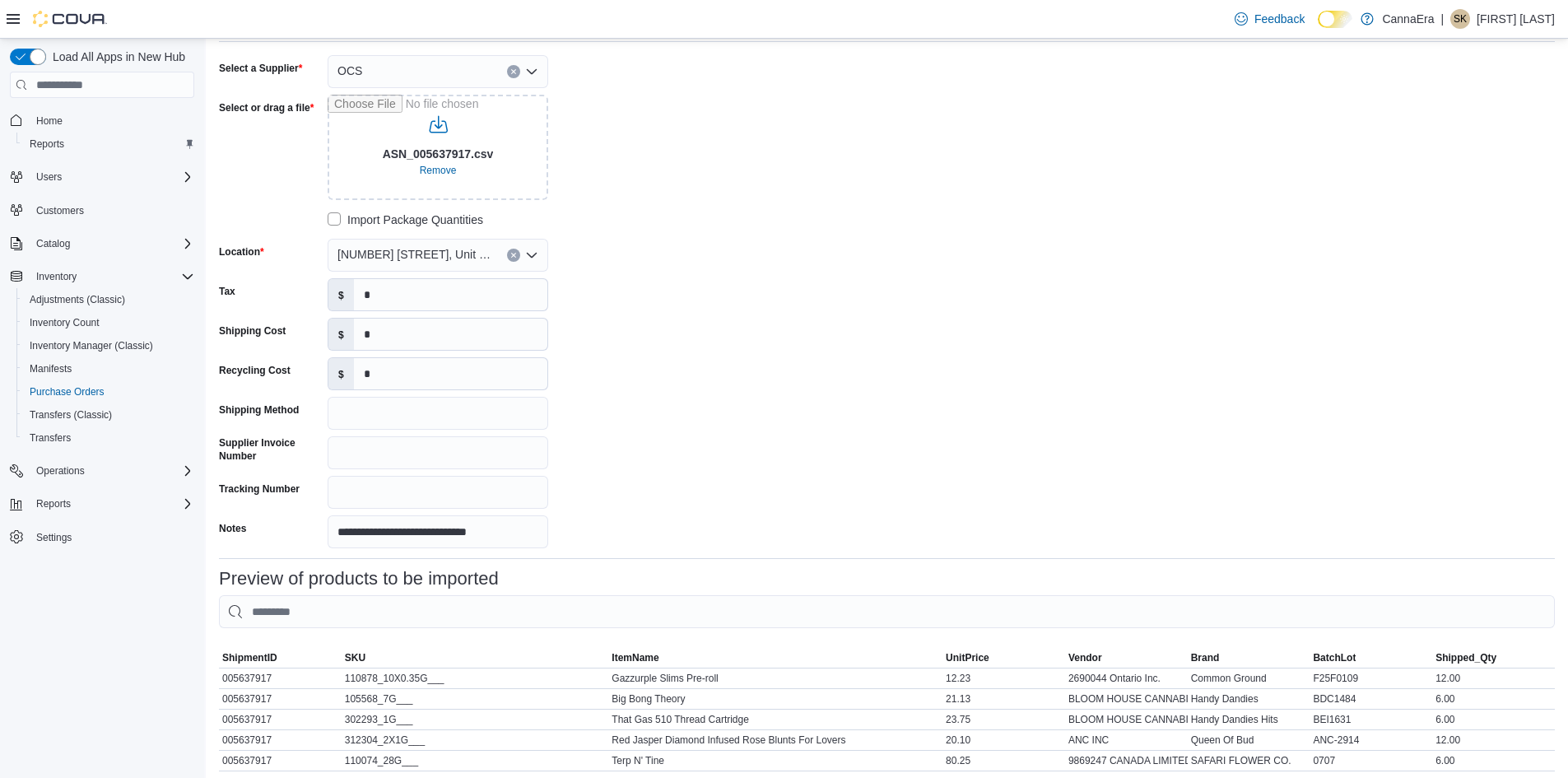 scroll, scrollTop: 200, scrollLeft: 0, axis: vertical 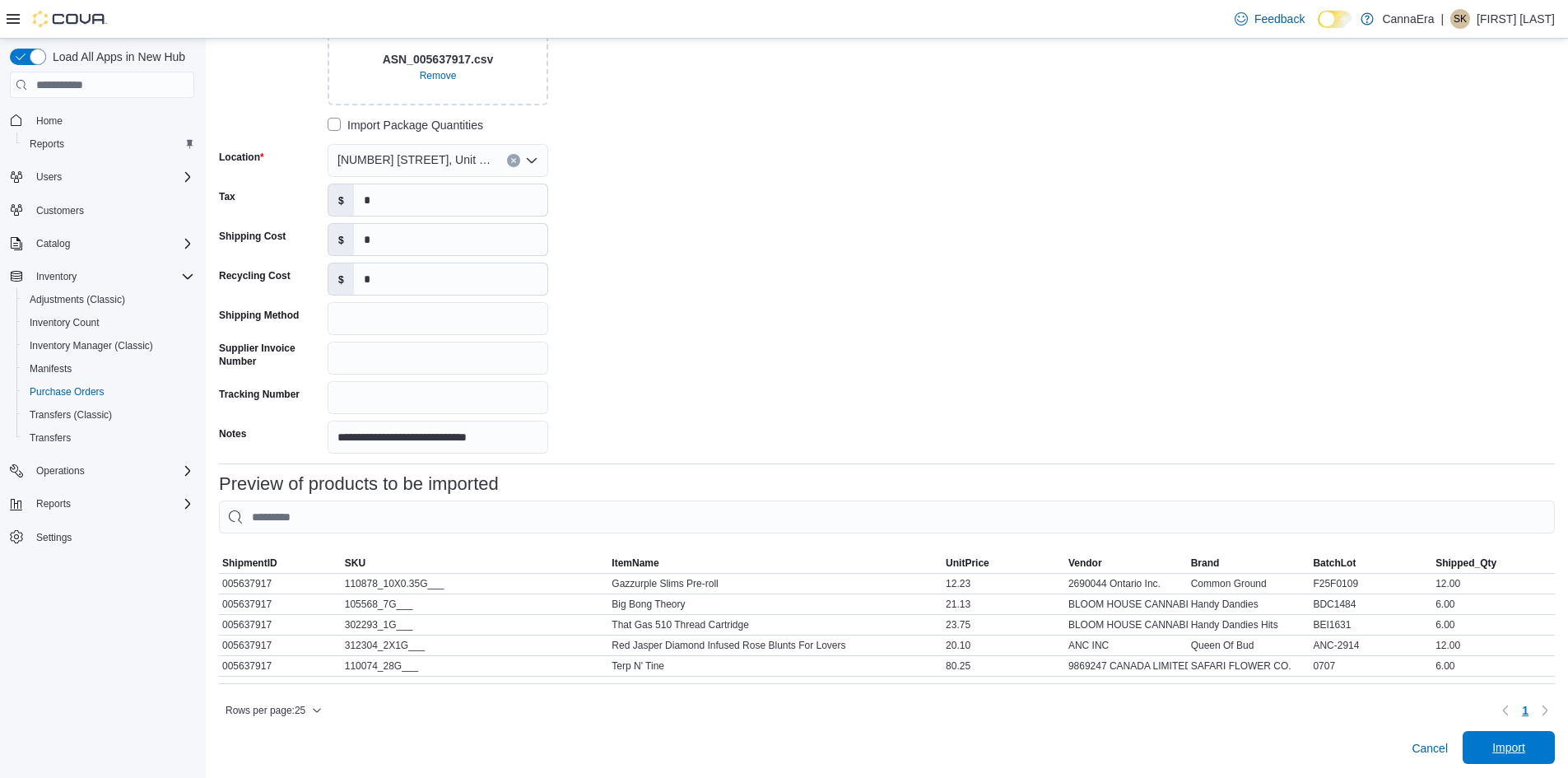 click on "Import" at bounding box center [1509, 748] 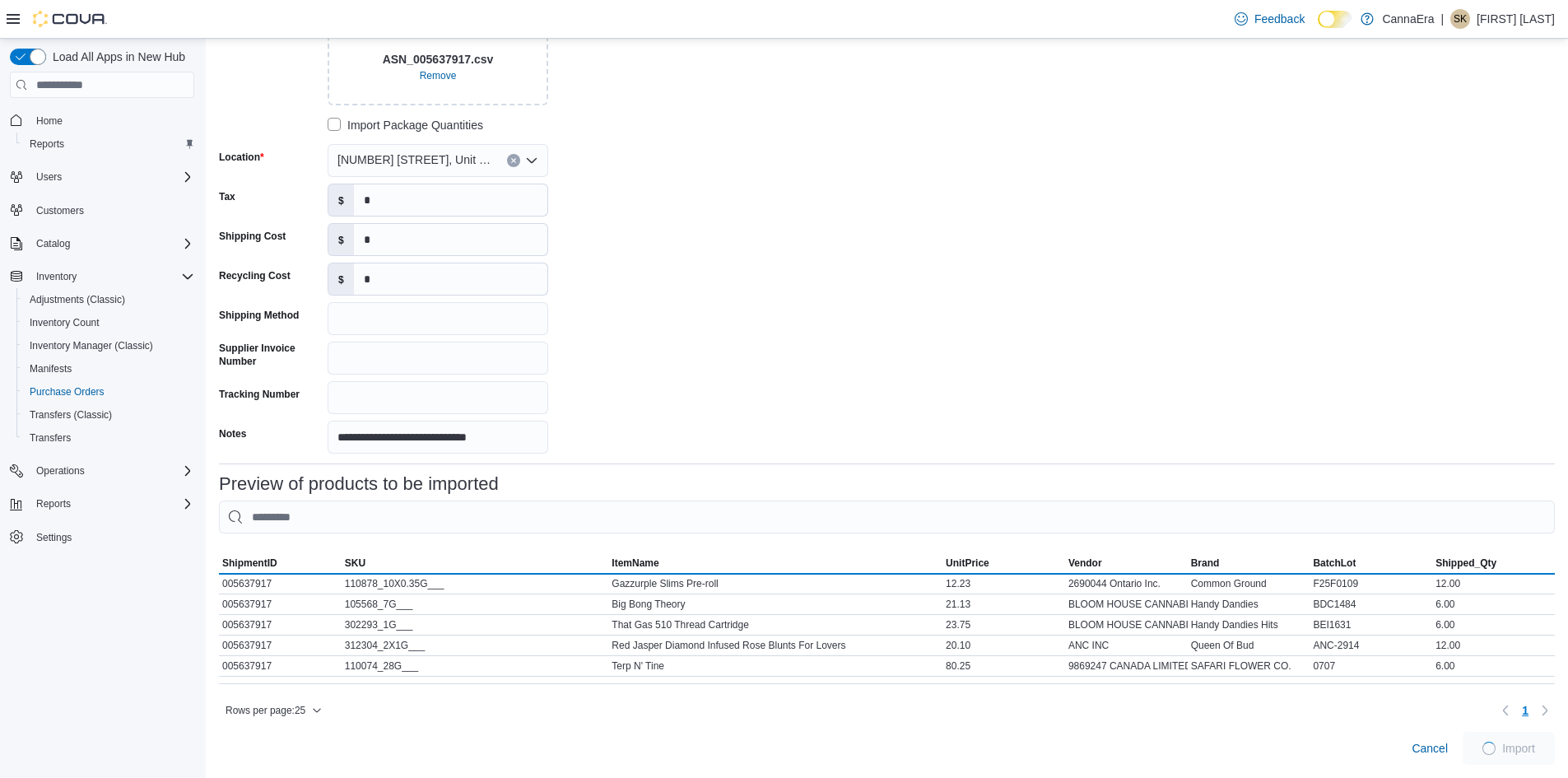 scroll, scrollTop: 197, scrollLeft: 0, axis: vertical 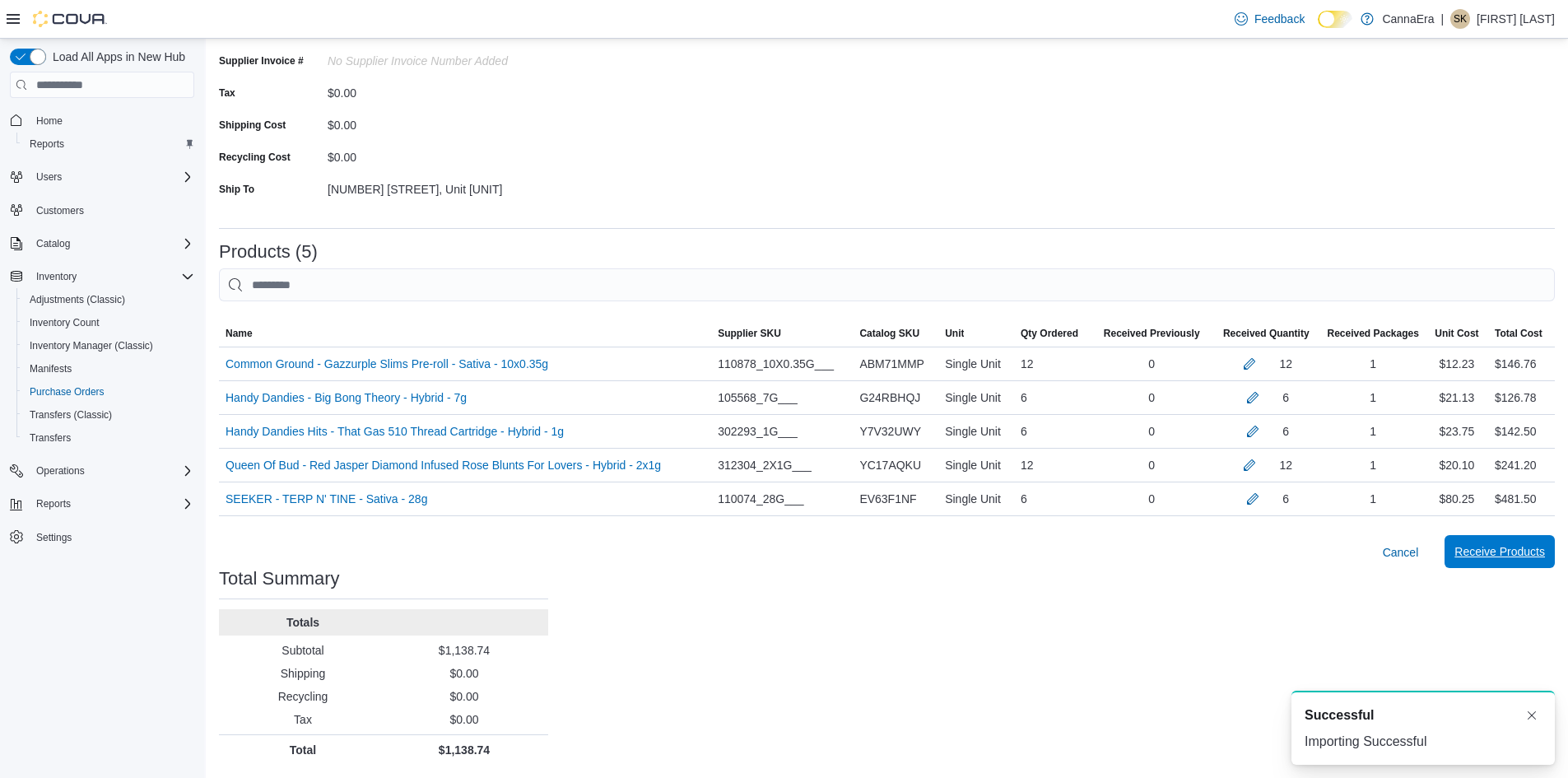 click on "Receive Products" at bounding box center (1500, 552) 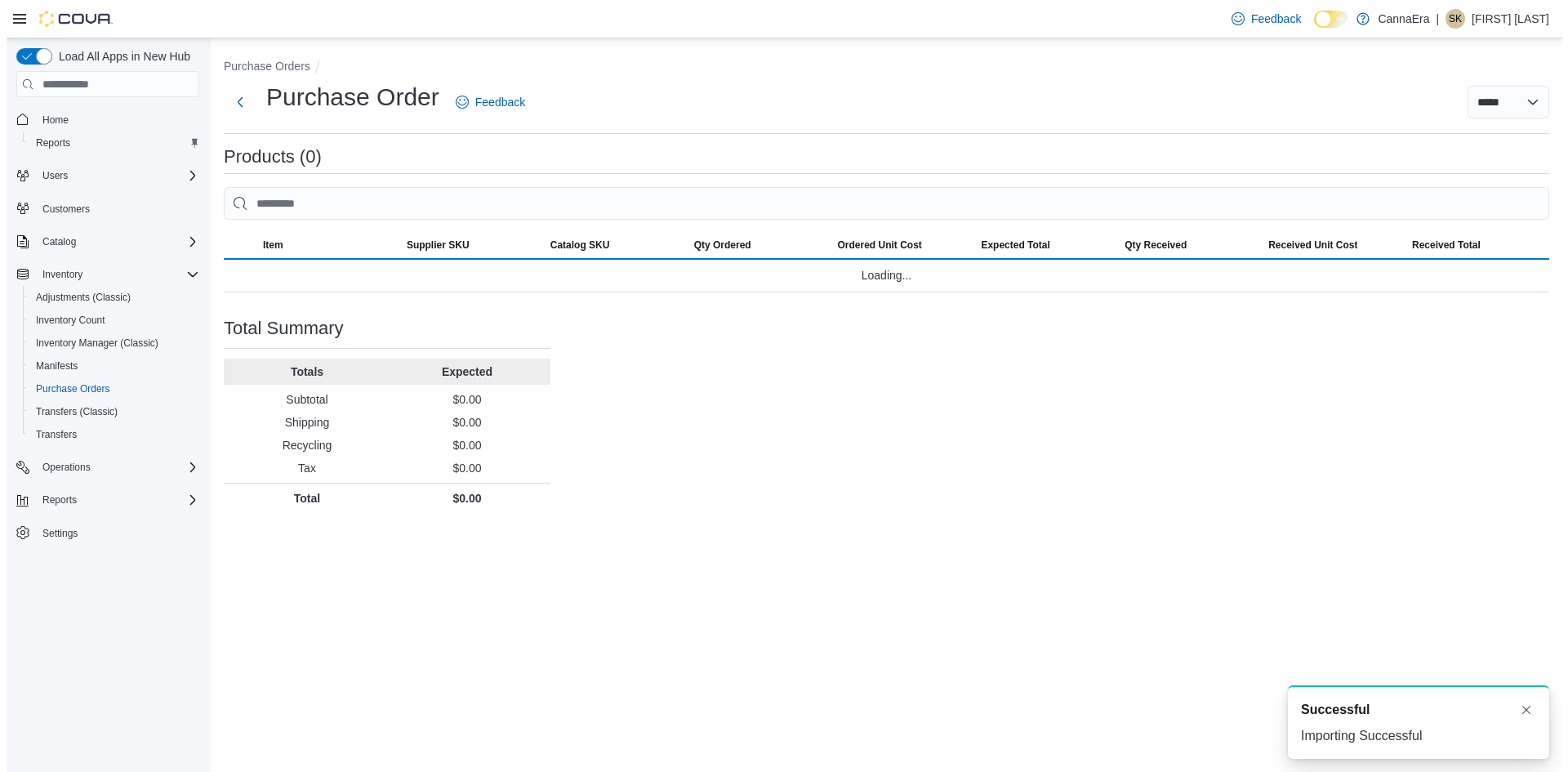 scroll, scrollTop: 0, scrollLeft: 0, axis: both 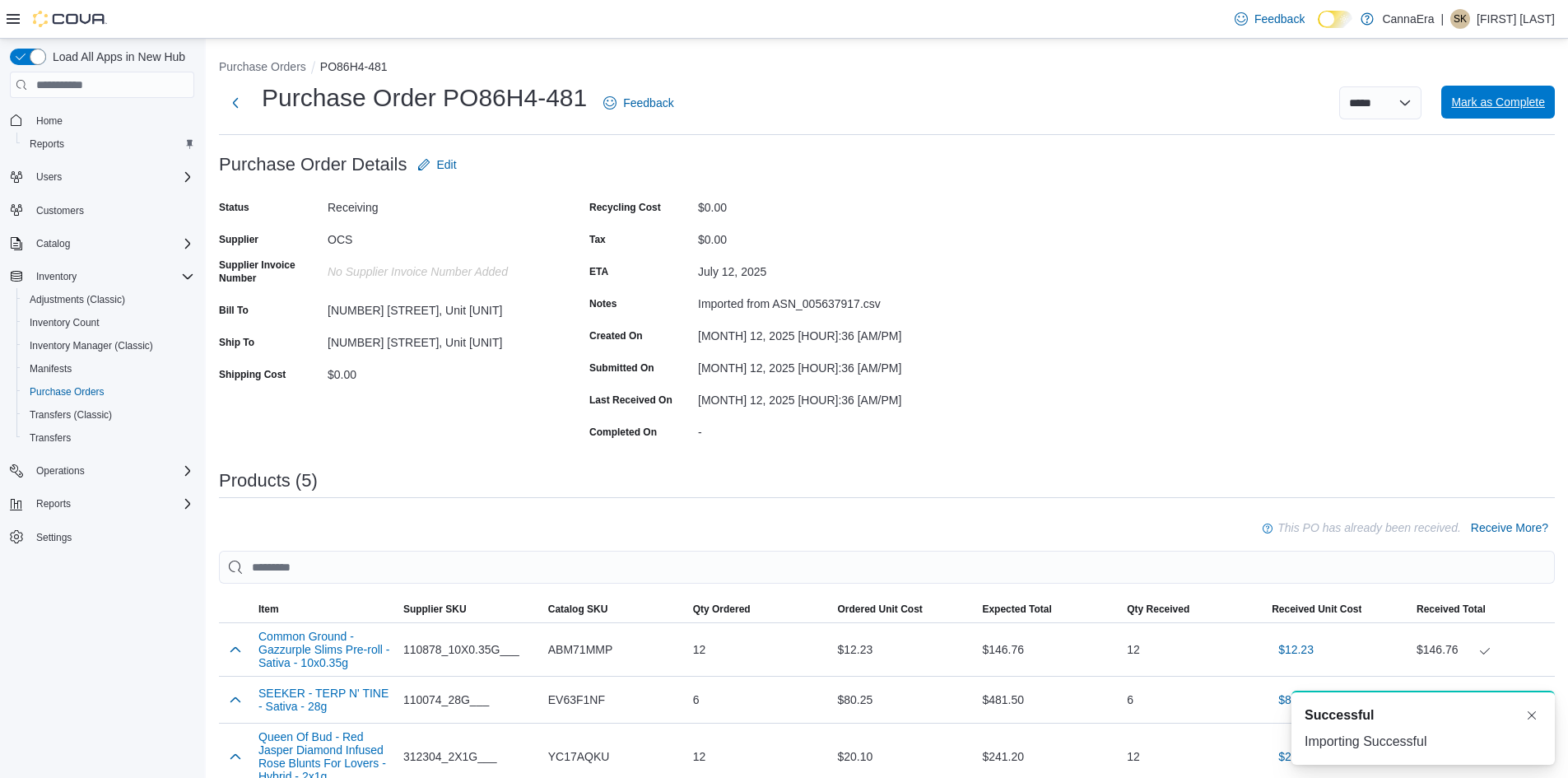 click on "Mark as Complete" at bounding box center [1498, 102] 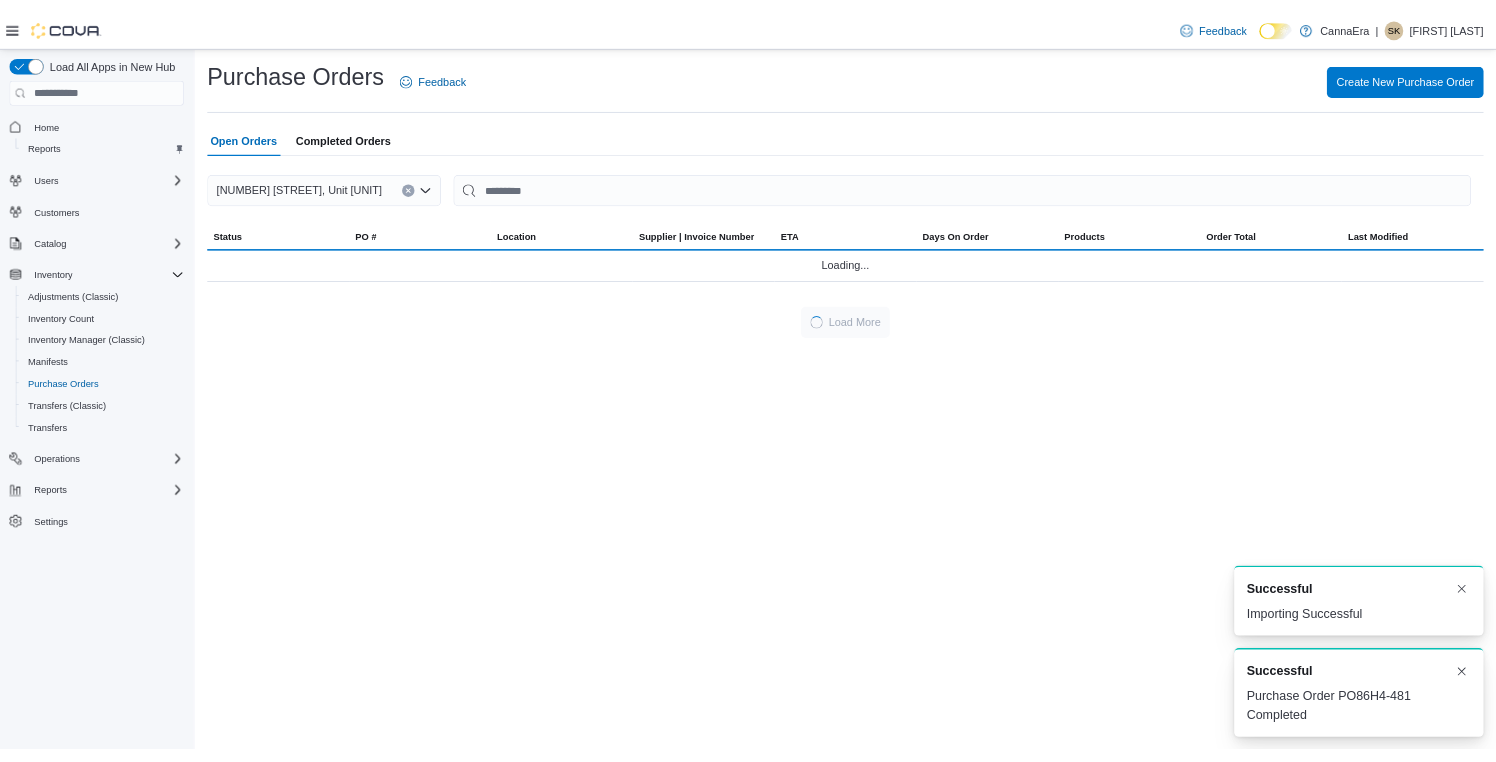 scroll, scrollTop: 0, scrollLeft: 0, axis: both 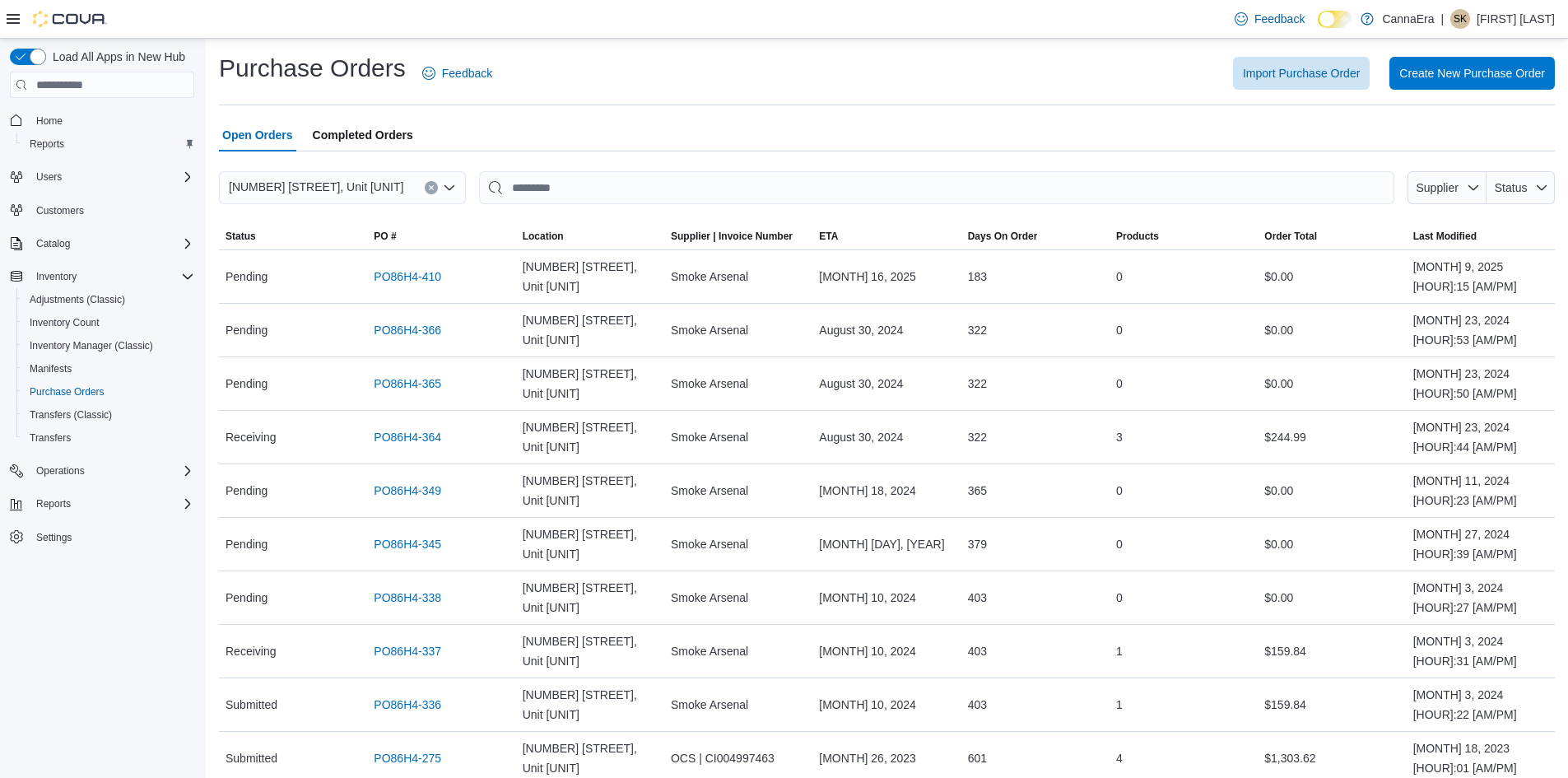 click on "Import Purchase Order Create New Purchase Order" at bounding box center (1033, 73) 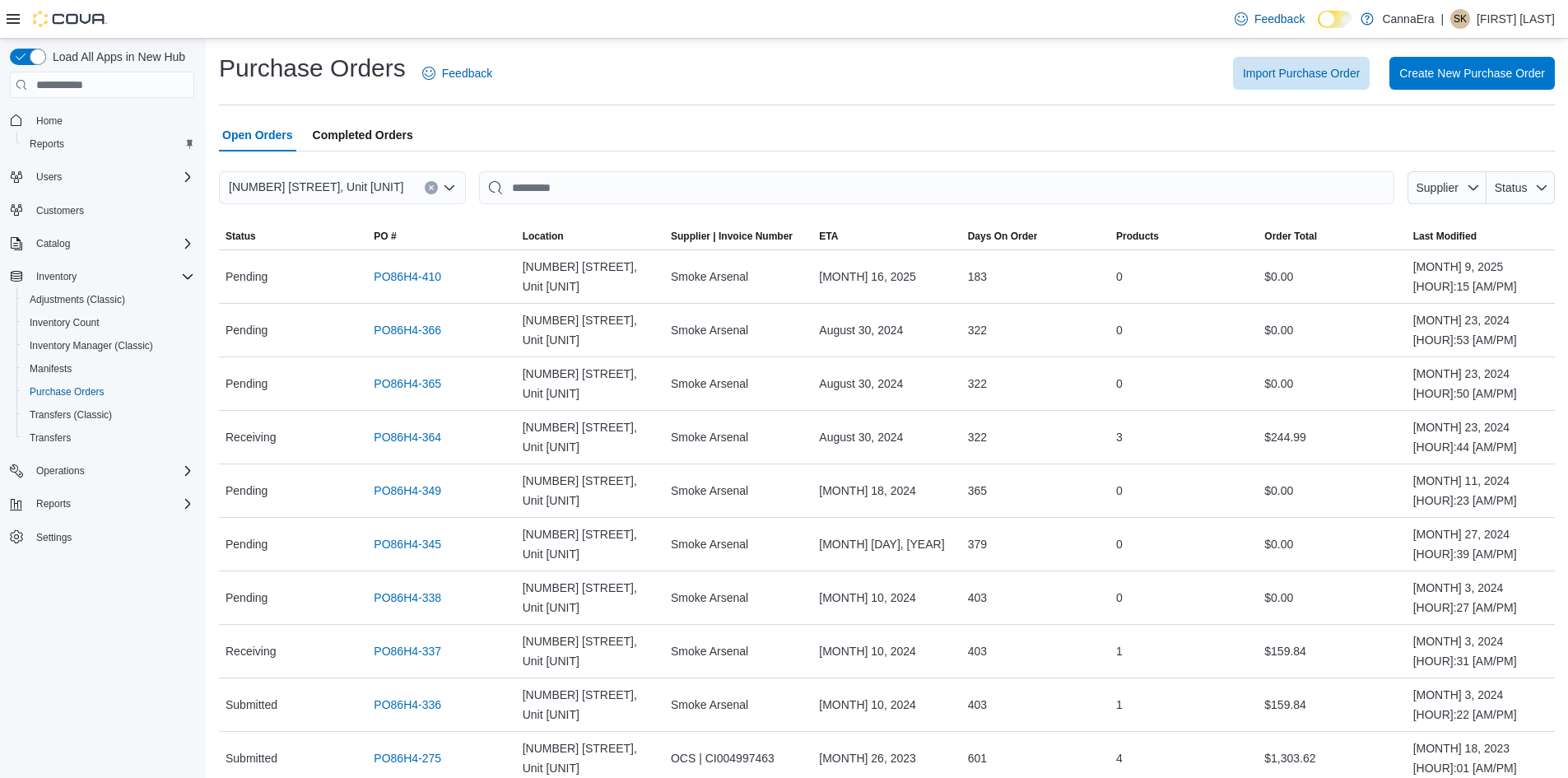 click on "Completed Orders" at bounding box center [363, 135] 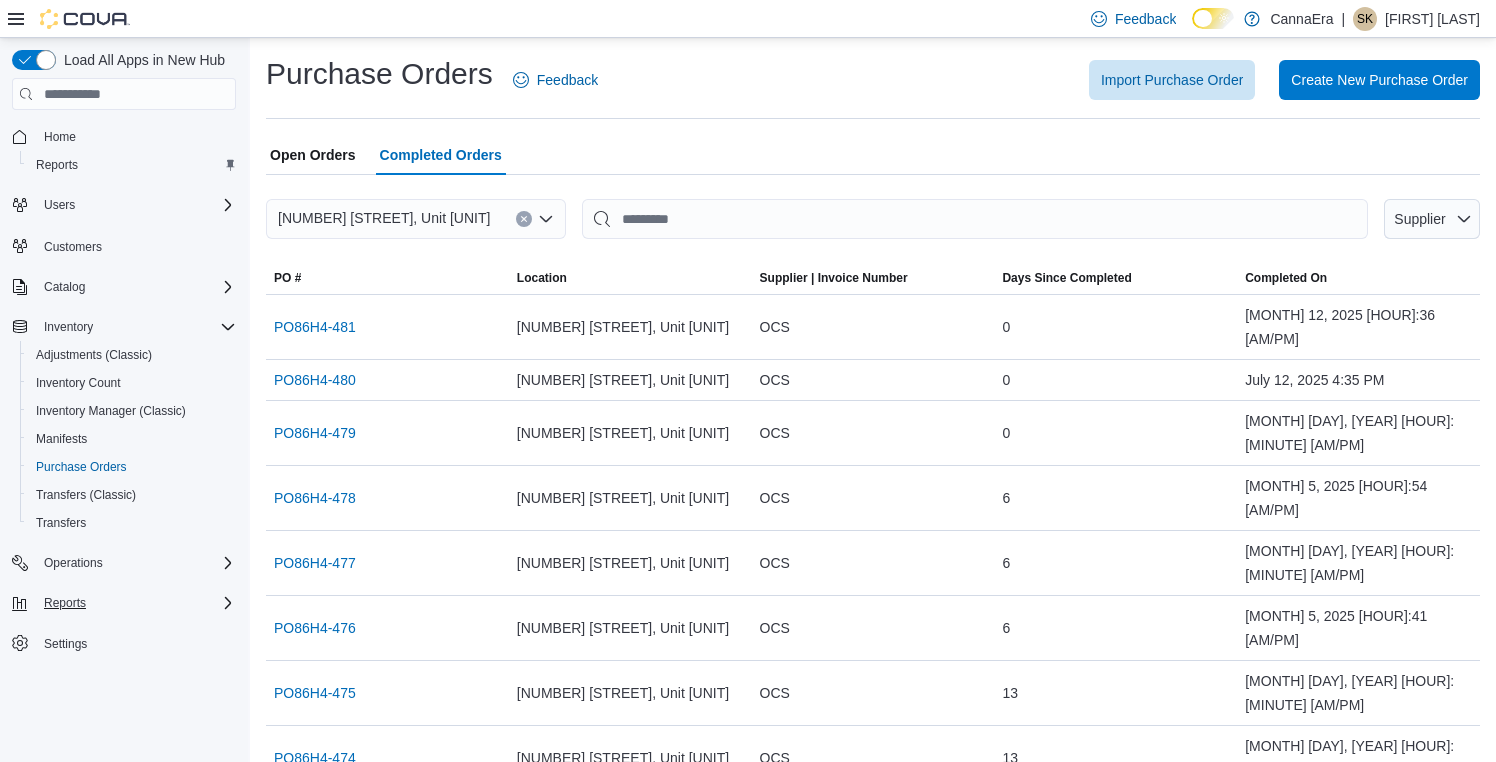 click on "Reports" at bounding box center [136, 603] 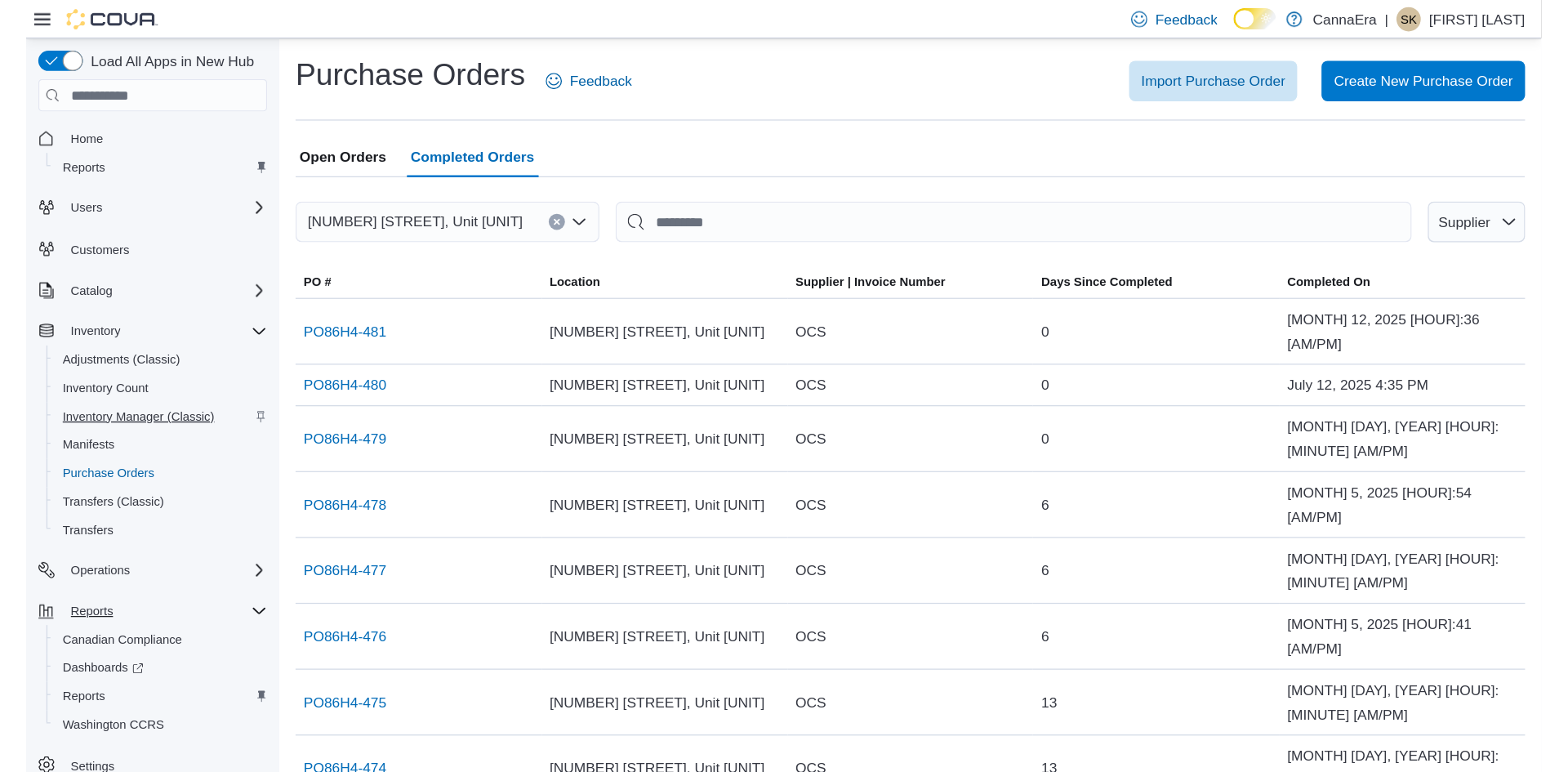 scroll, scrollTop: 25, scrollLeft: 0, axis: vertical 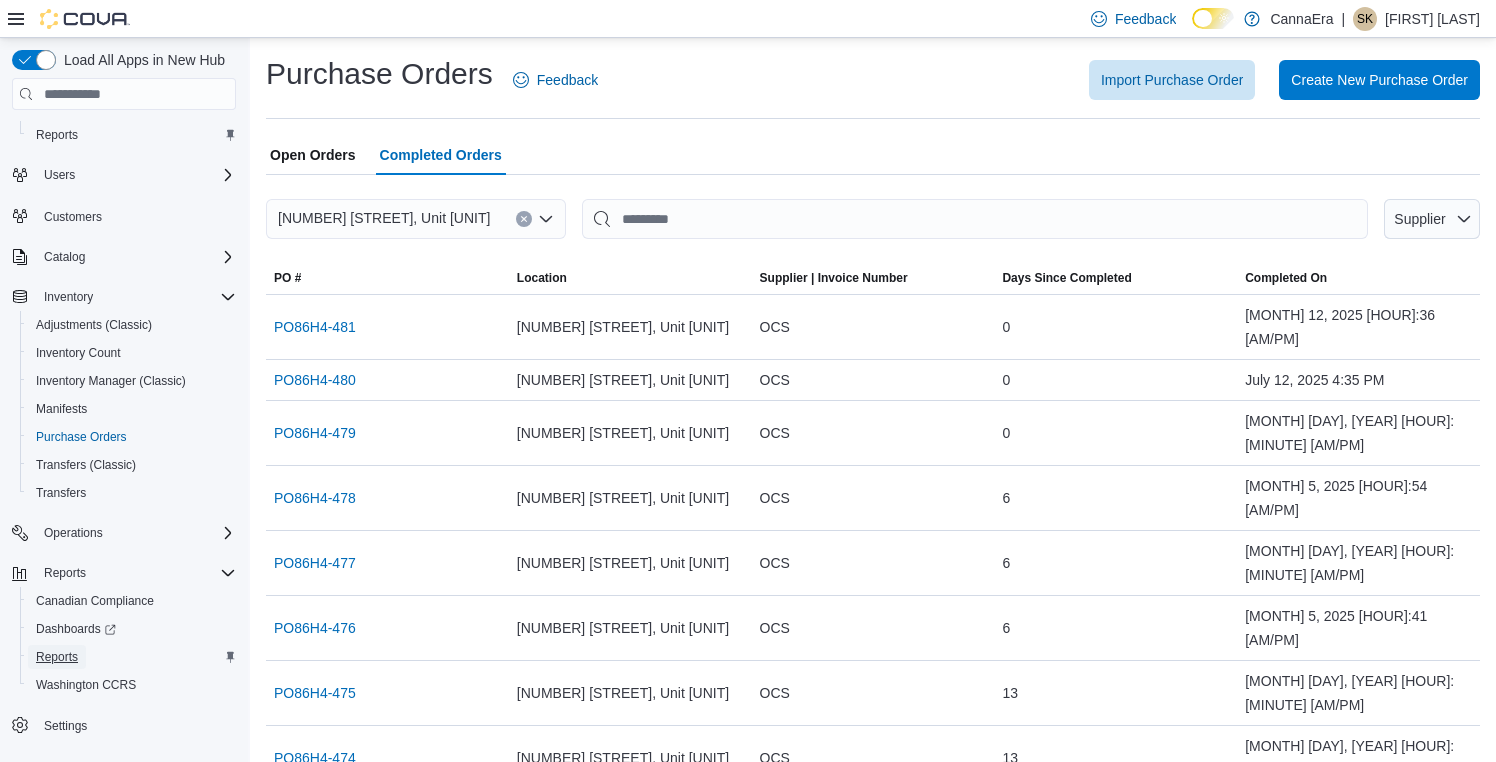 click on "Reports" at bounding box center (57, 657) 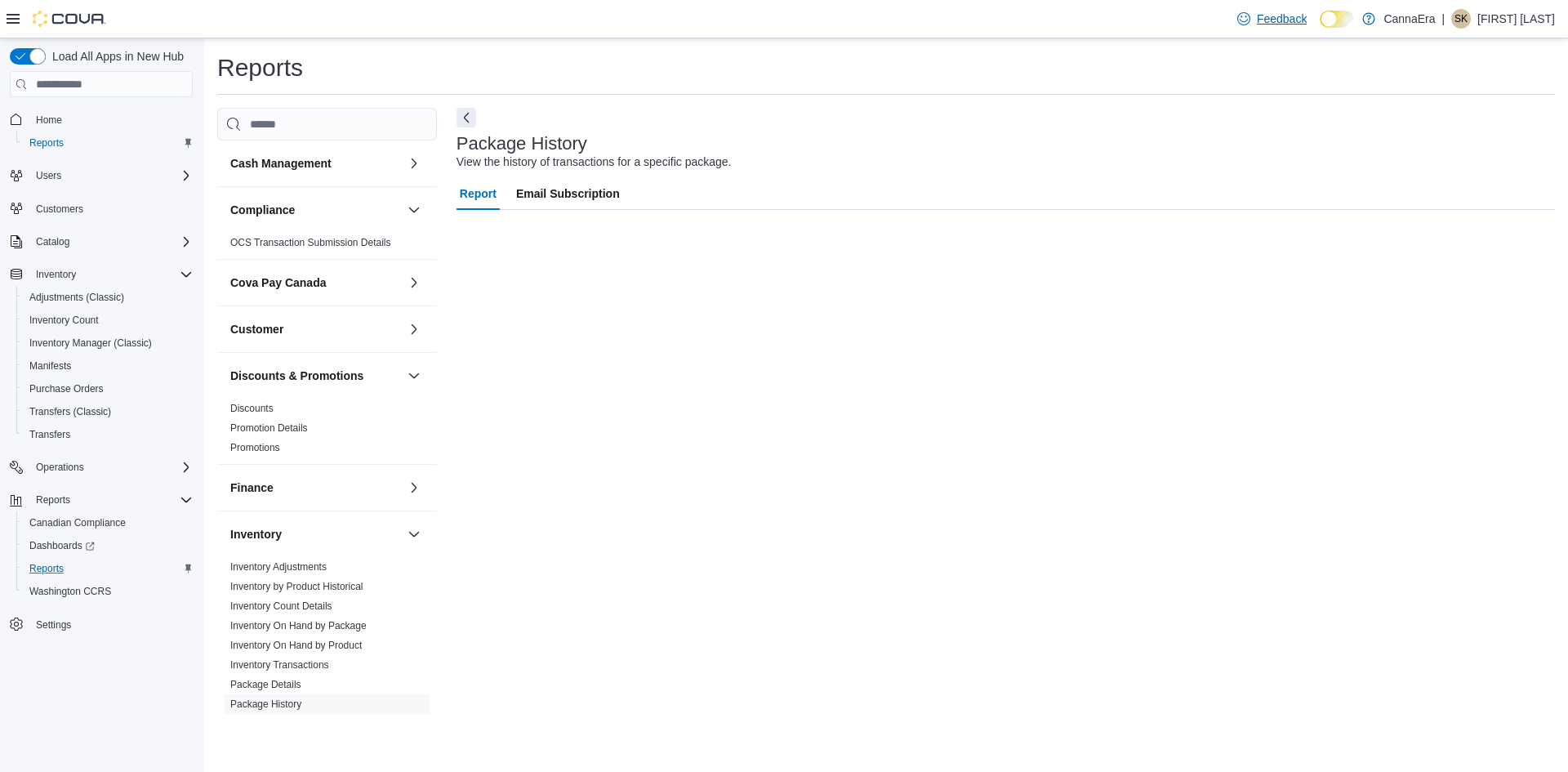 scroll, scrollTop: 0, scrollLeft: 0, axis: both 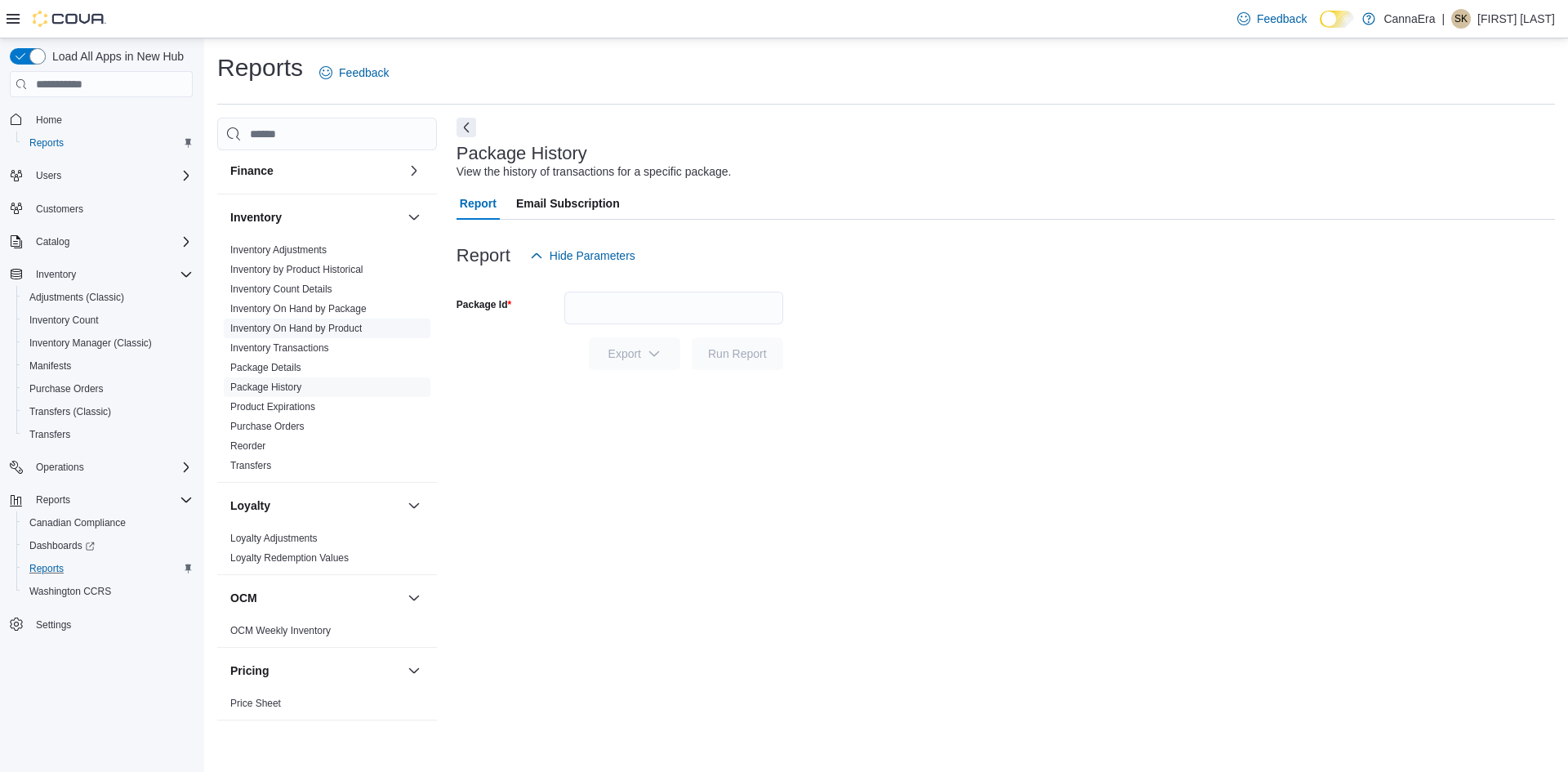 click on "Inventory On Hand by Product" at bounding box center [296, 328] 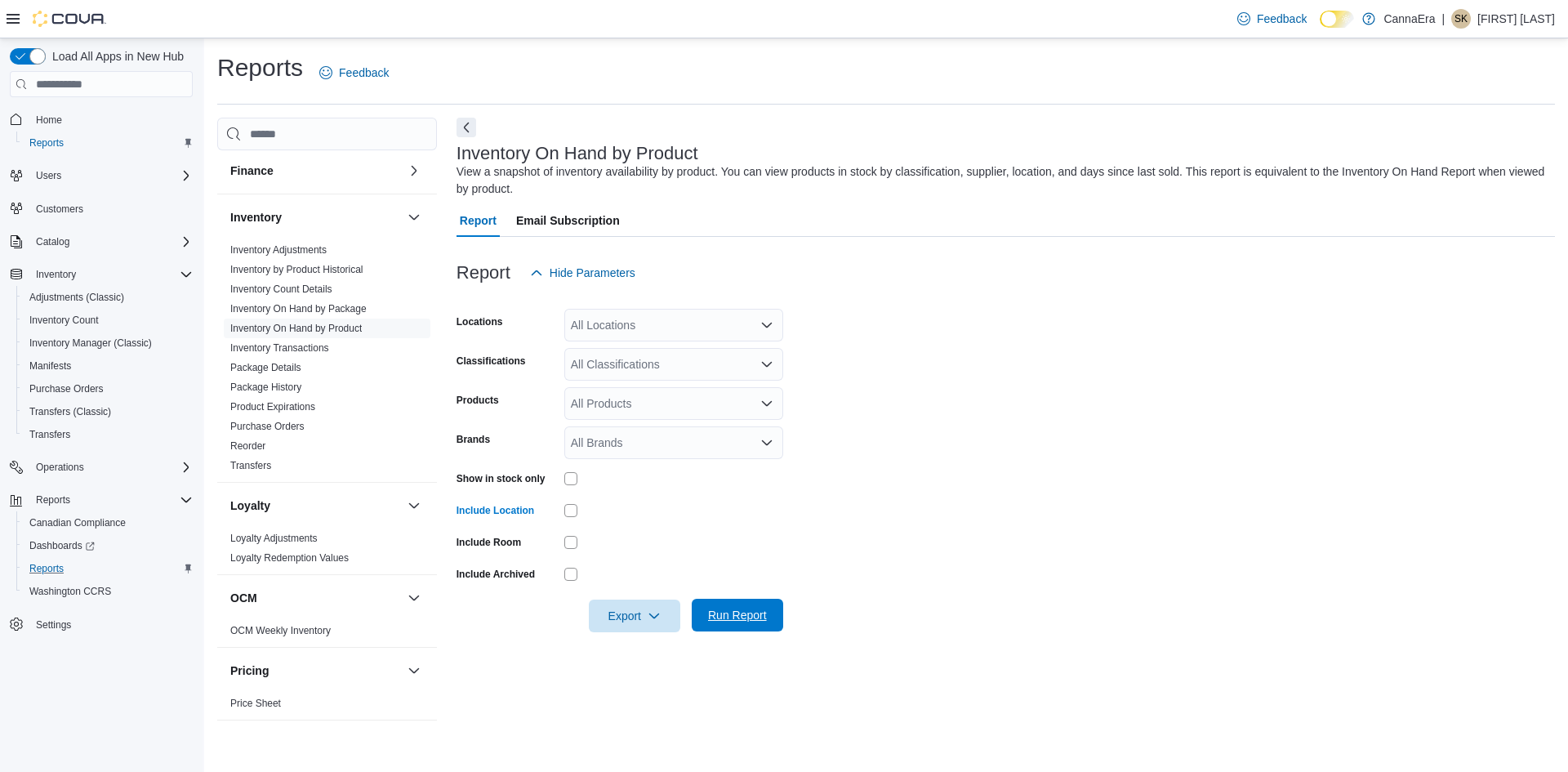 click on "Run Report" at bounding box center [737, 615] 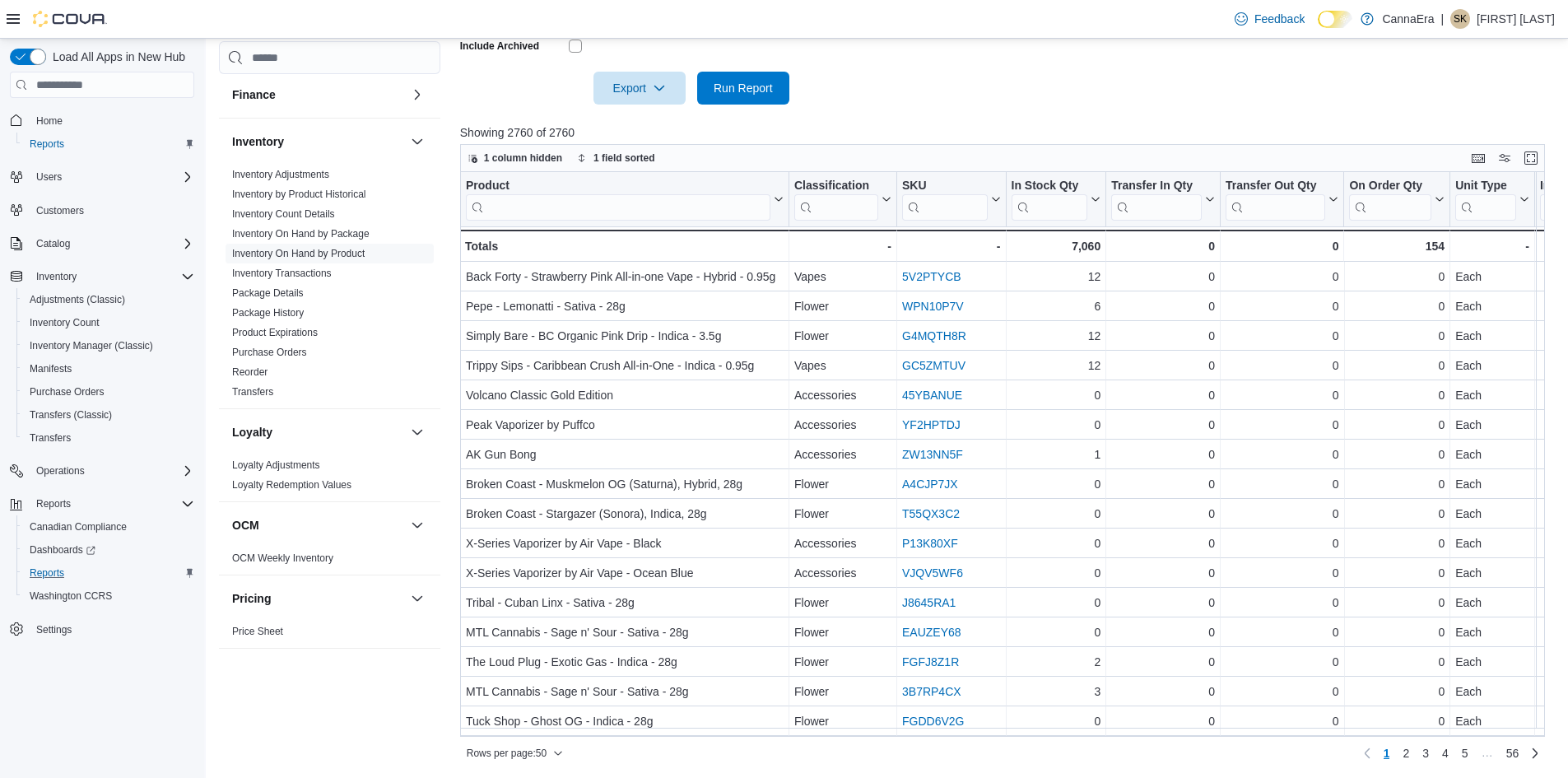 scroll, scrollTop: 534, scrollLeft: 0, axis: vertical 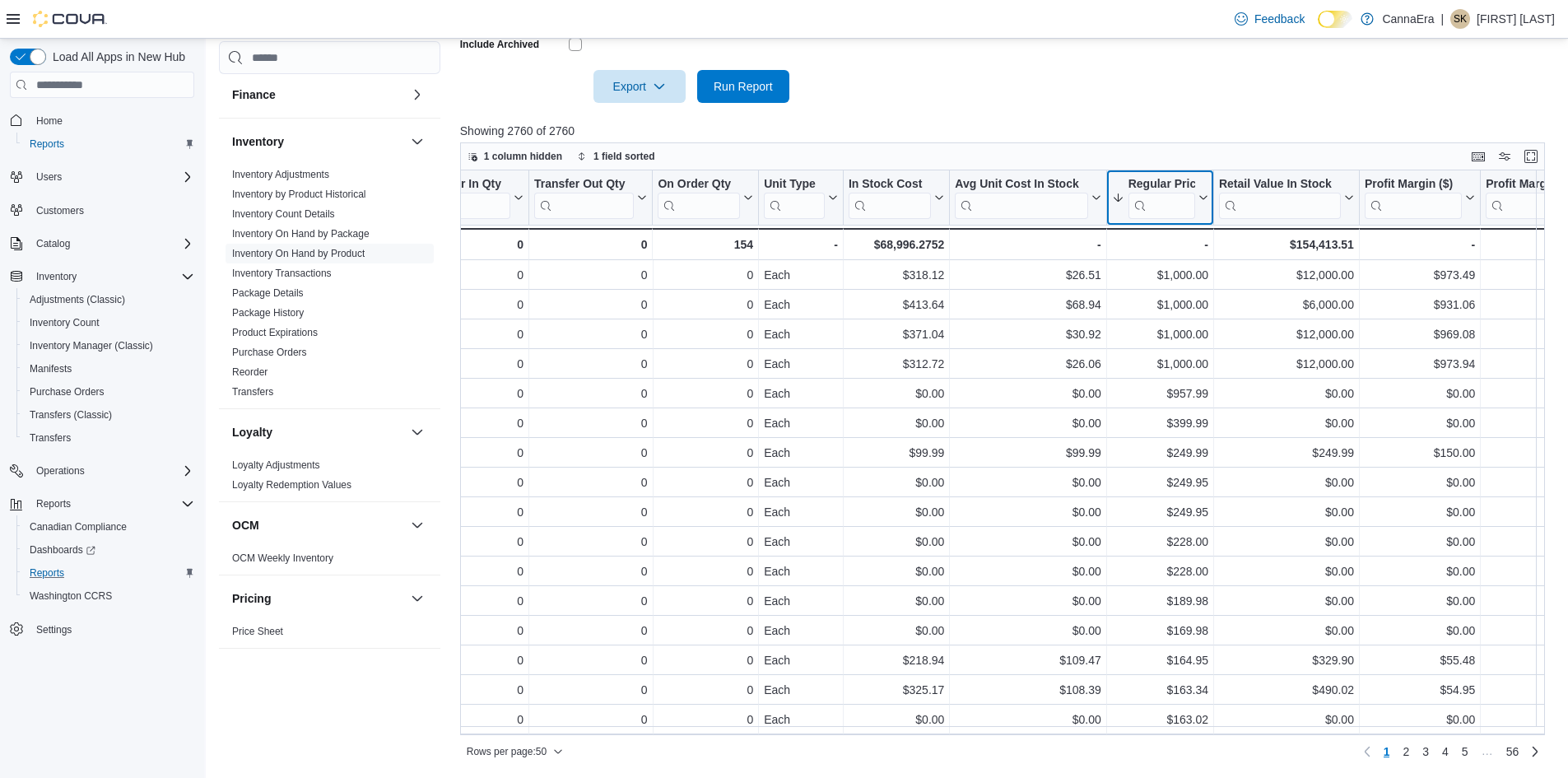 click on "Regular Price" at bounding box center (1159, 198) 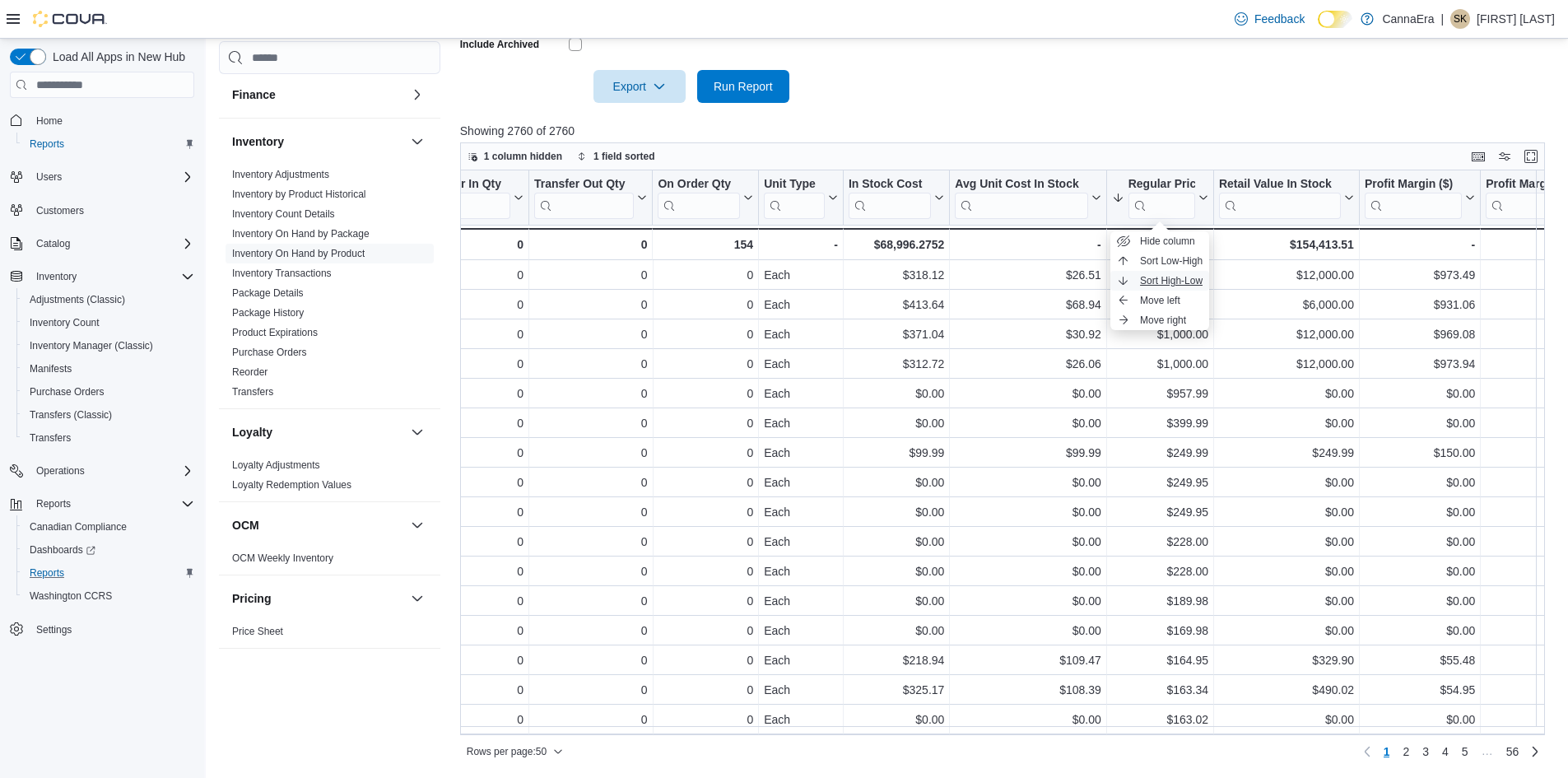 click on "Sort High-Low" at bounding box center [1171, 281] 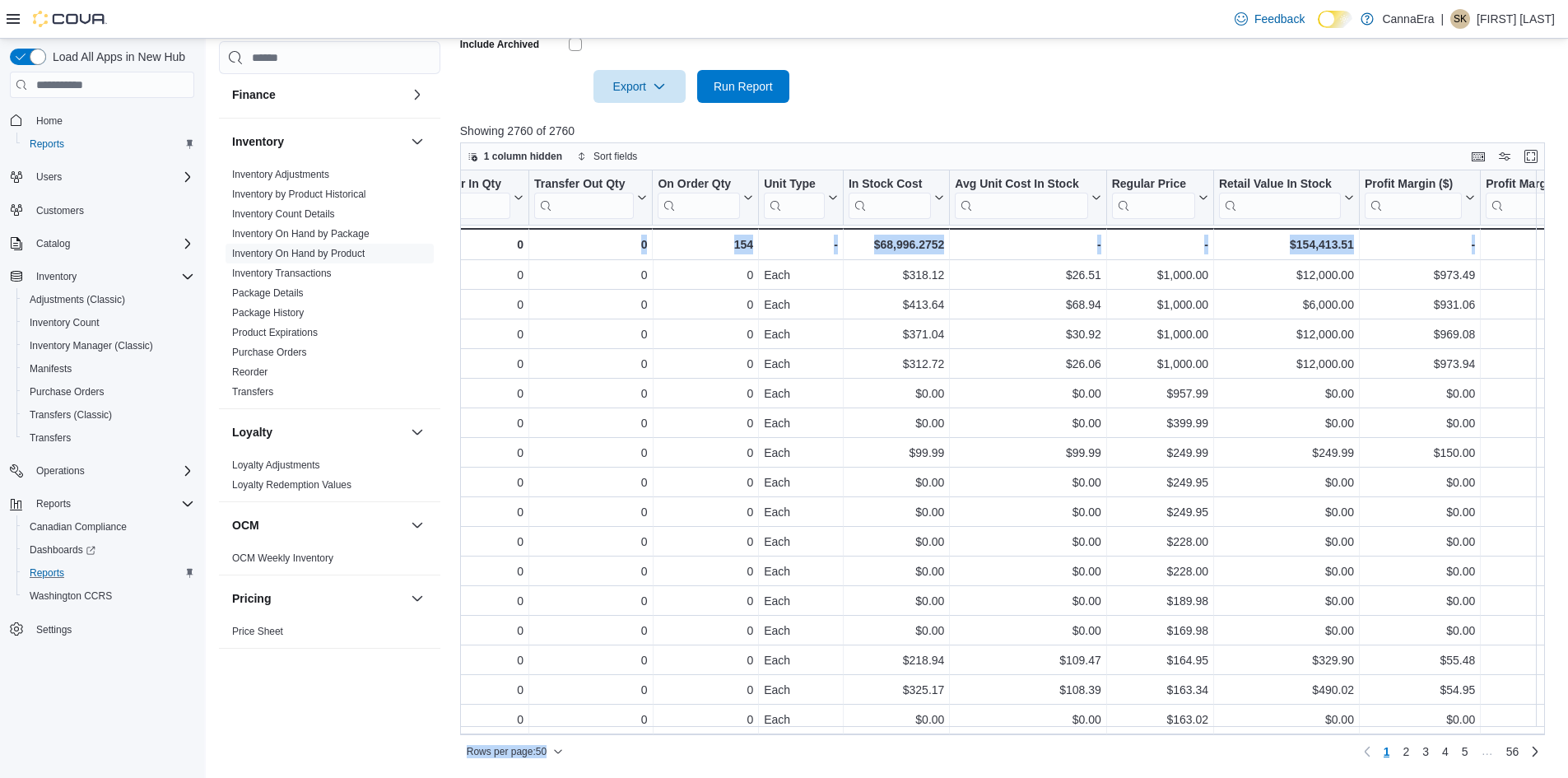 drag, startPoint x: 882, startPoint y: 735, endPoint x: 524, endPoint y: 734, distance: 358.0014 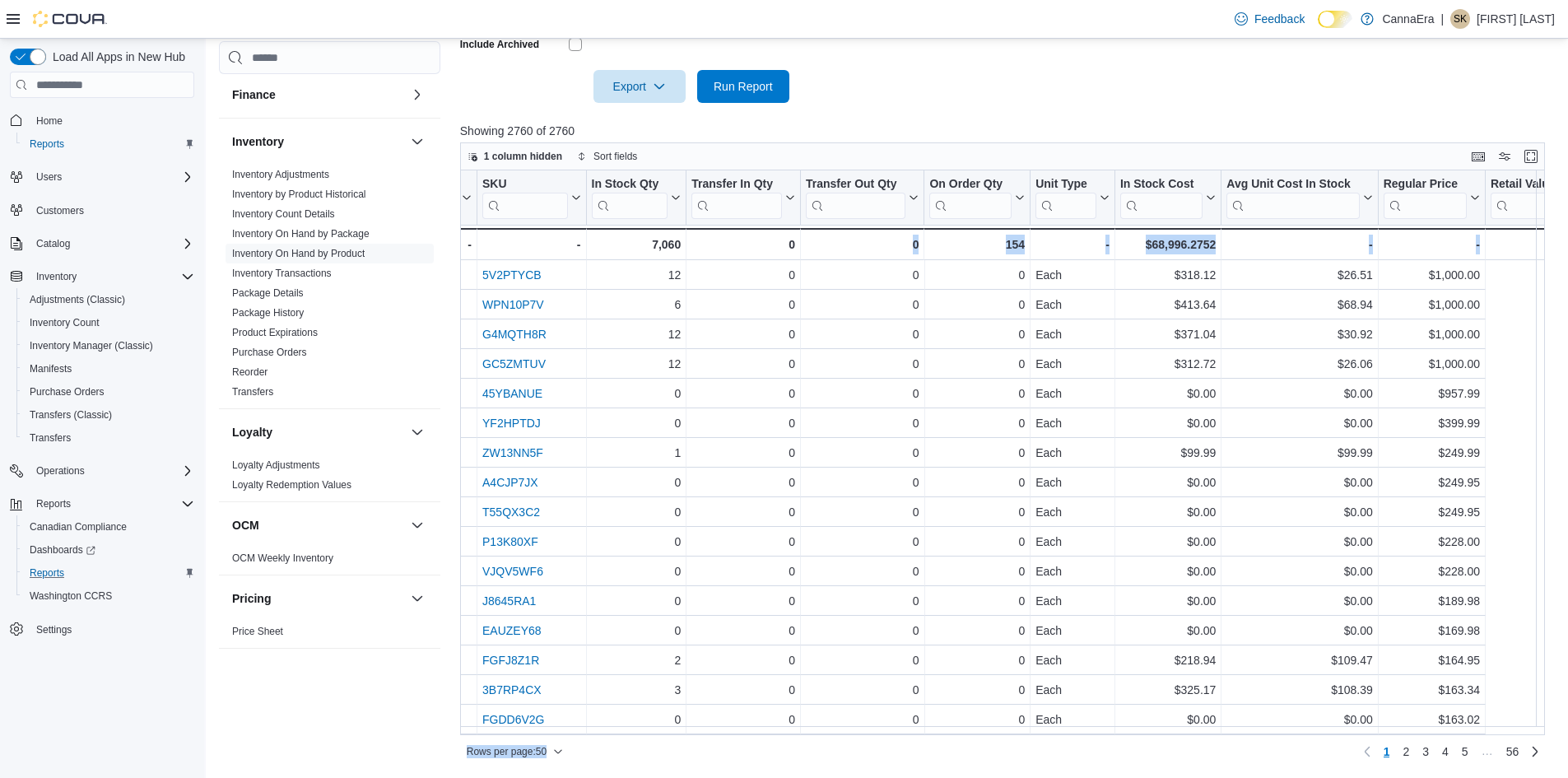 scroll, scrollTop: 0, scrollLeft: 0, axis: both 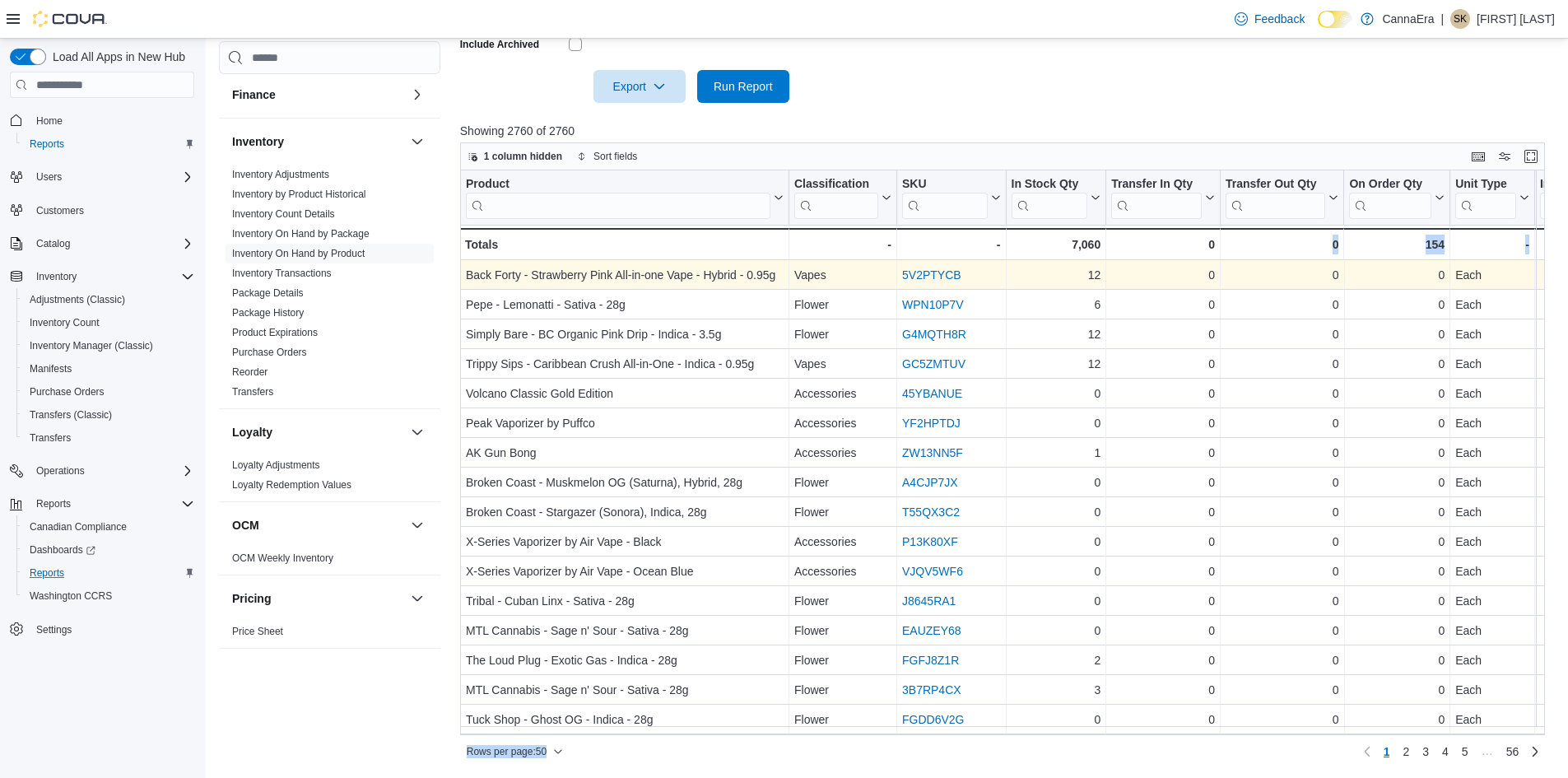 click on "5V2PTYCB" at bounding box center (932, 275) 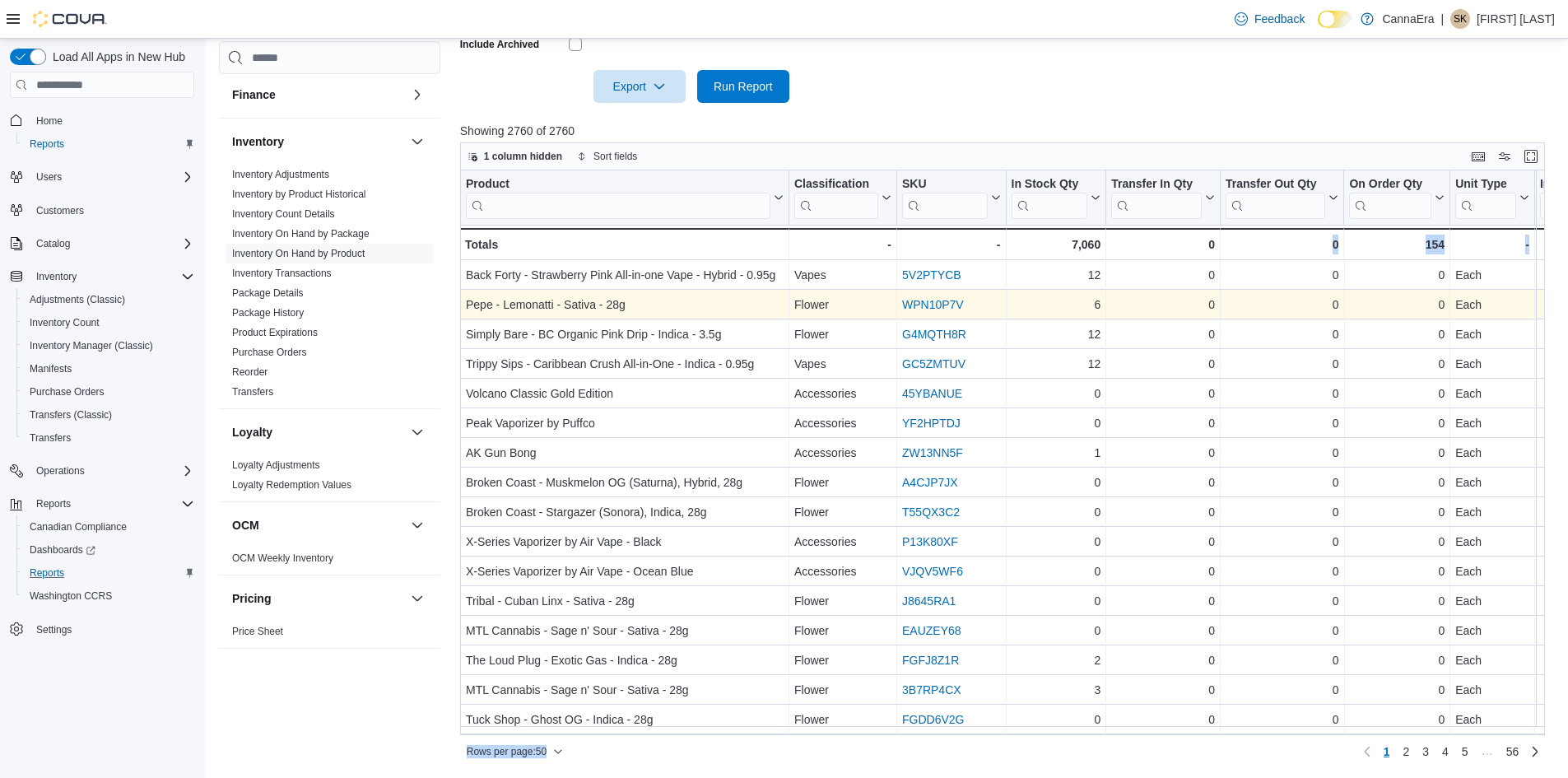 click on "WPN10P7V" at bounding box center [933, 305] 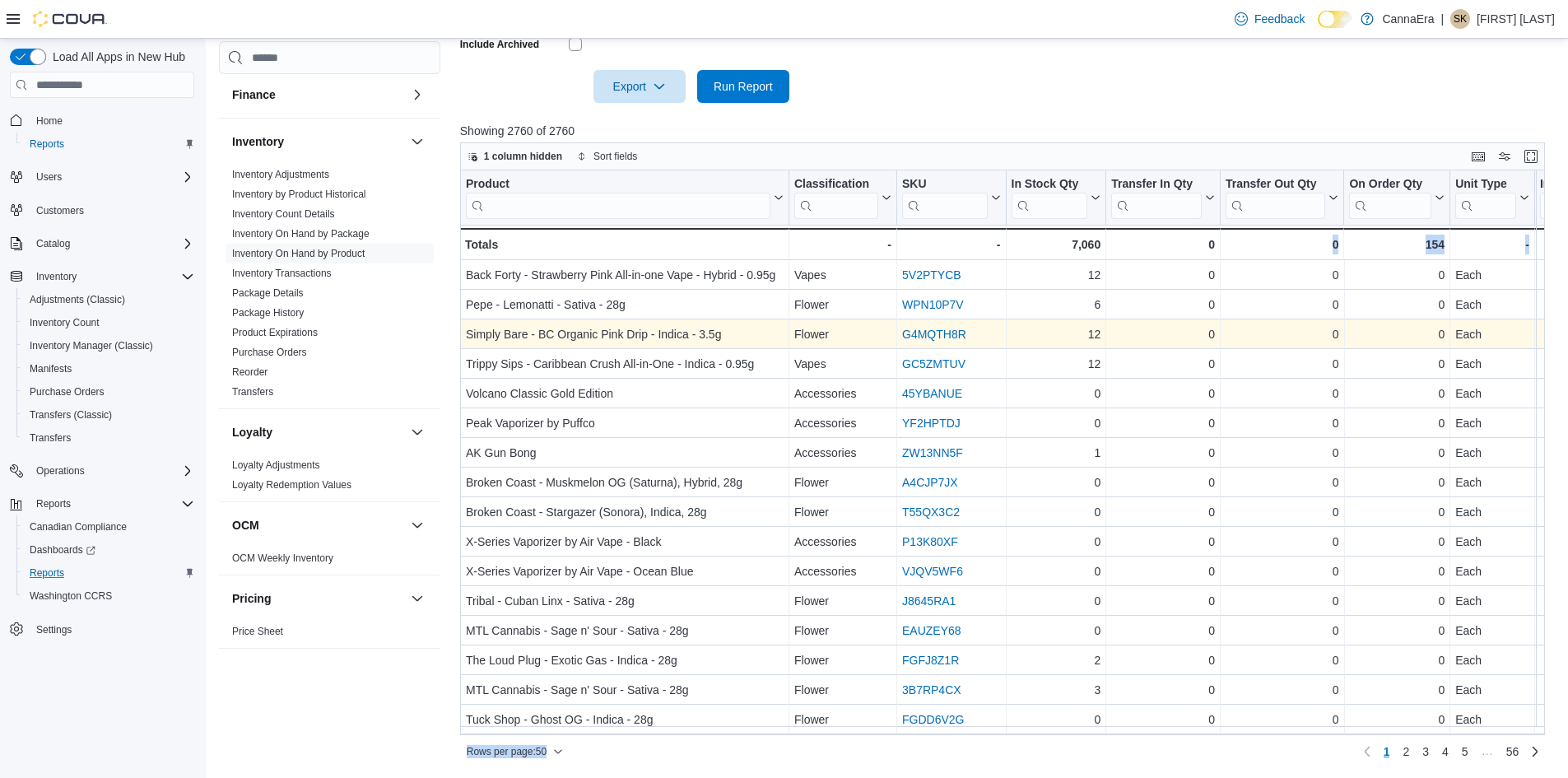 click on "G4MQTH8R" at bounding box center (934, 334) 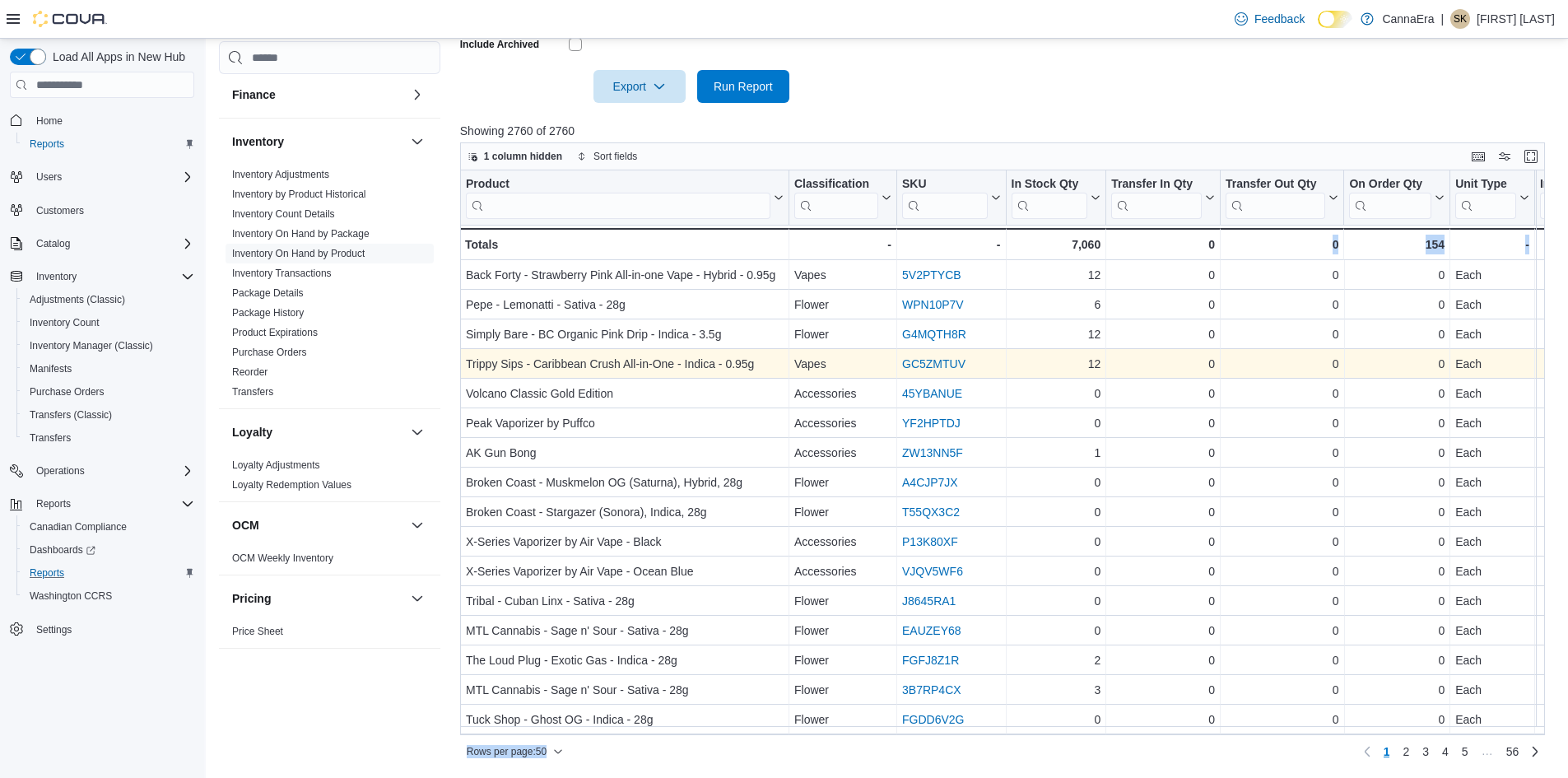 click on "GC5ZMTUV" at bounding box center (933, 364) 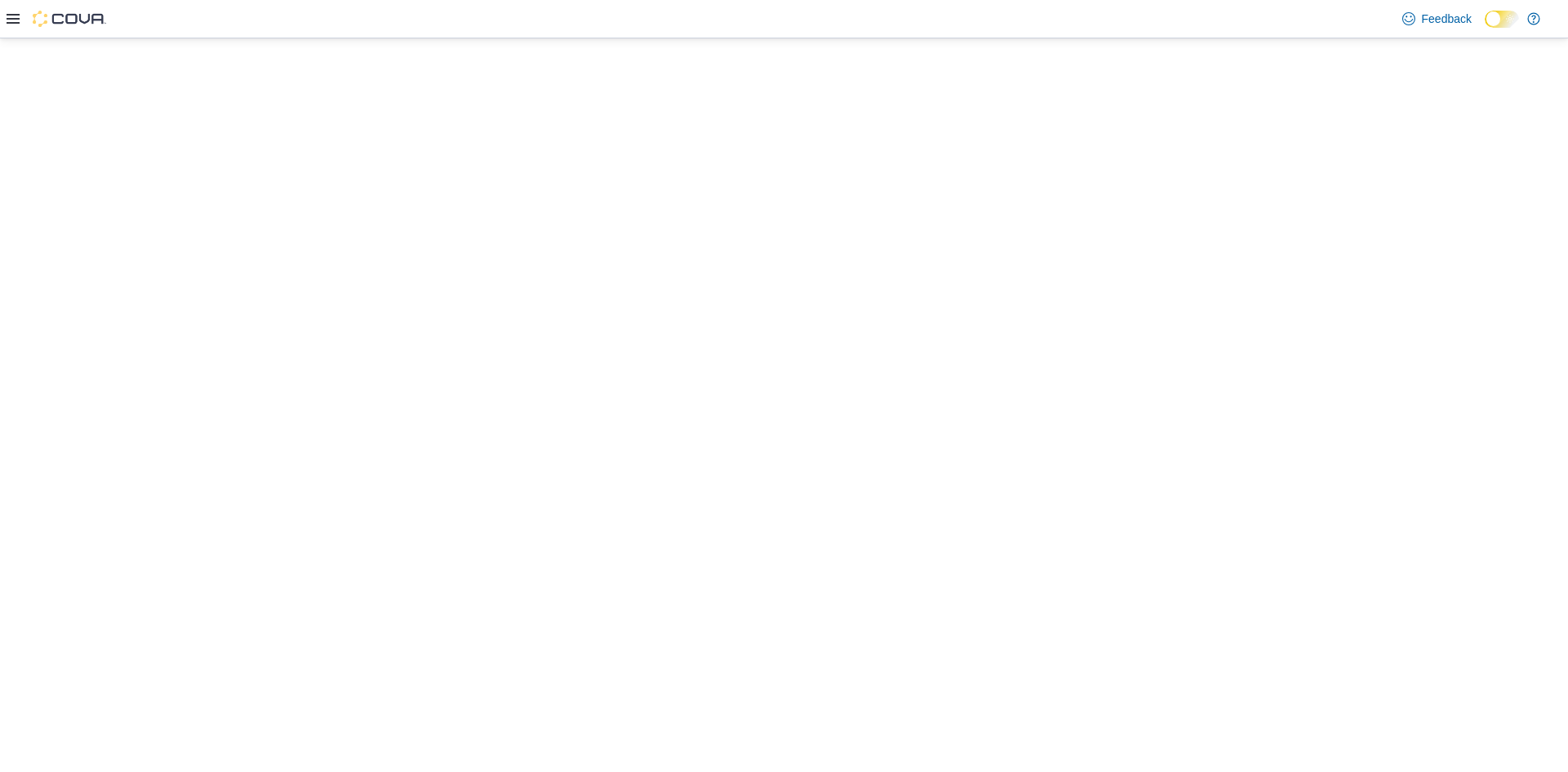 scroll, scrollTop: 0, scrollLeft: 0, axis: both 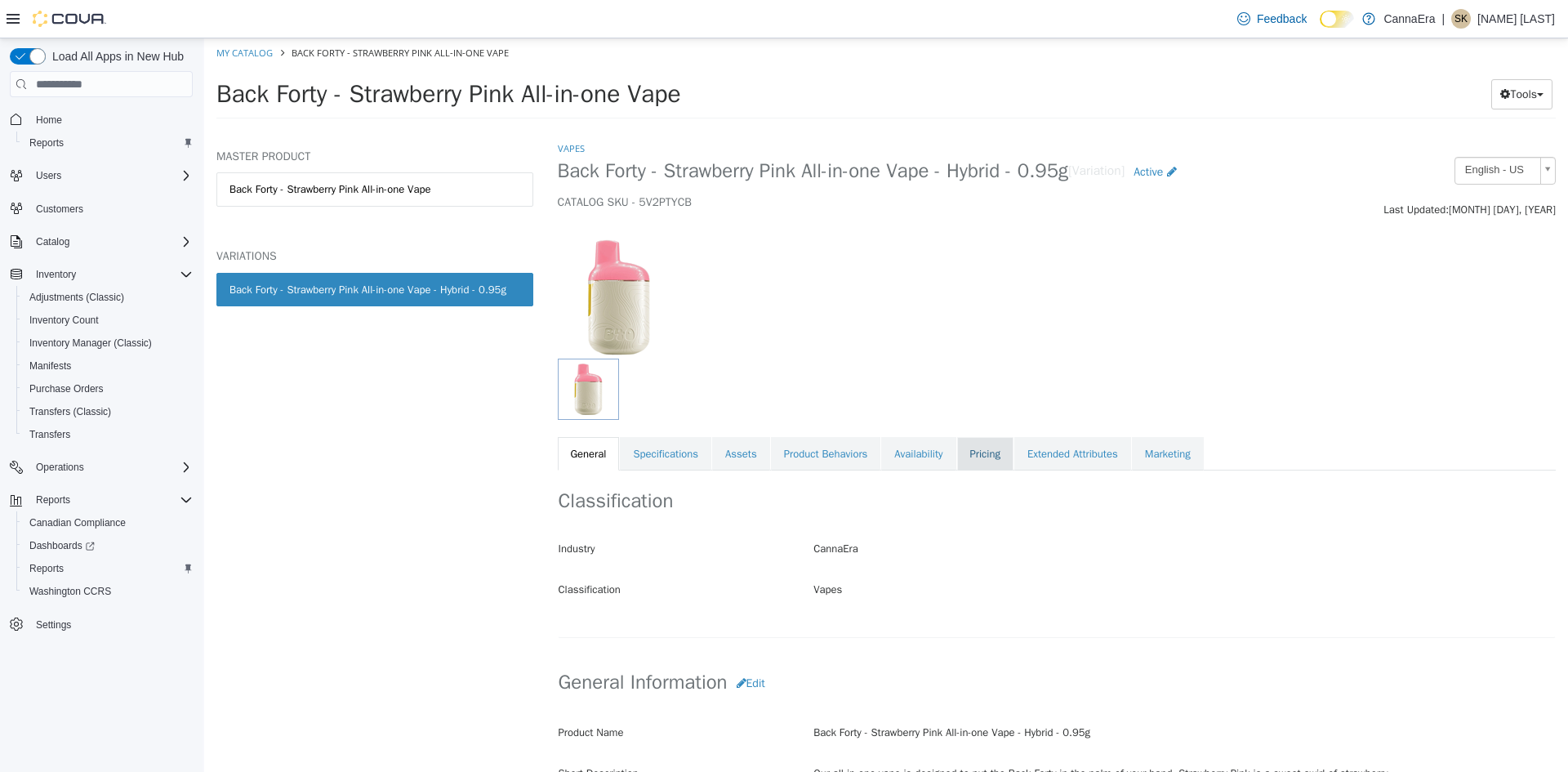 click on "Pricing" at bounding box center (985, 454) 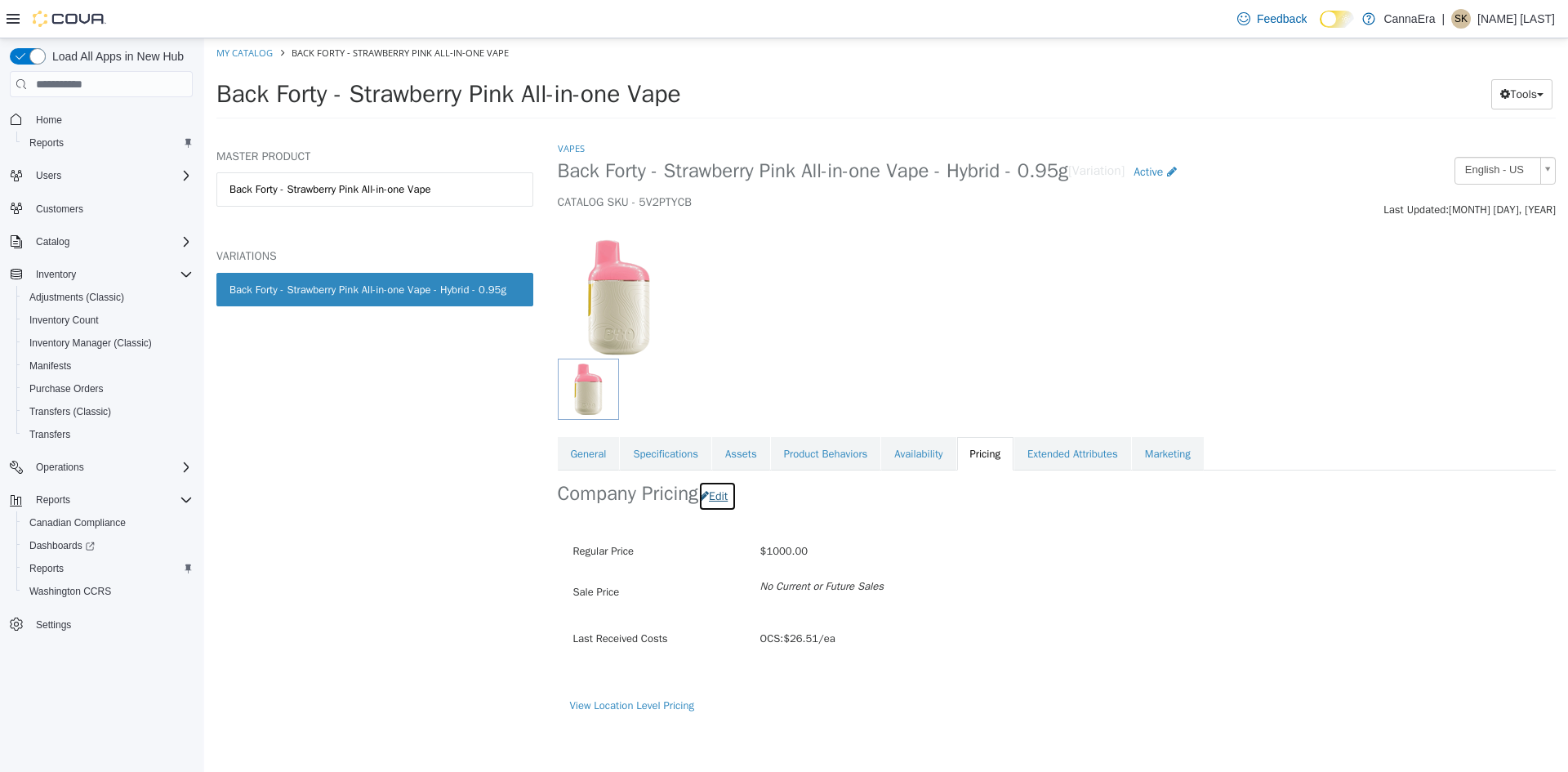click on "Edit" at bounding box center [717, 496] 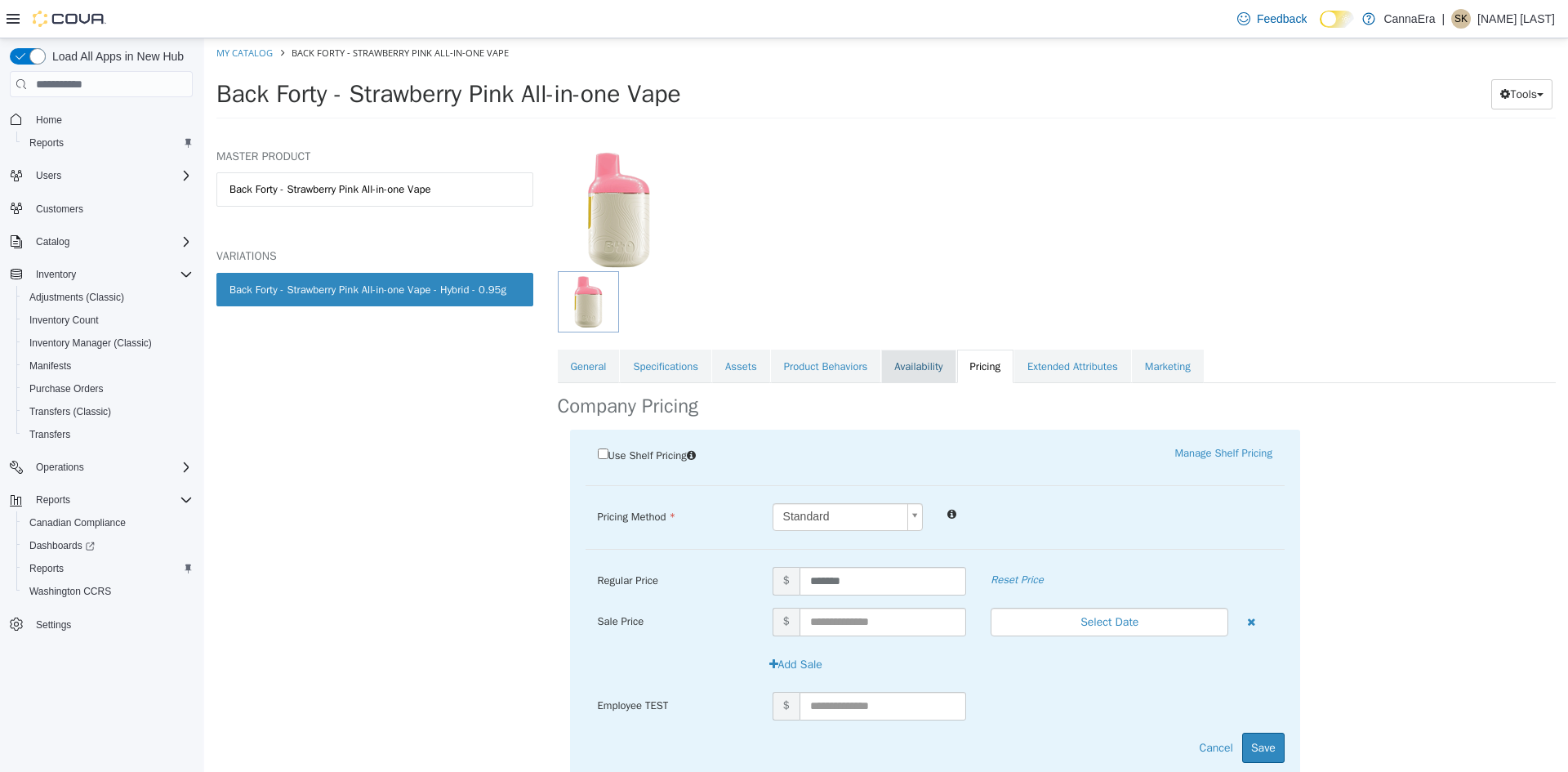 scroll, scrollTop: 138, scrollLeft: 0, axis: vertical 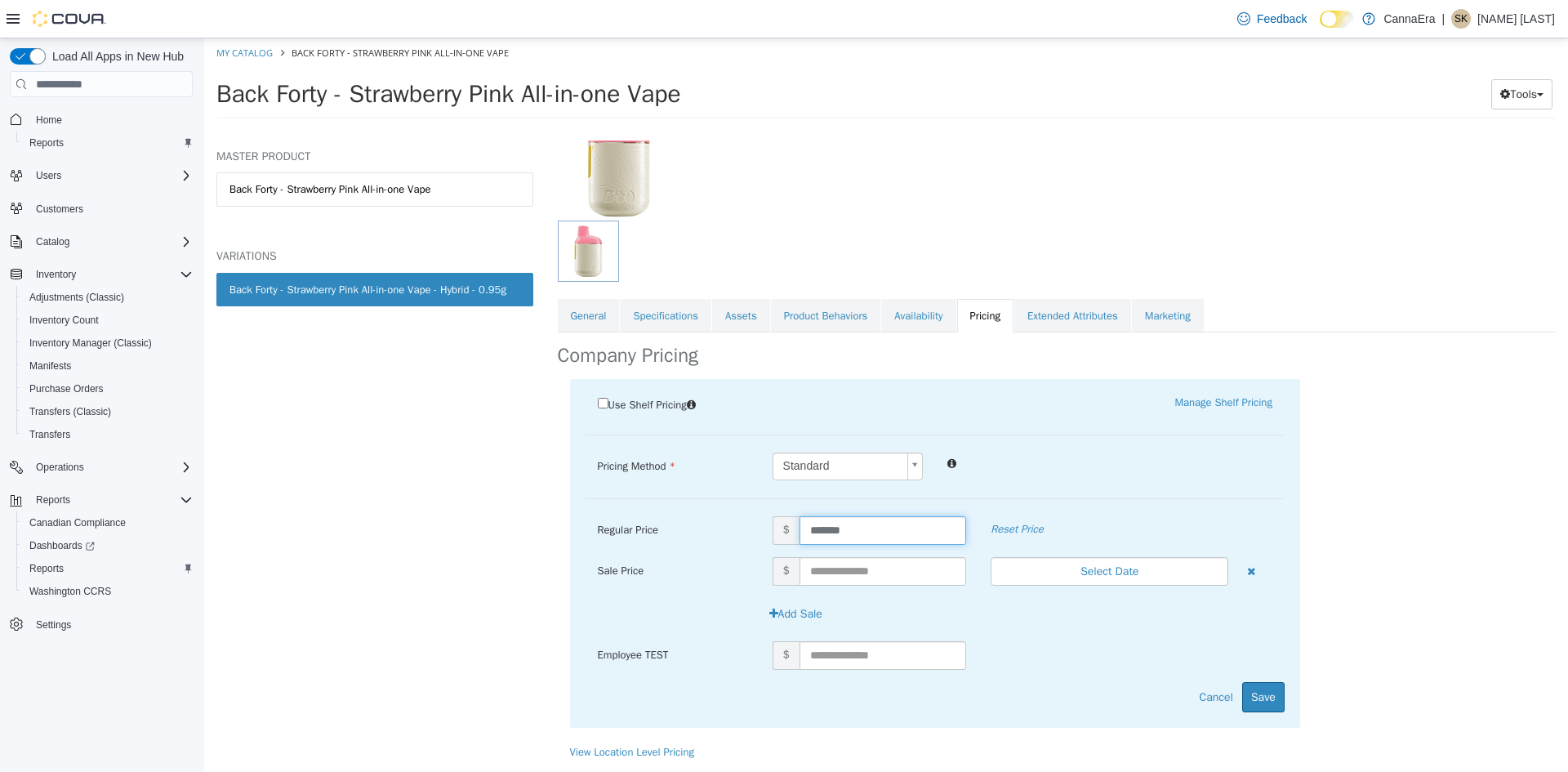 click on "*******" at bounding box center (883, 530) 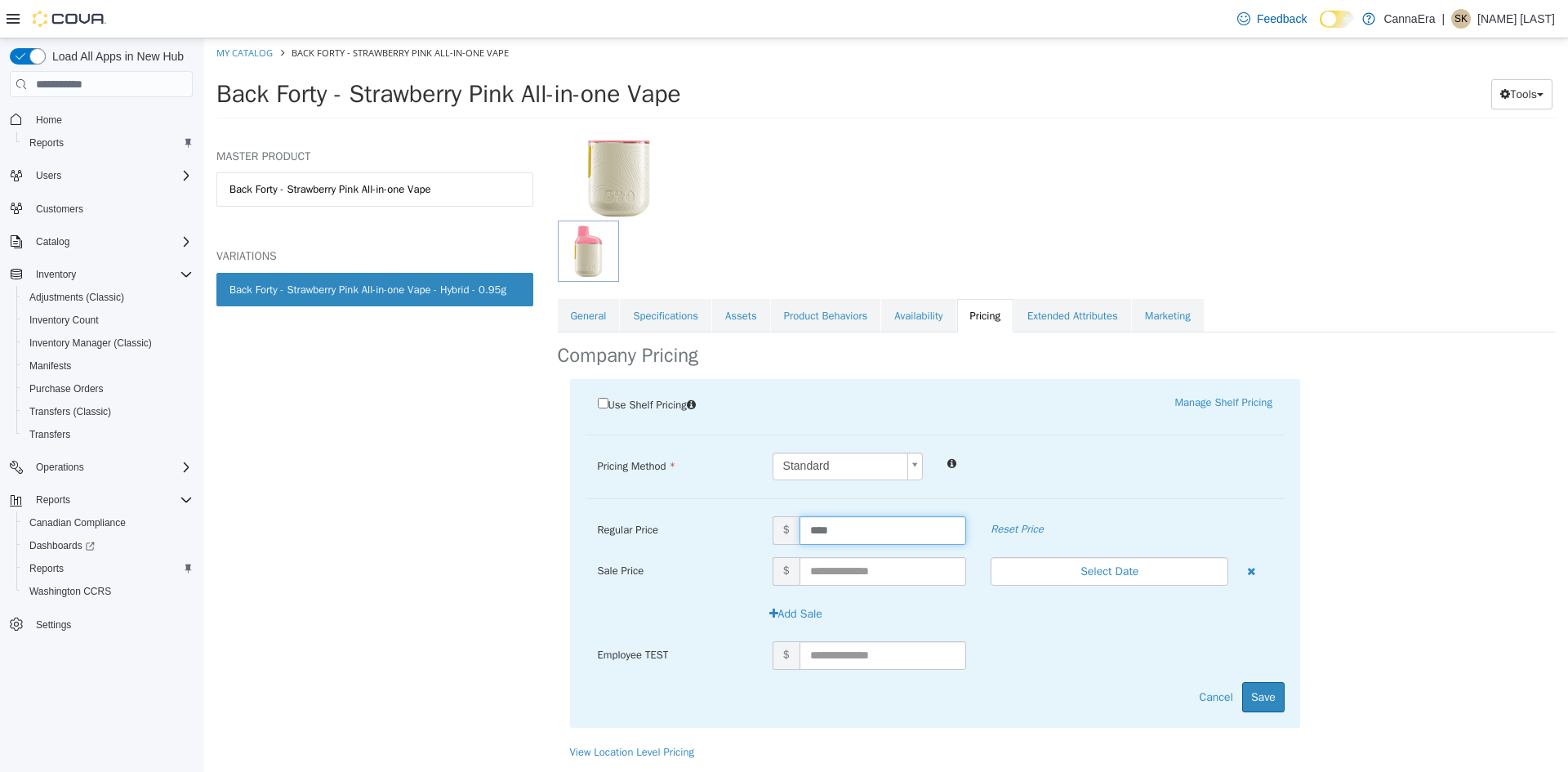 type on "*****" 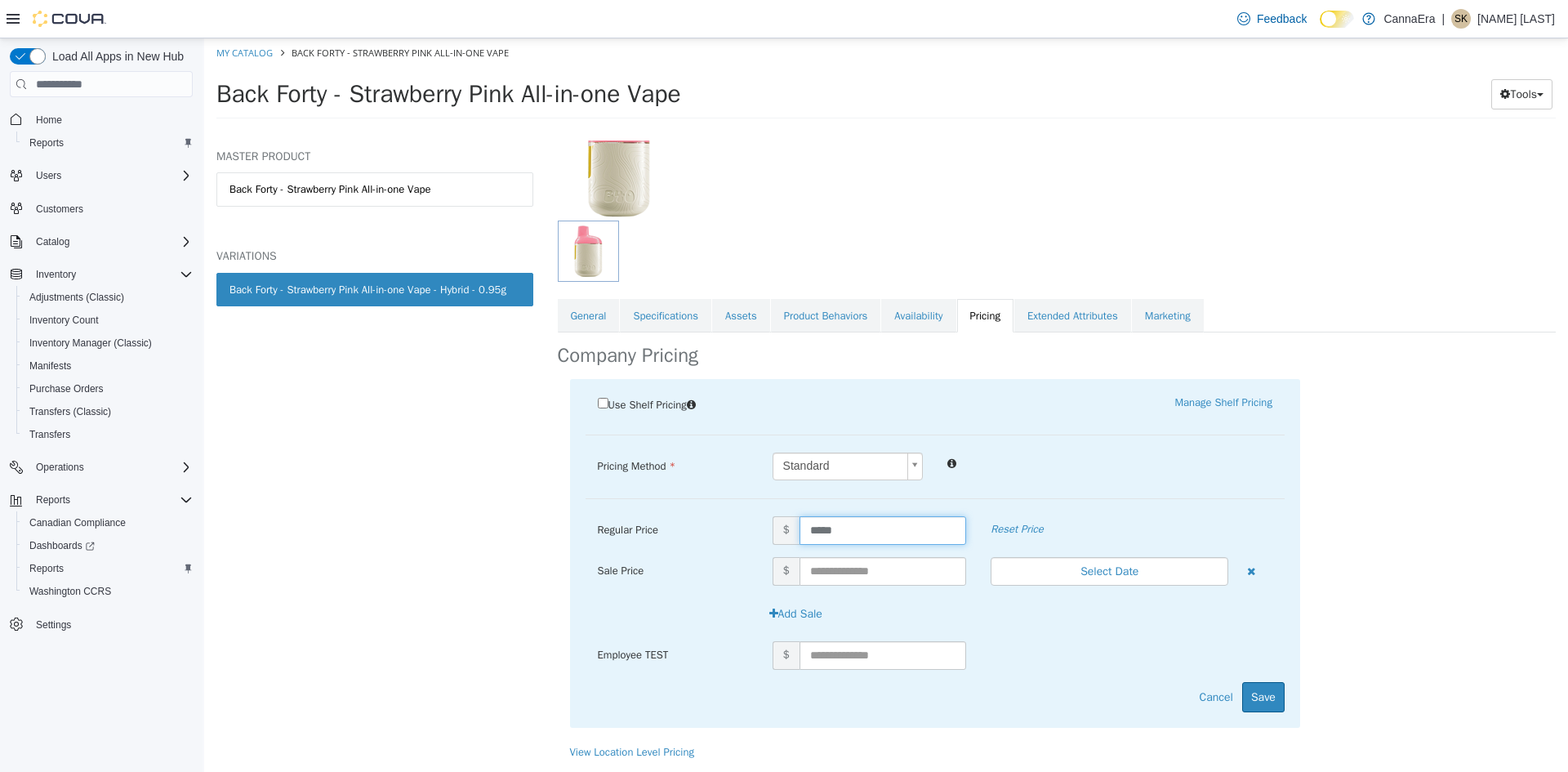click on "Use Shelf Pricing    Manage Shelf Pricing Shelf Price     Select a Shelf Price                             Shelf Price is required Pricing Method     Standard                             * Regular Price $ ***** Reset Price Sale Price $ Select Date     (UTC-4) Toronto                                Add Sale Employee TEST $ Cancel Save" at bounding box center (1057, 561) 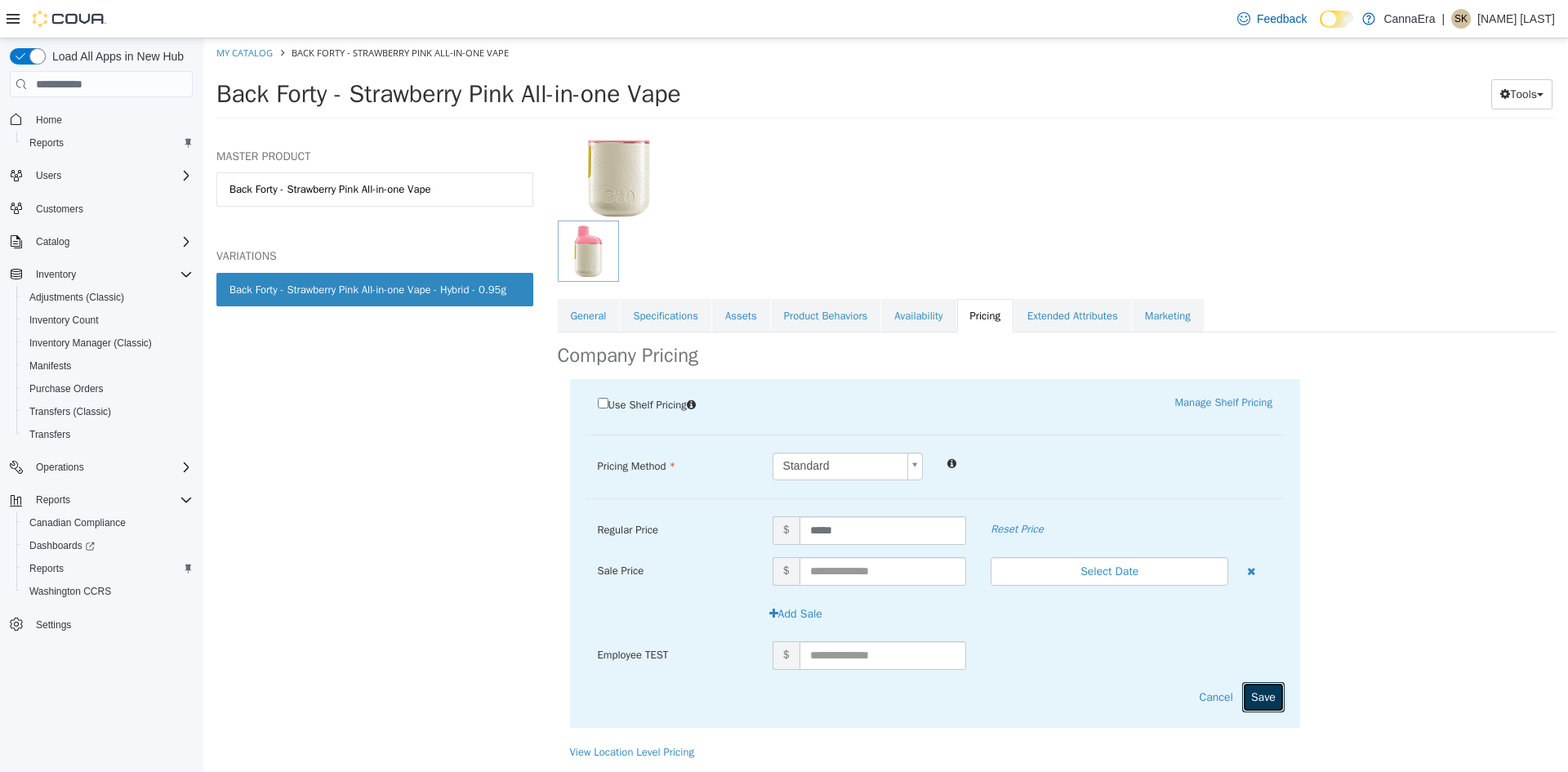 click on "Save" at bounding box center (1263, 697) 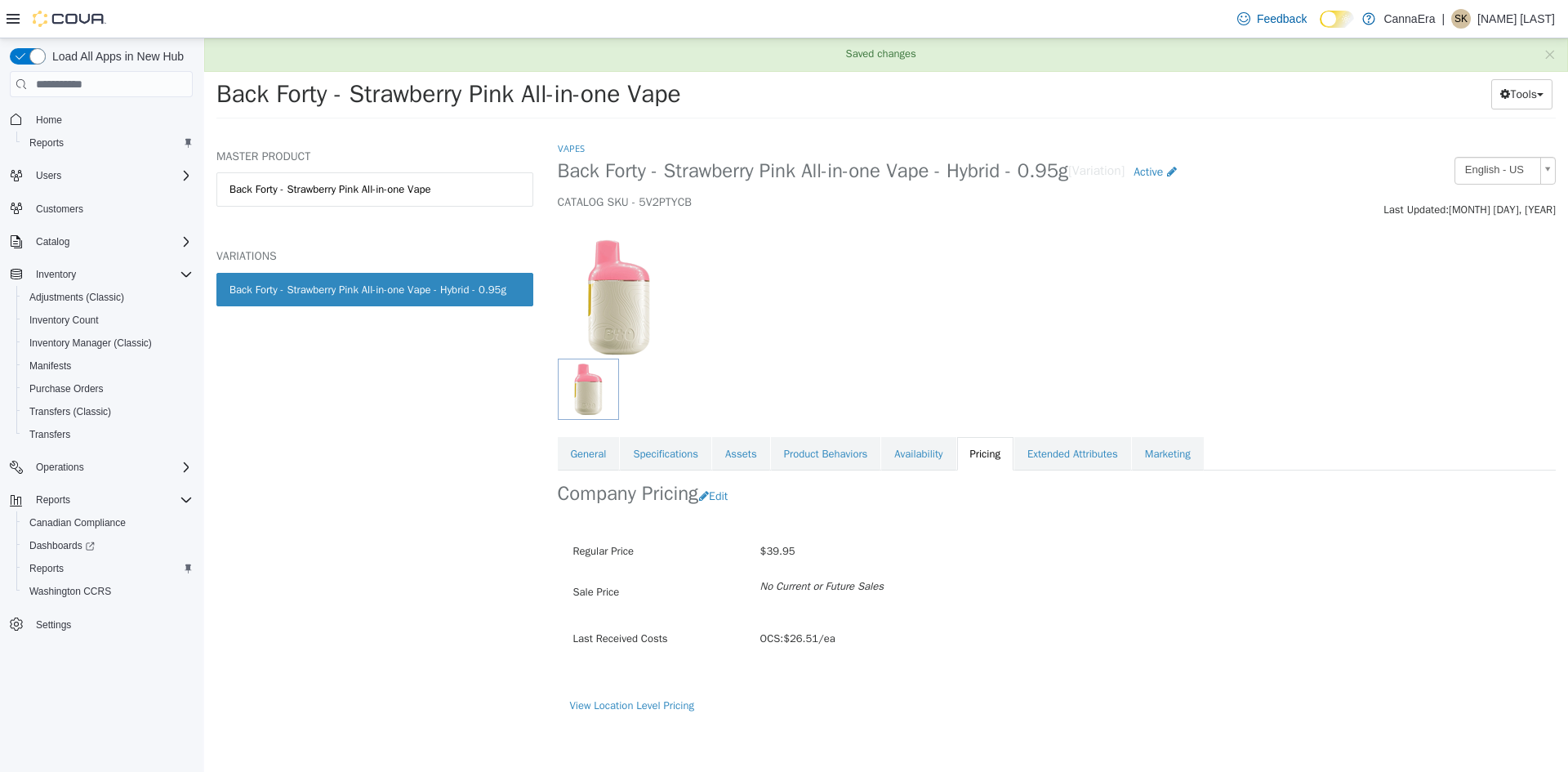 scroll, scrollTop: 0, scrollLeft: 0, axis: both 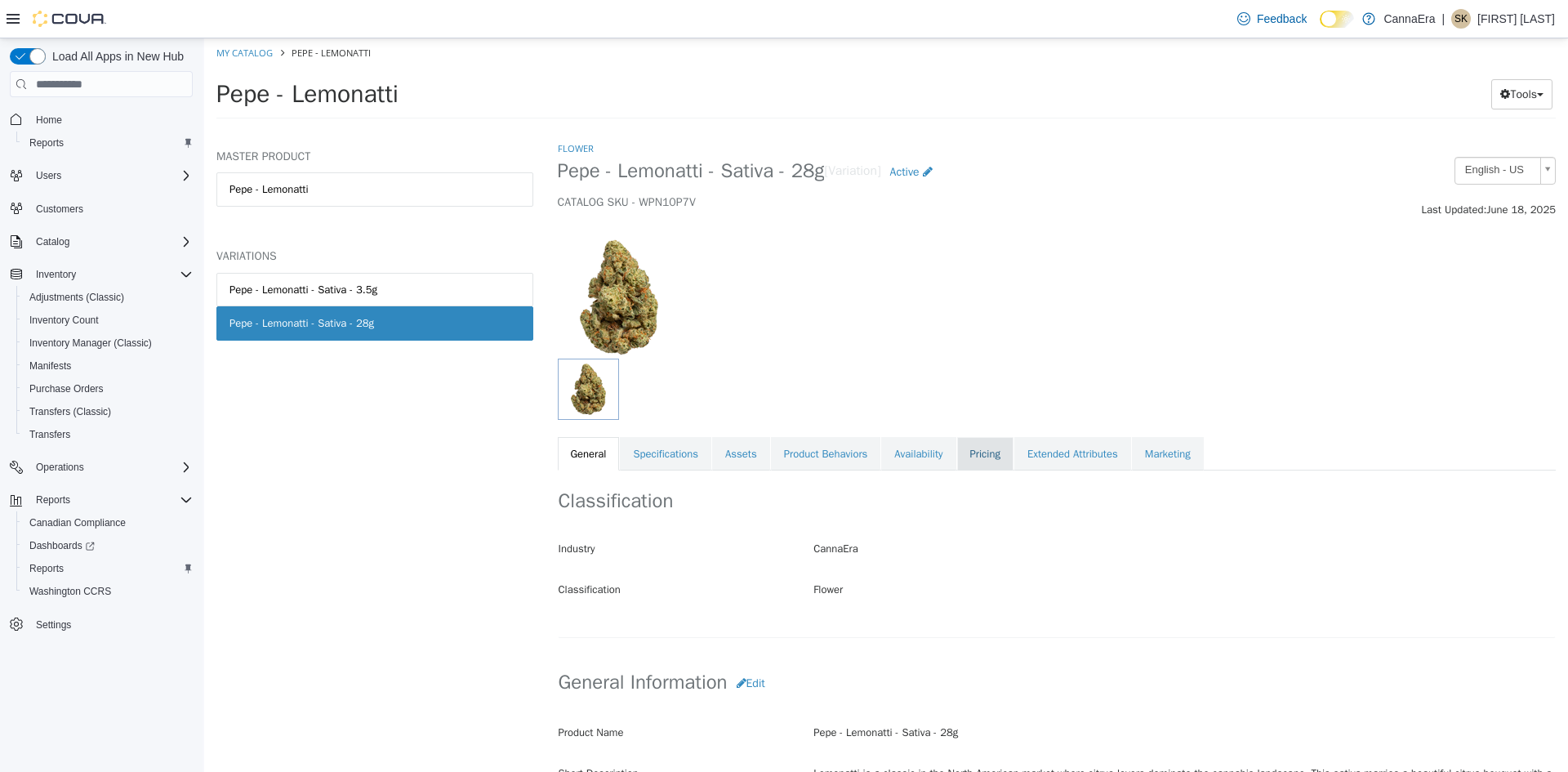 click on "Pricing" at bounding box center (985, 454) 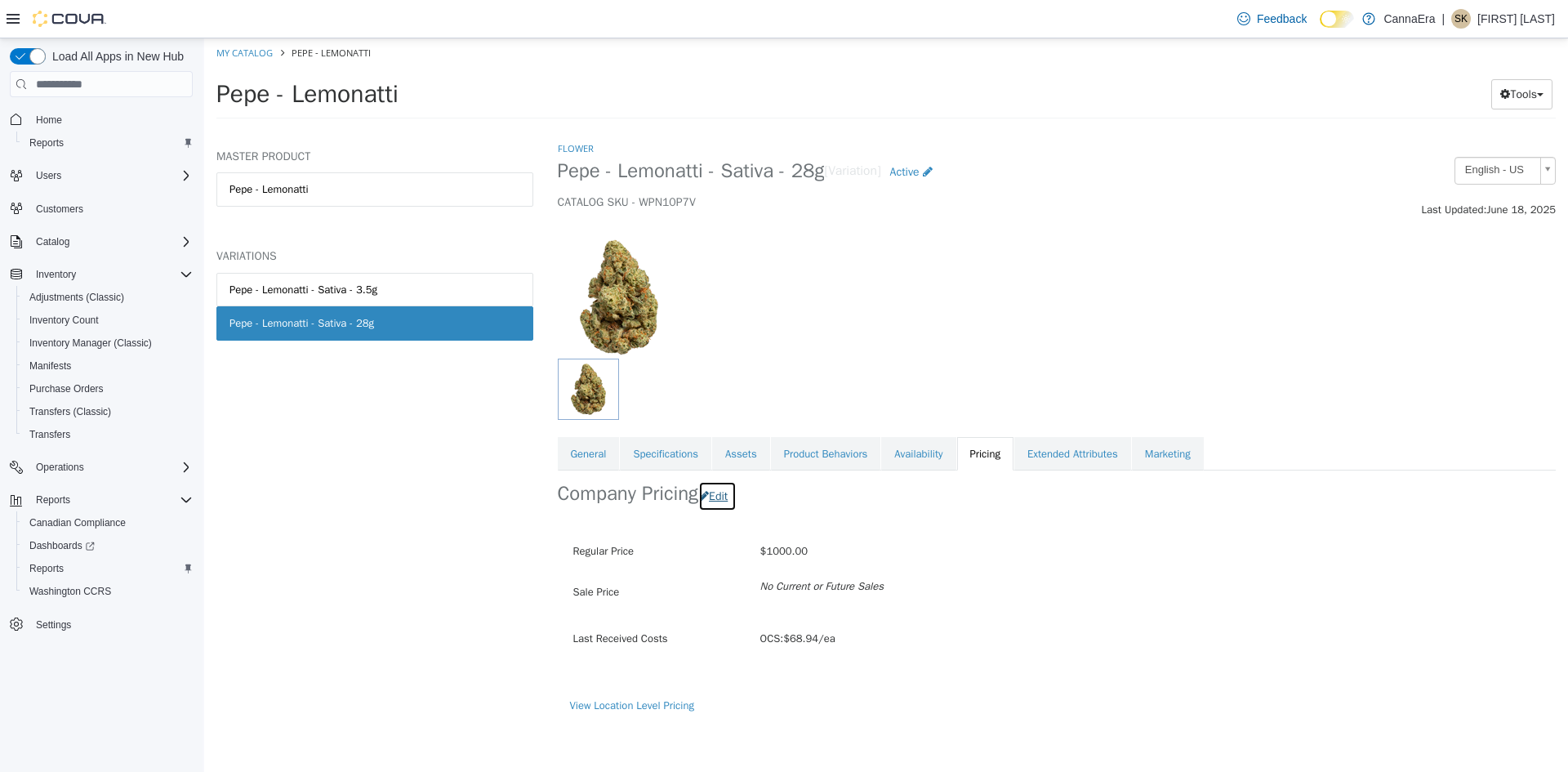 click on "Edit" at bounding box center (717, 496) 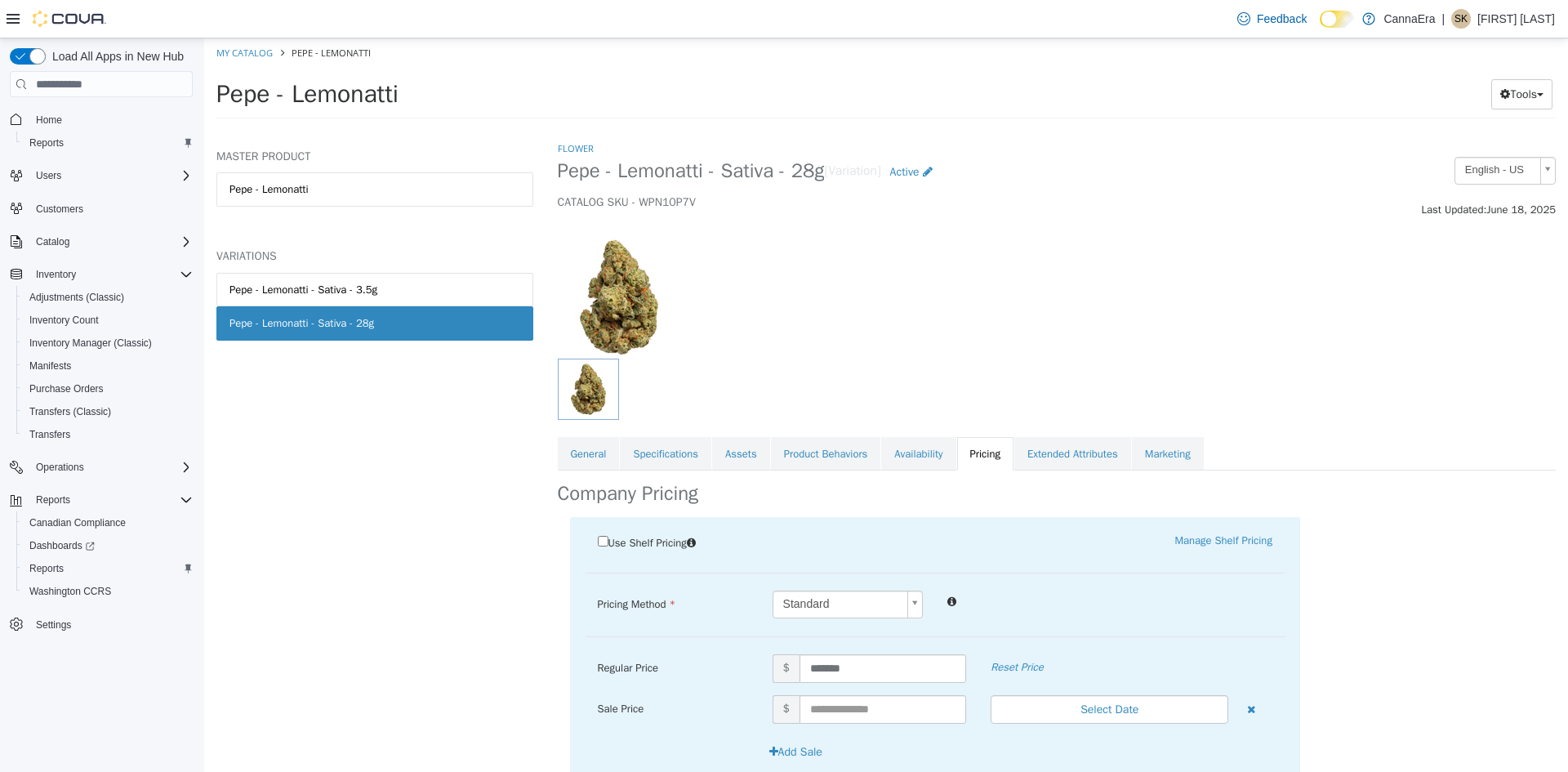 scroll, scrollTop: 138, scrollLeft: 0, axis: vertical 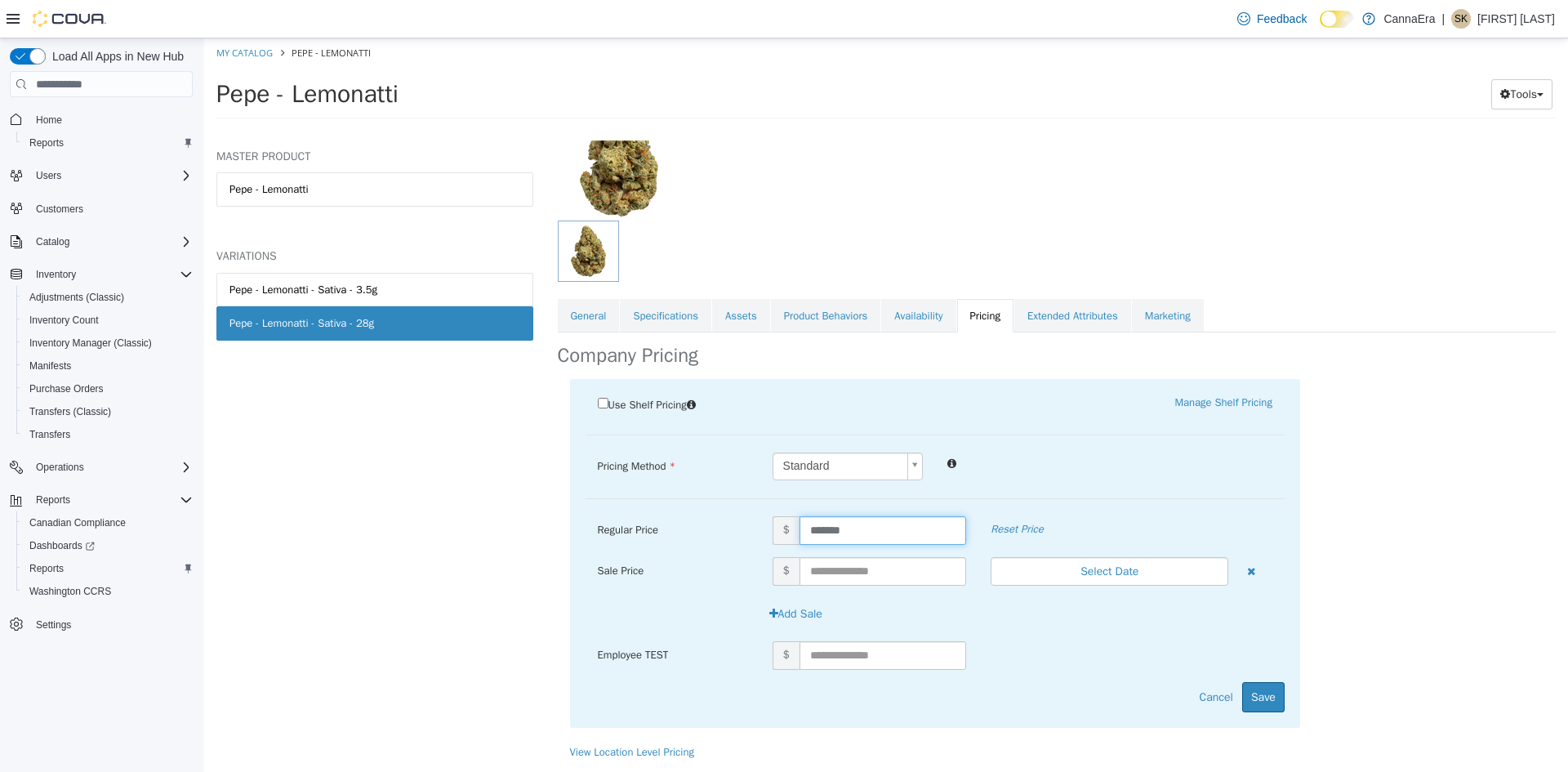 click on "*******" at bounding box center [883, 530] 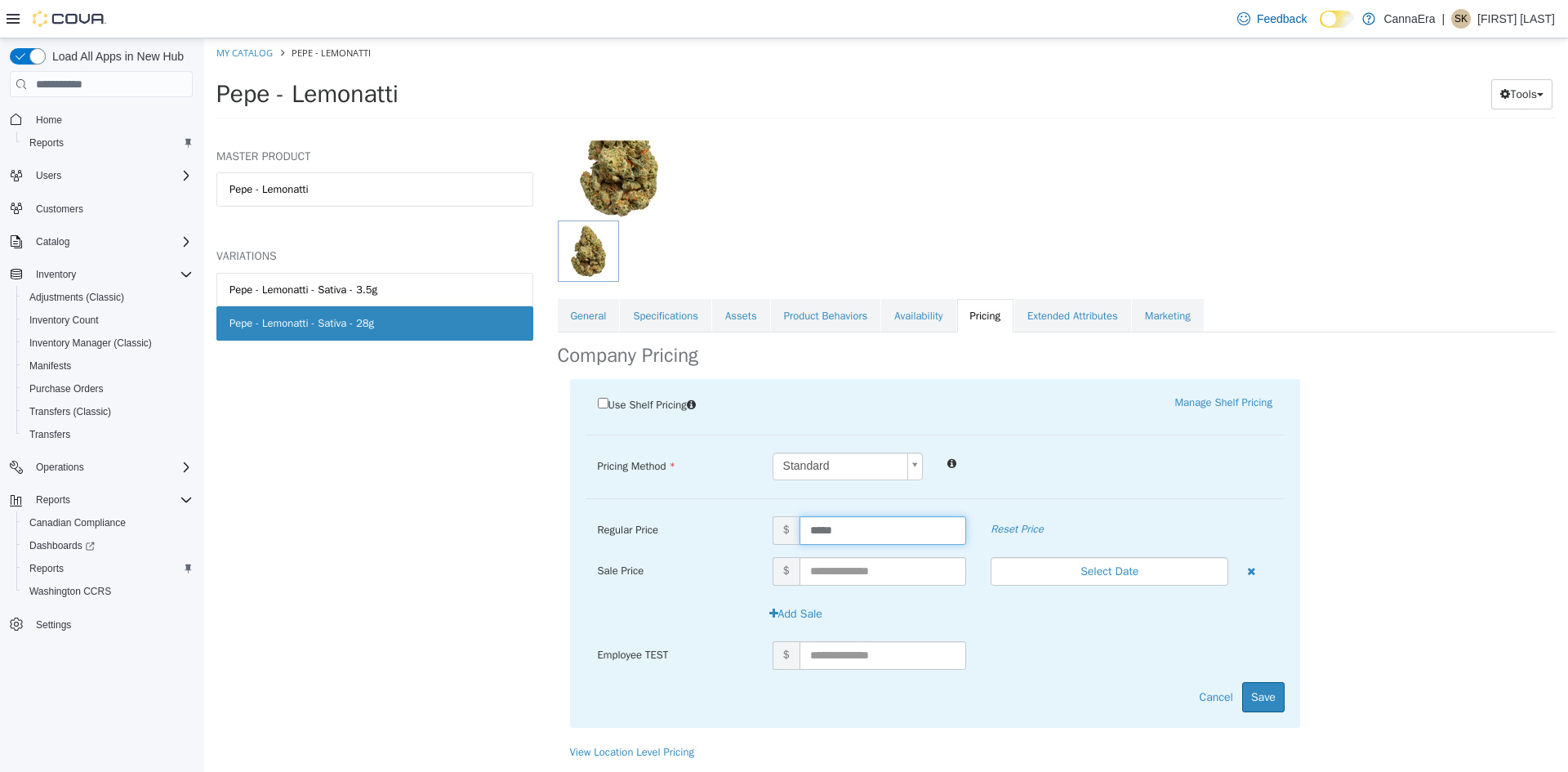 type on "******" 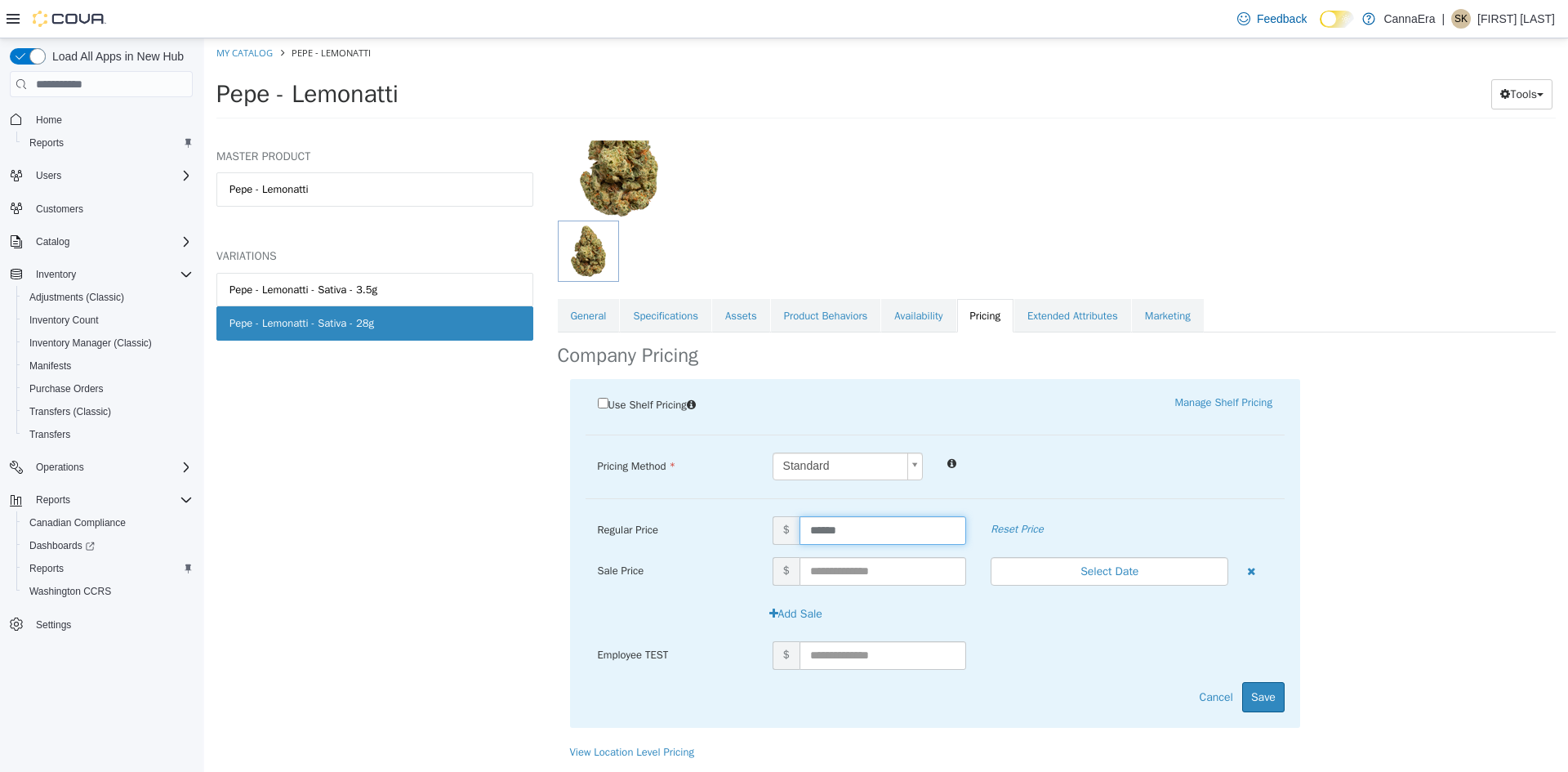 click on "Use Shelf Pricing    Manage Shelf Pricing Shelf Price     Select a Shelf Price                             Shelf Price is required Pricing Method     Standard                             * Regular Price $ ****** Reset Price Sale Price $ Select Date     (UTC-4) Toronto                                Add Sale Employee TEST $ Cancel Save" at bounding box center (1057, 561) 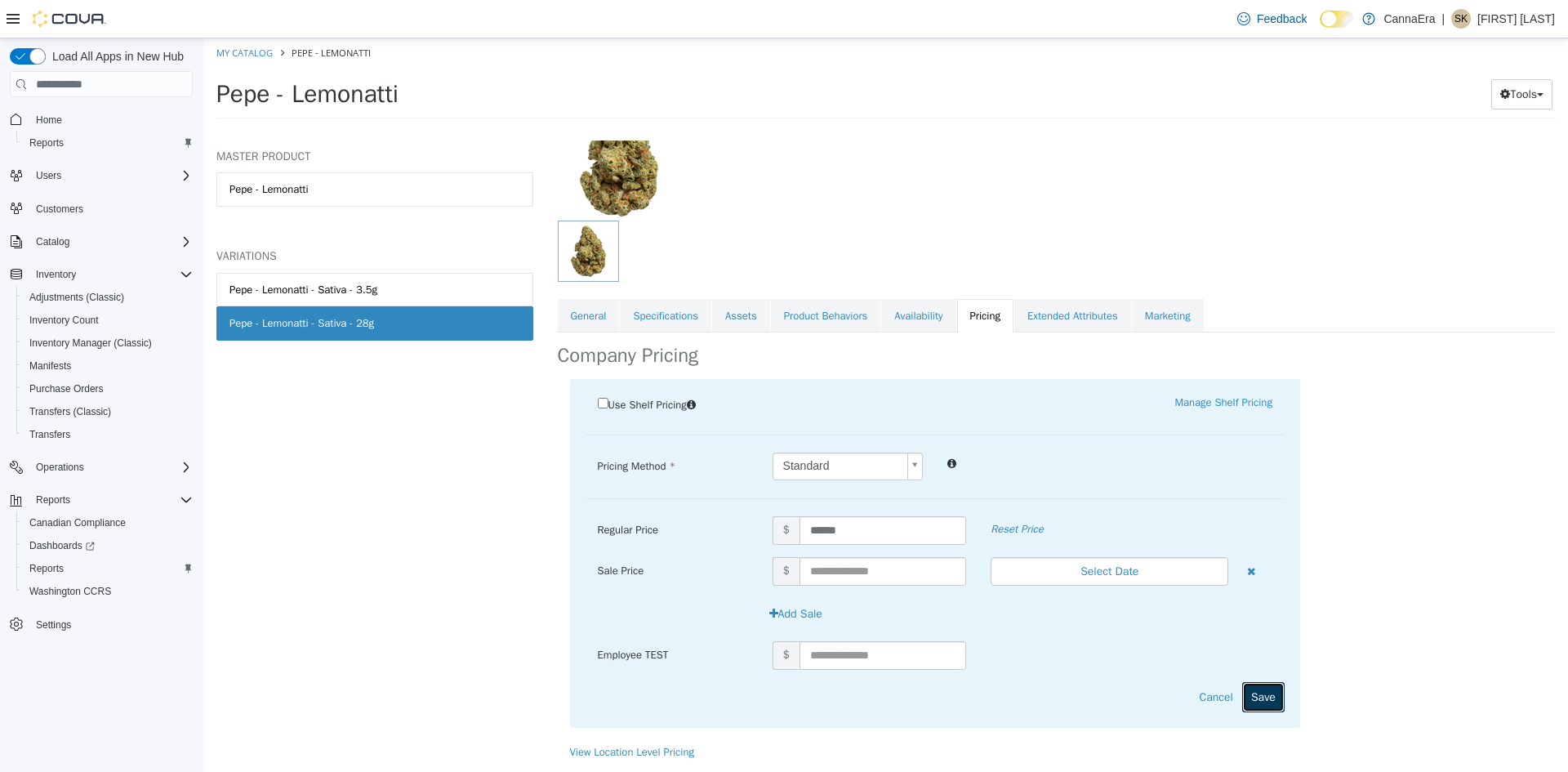 click on "Save" at bounding box center (1263, 697) 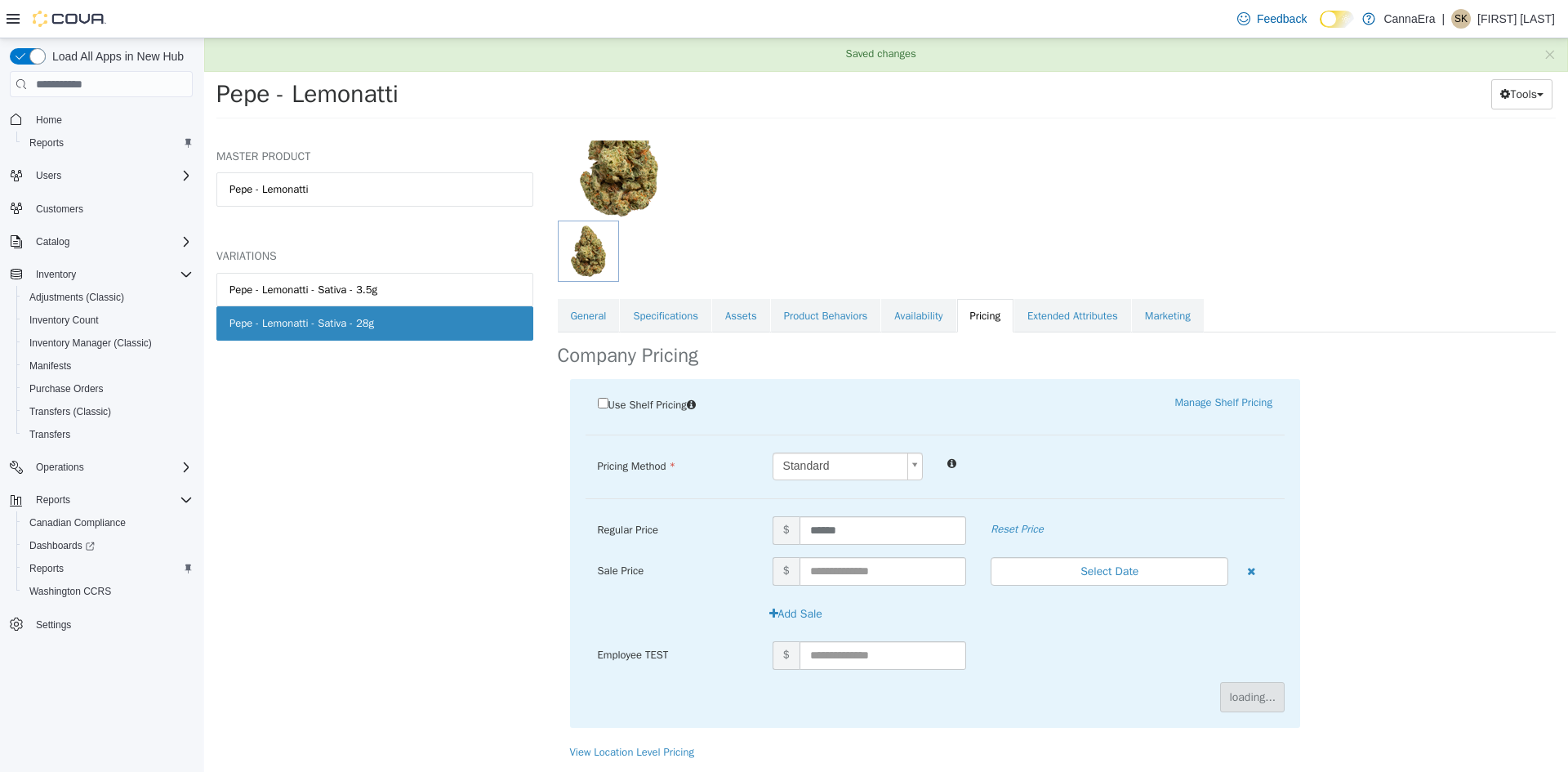 scroll, scrollTop: 0, scrollLeft: 0, axis: both 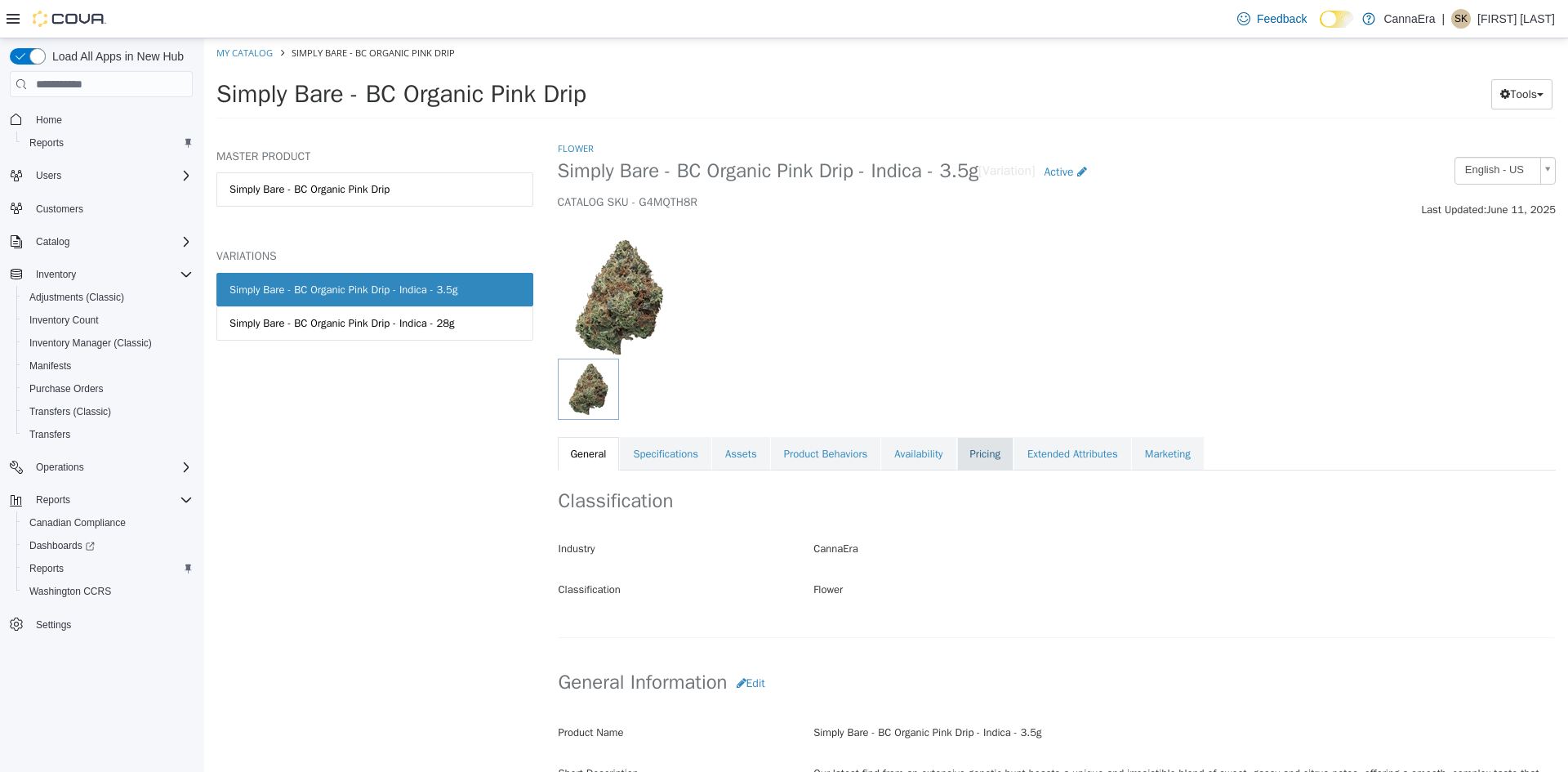 click on "Pricing" at bounding box center (985, 454) 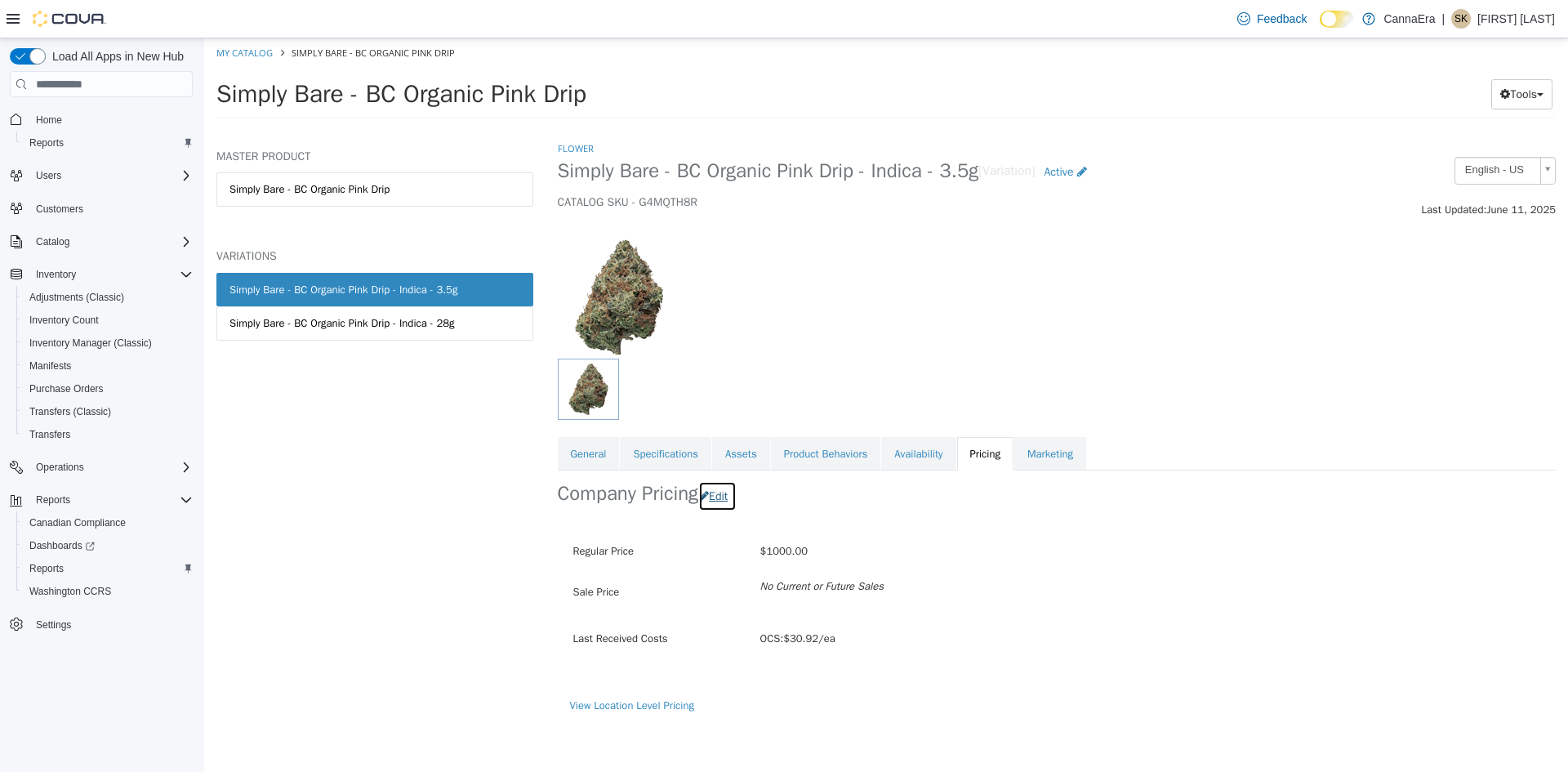 click on "Edit" at bounding box center (717, 496) 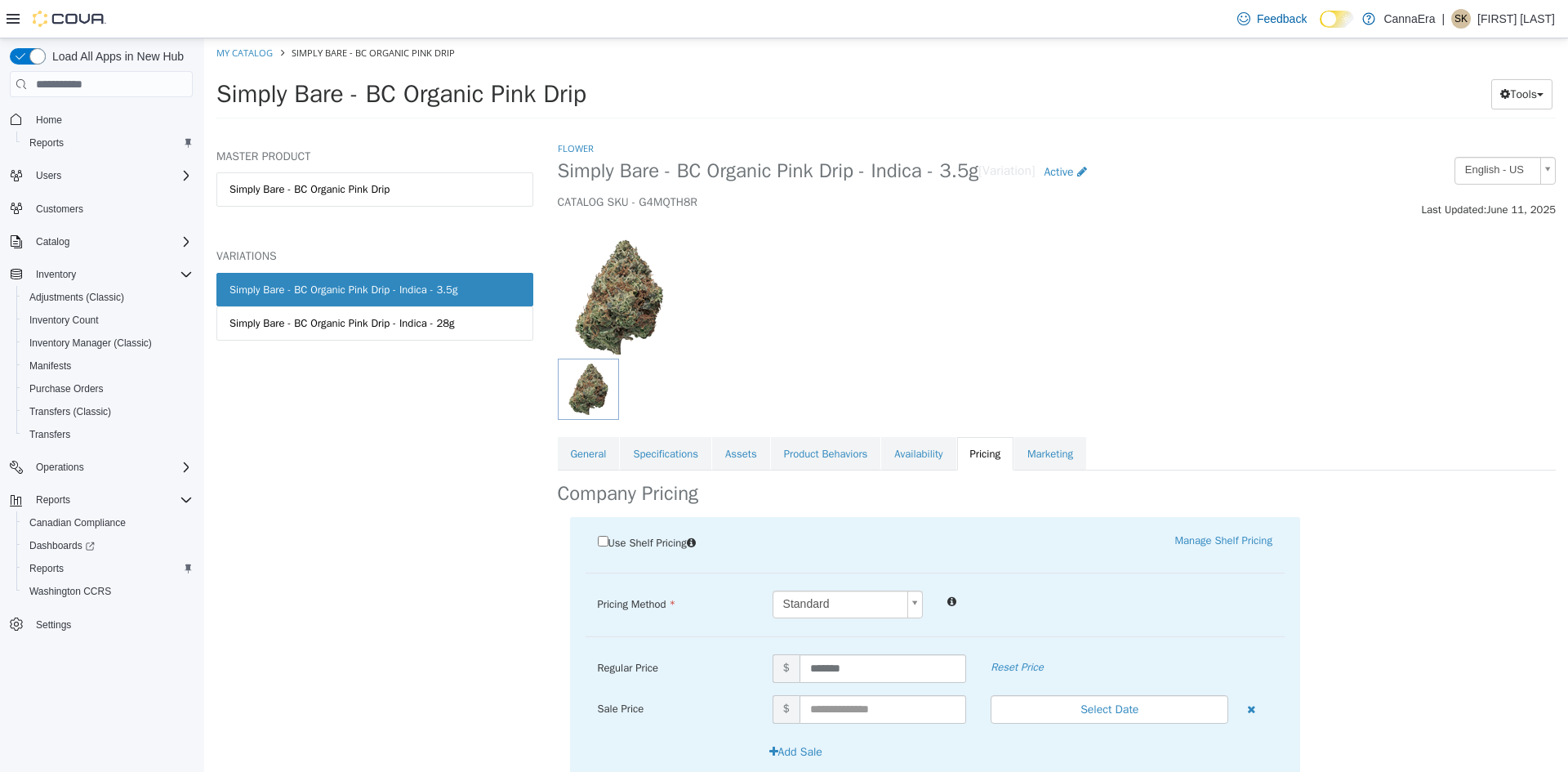 scroll, scrollTop: 138, scrollLeft: 0, axis: vertical 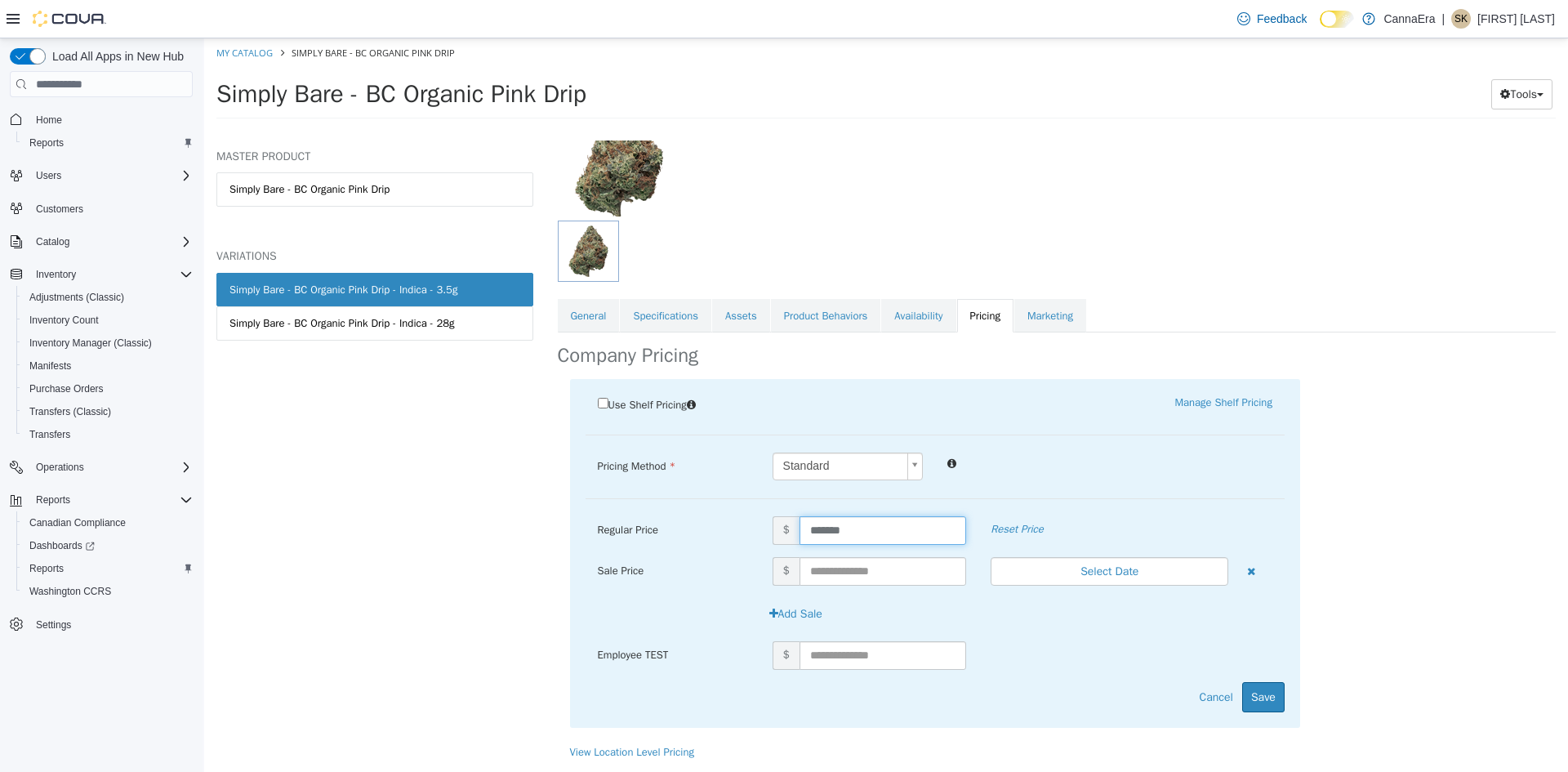 click on "*******" at bounding box center [883, 530] 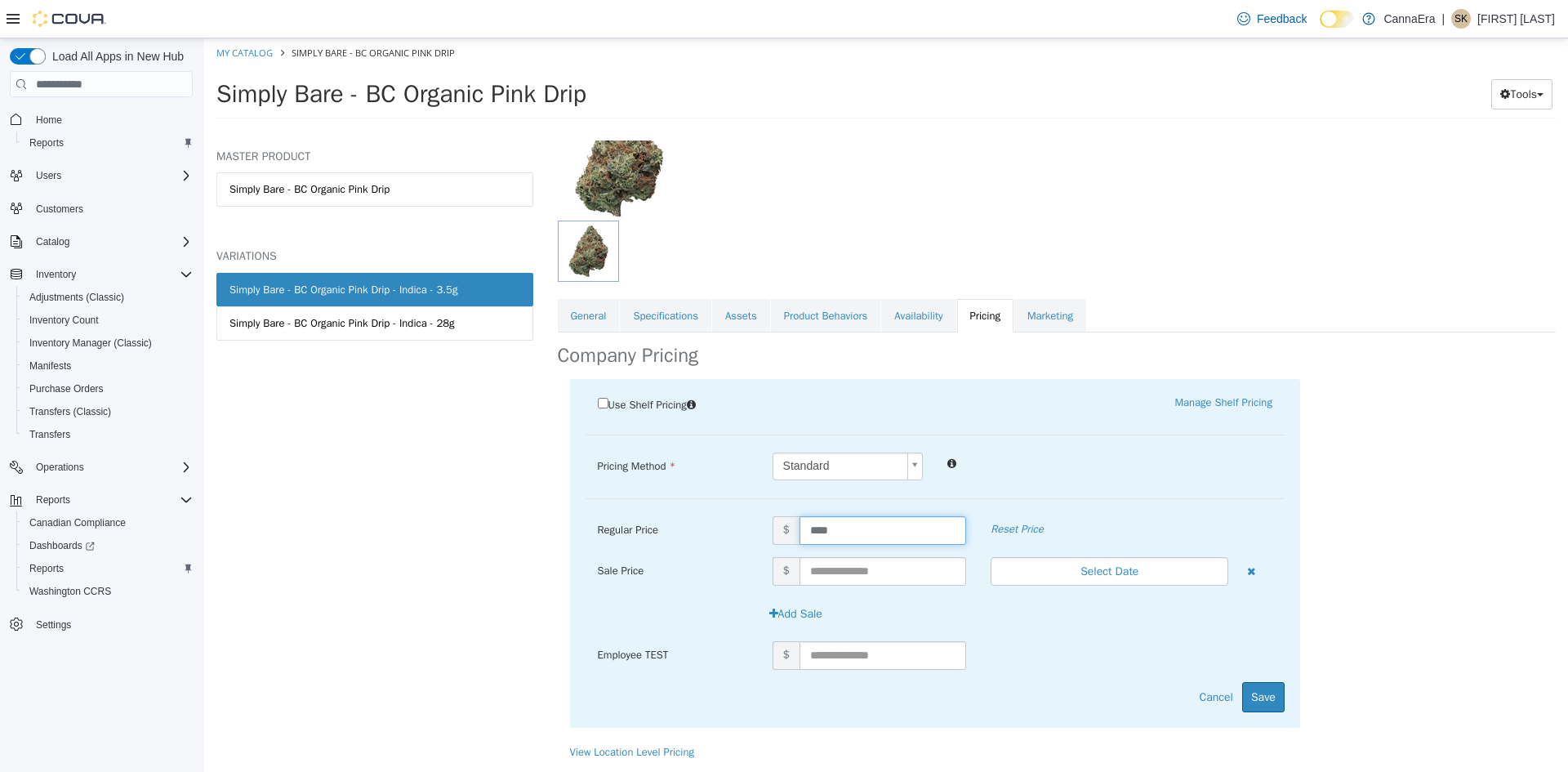 type on "*****" 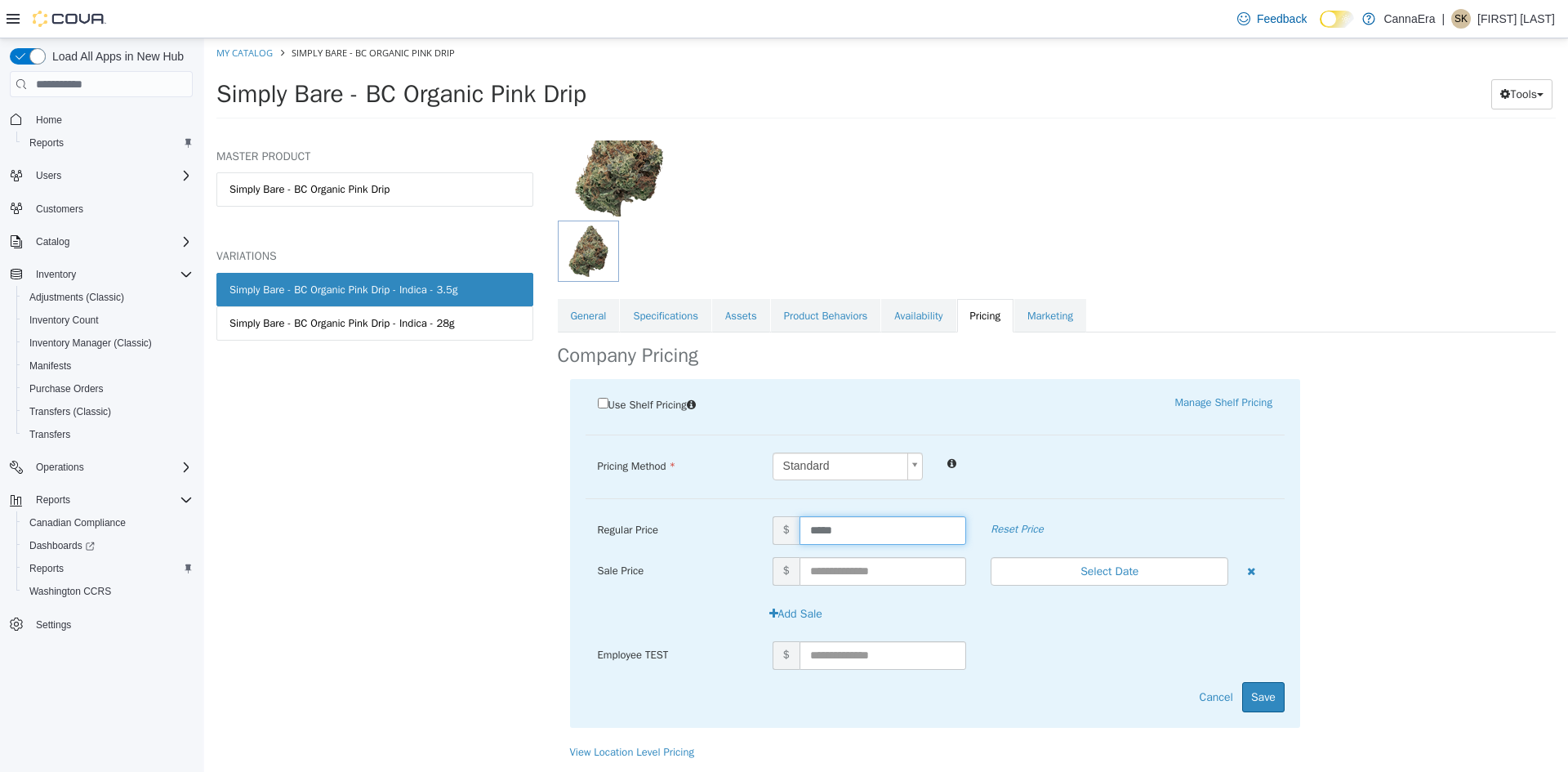 click on "Use Shelf Pricing    Manage Shelf Pricing Shelf Price     Select a Shelf Price                             Shelf Price is required Pricing Method     Standard                             * Regular Price $ ***** Reset Price Sale Price $ Select Date     (UTC-4) Toronto                                Add Sale Employee TEST $ Cancel Save" at bounding box center (1057, 561) 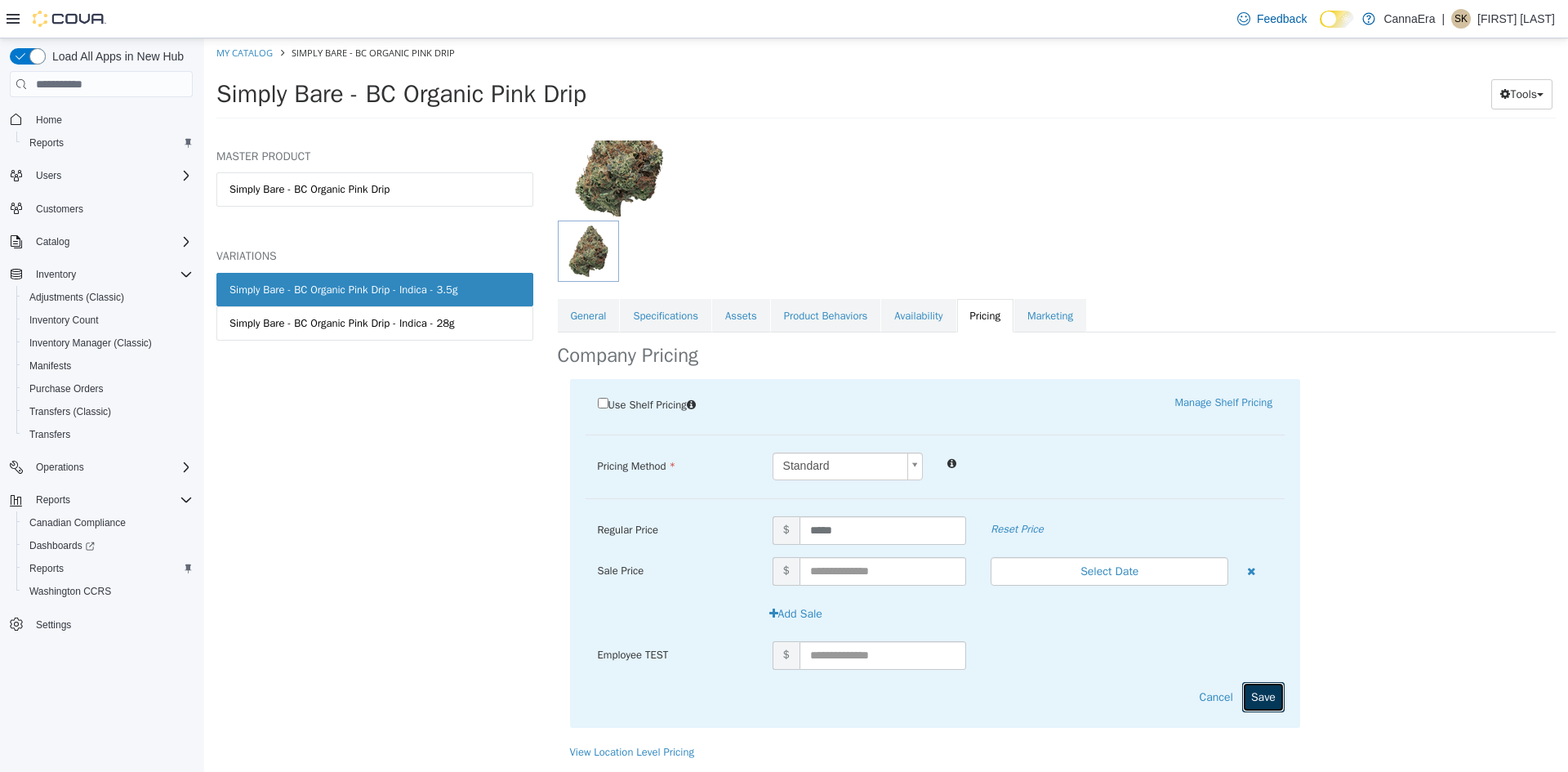click on "Save" at bounding box center (1263, 697) 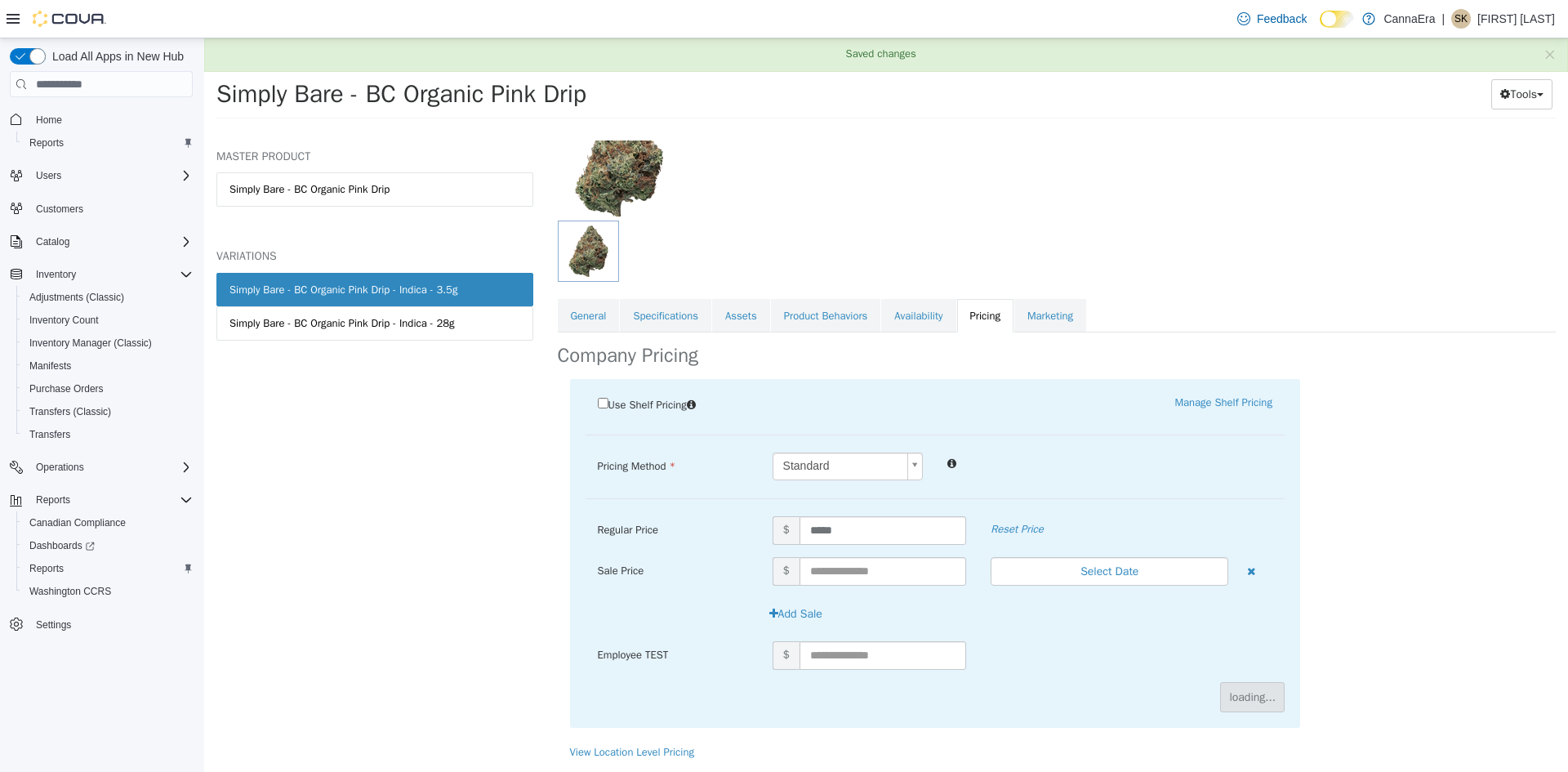 scroll, scrollTop: 0, scrollLeft: 0, axis: both 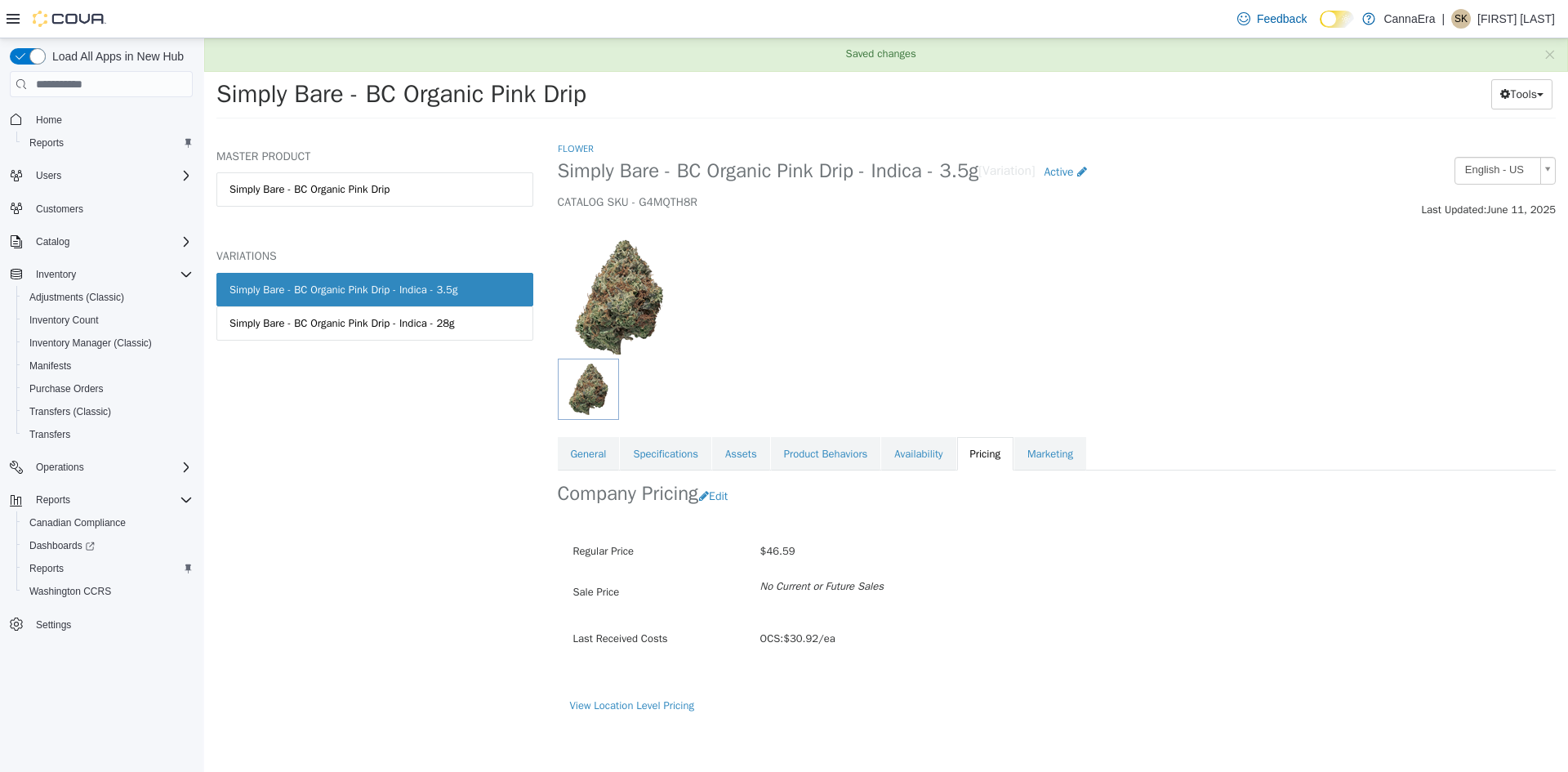 click at bounding box center [1057, 288] 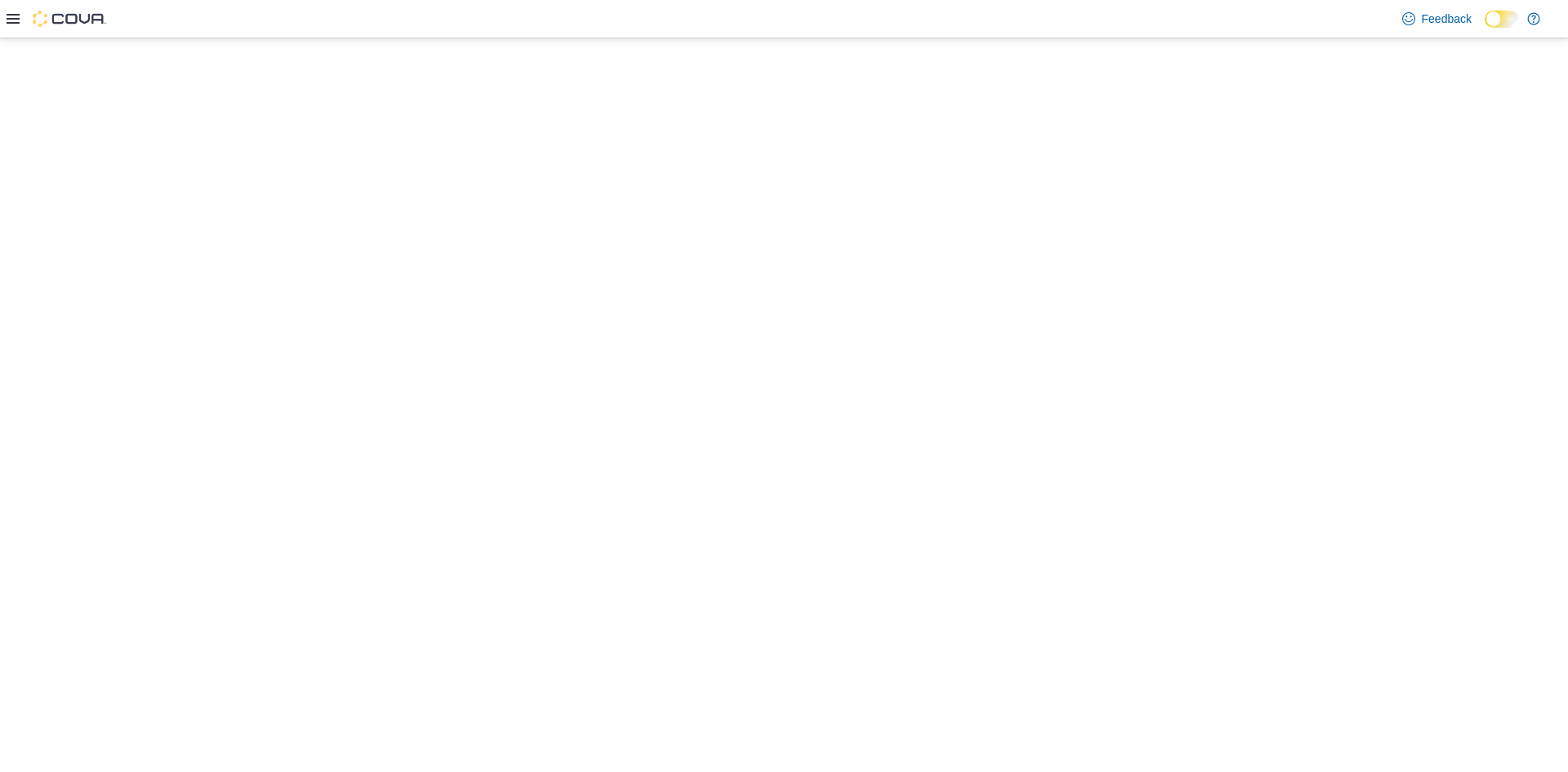 scroll, scrollTop: 0, scrollLeft: 0, axis: both 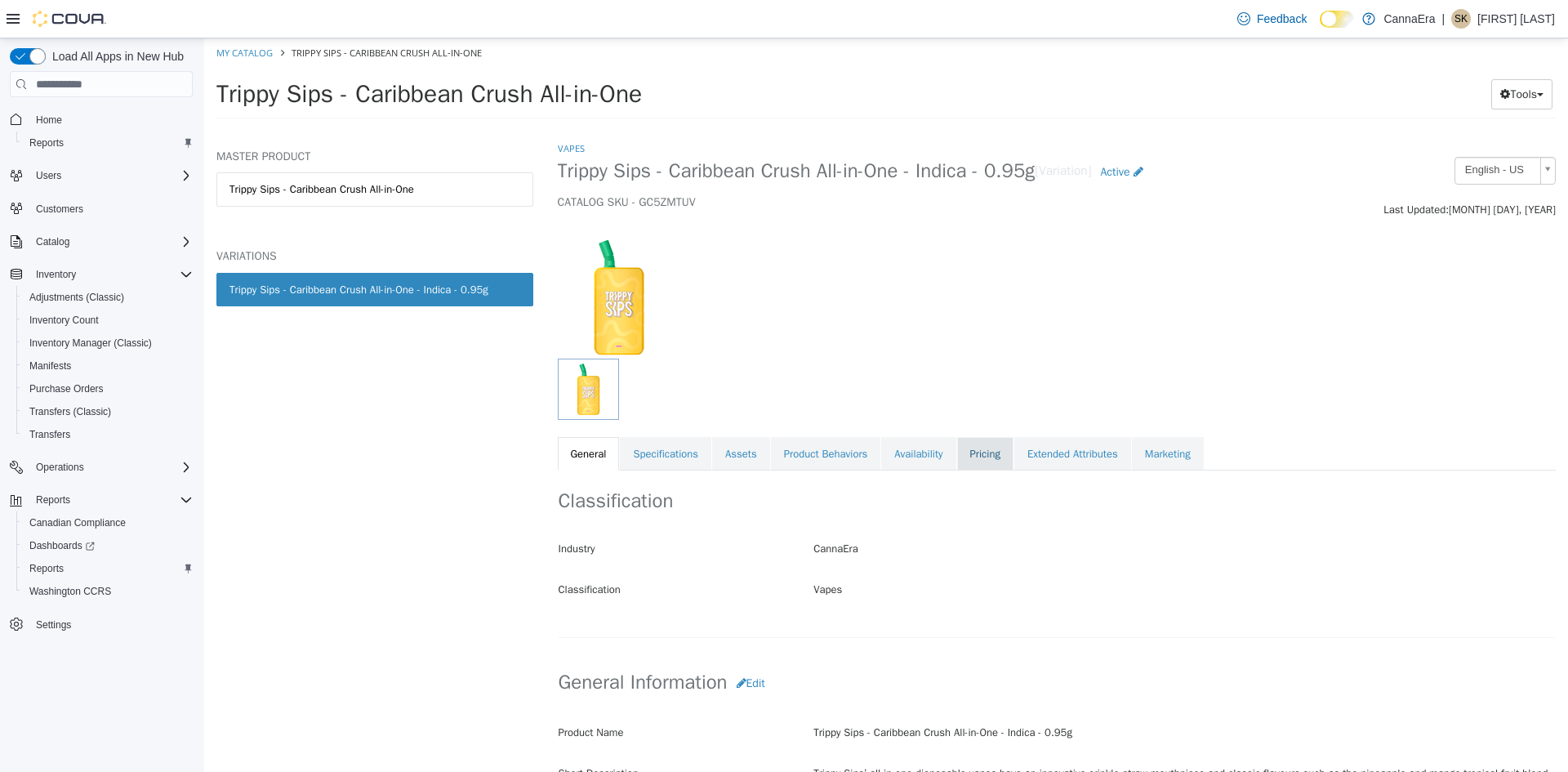 click on "Pricing" at bounding box center [985, 454] 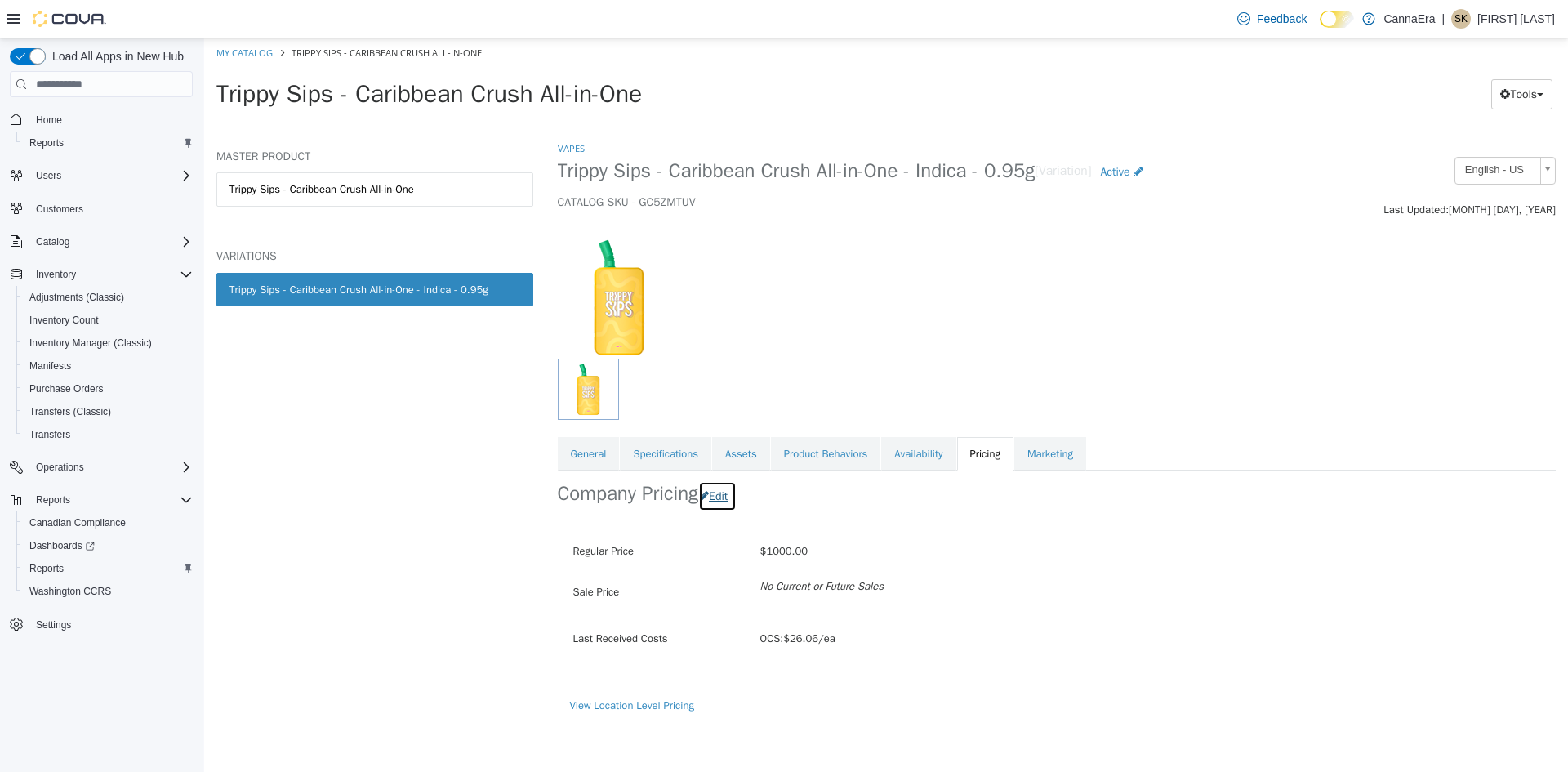 click on "Edit" at bounding box center (717, 496) 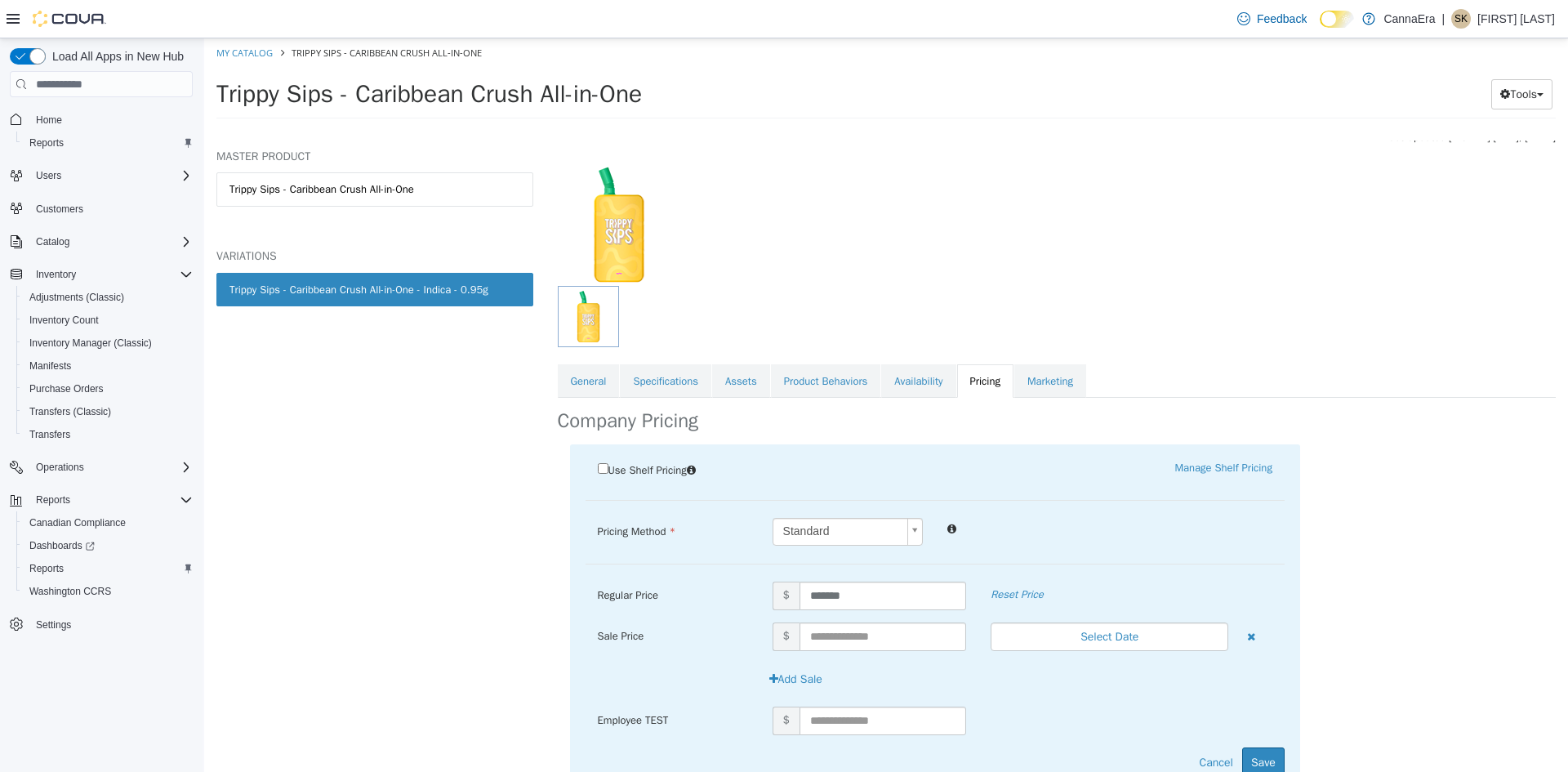scroll, scrollTop: 138, scrollLeft: 0, axis: vertical 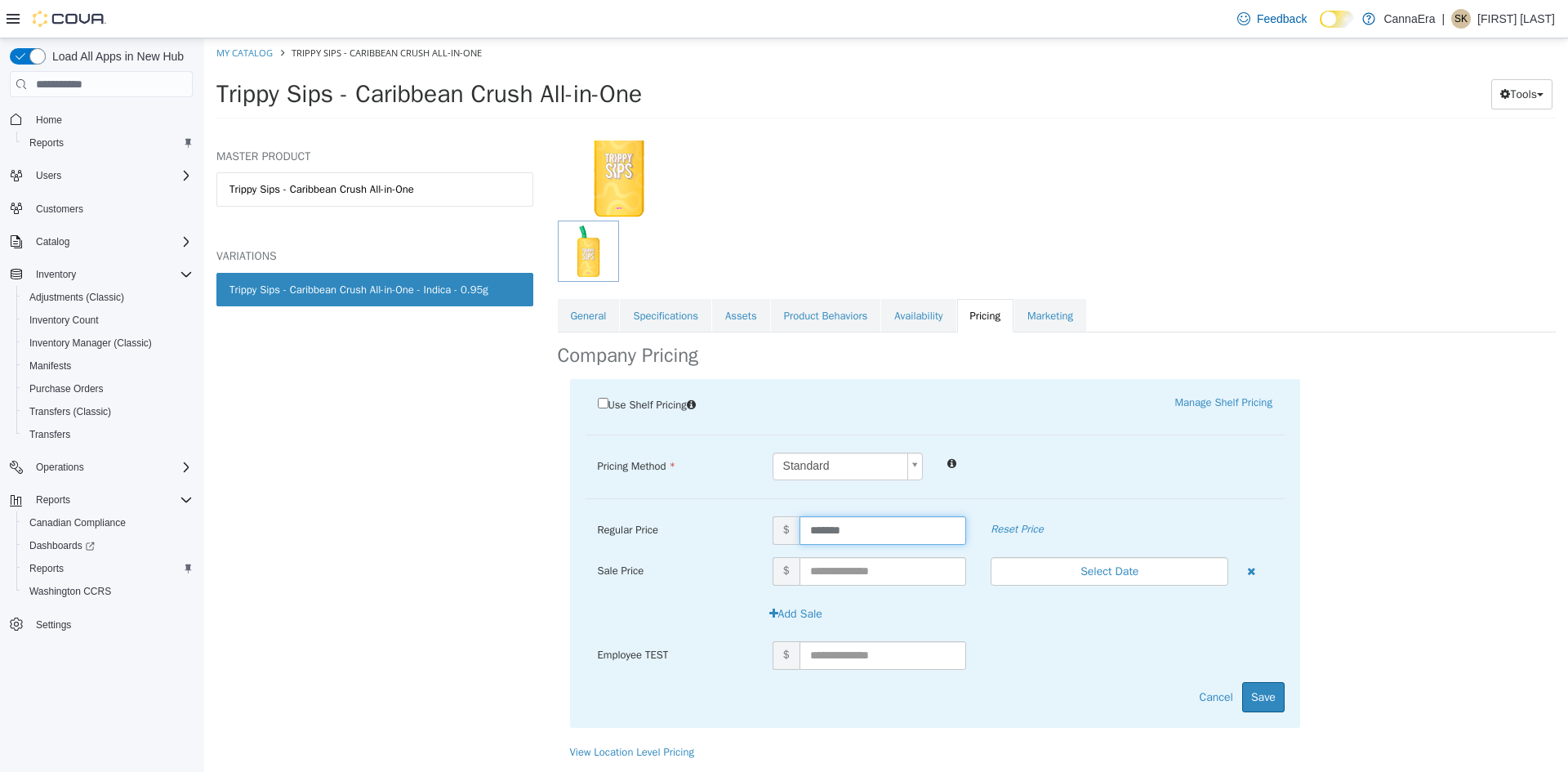 click on "*******" at bounding box center (883, 530) 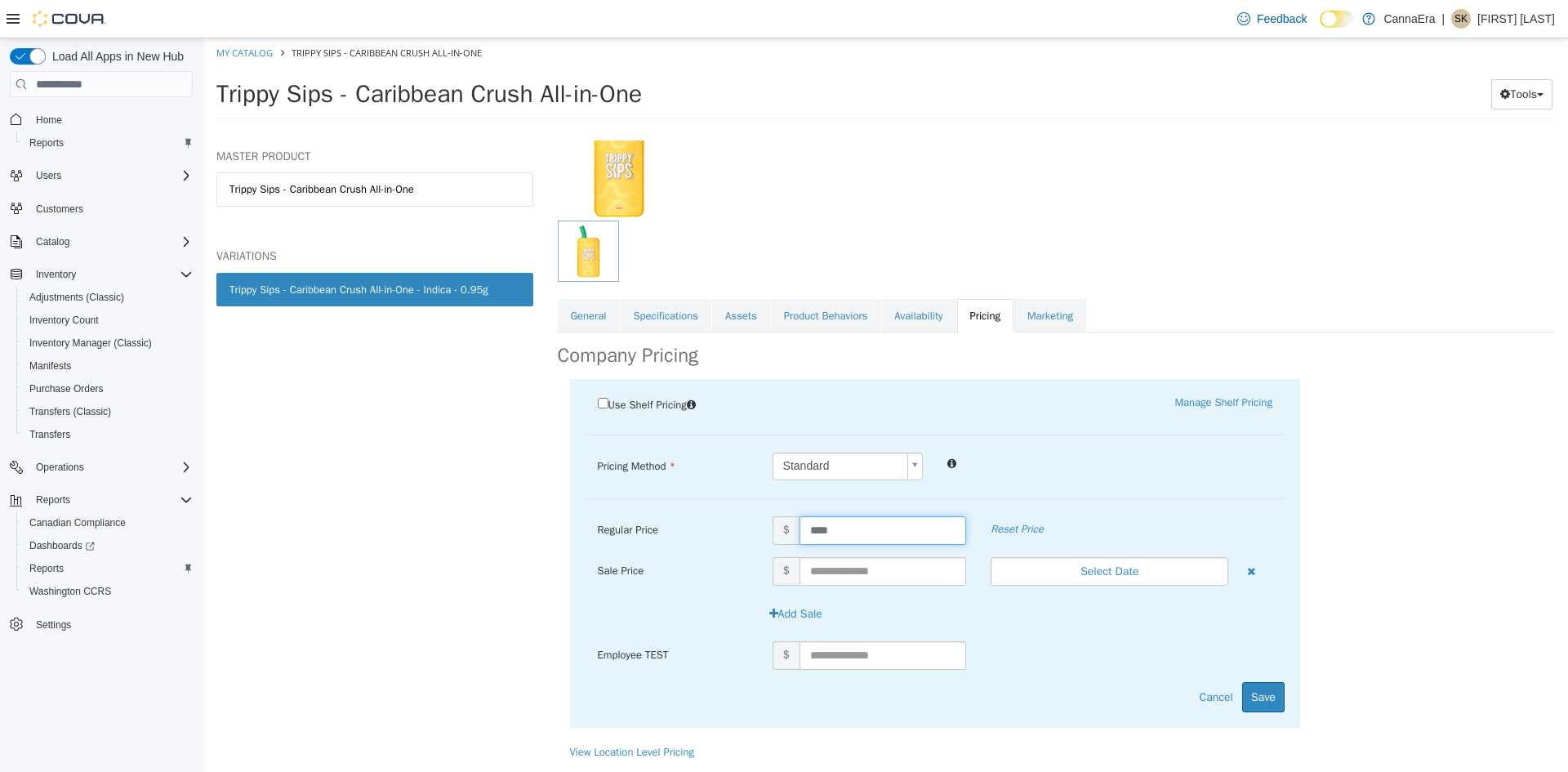 type on "*****" 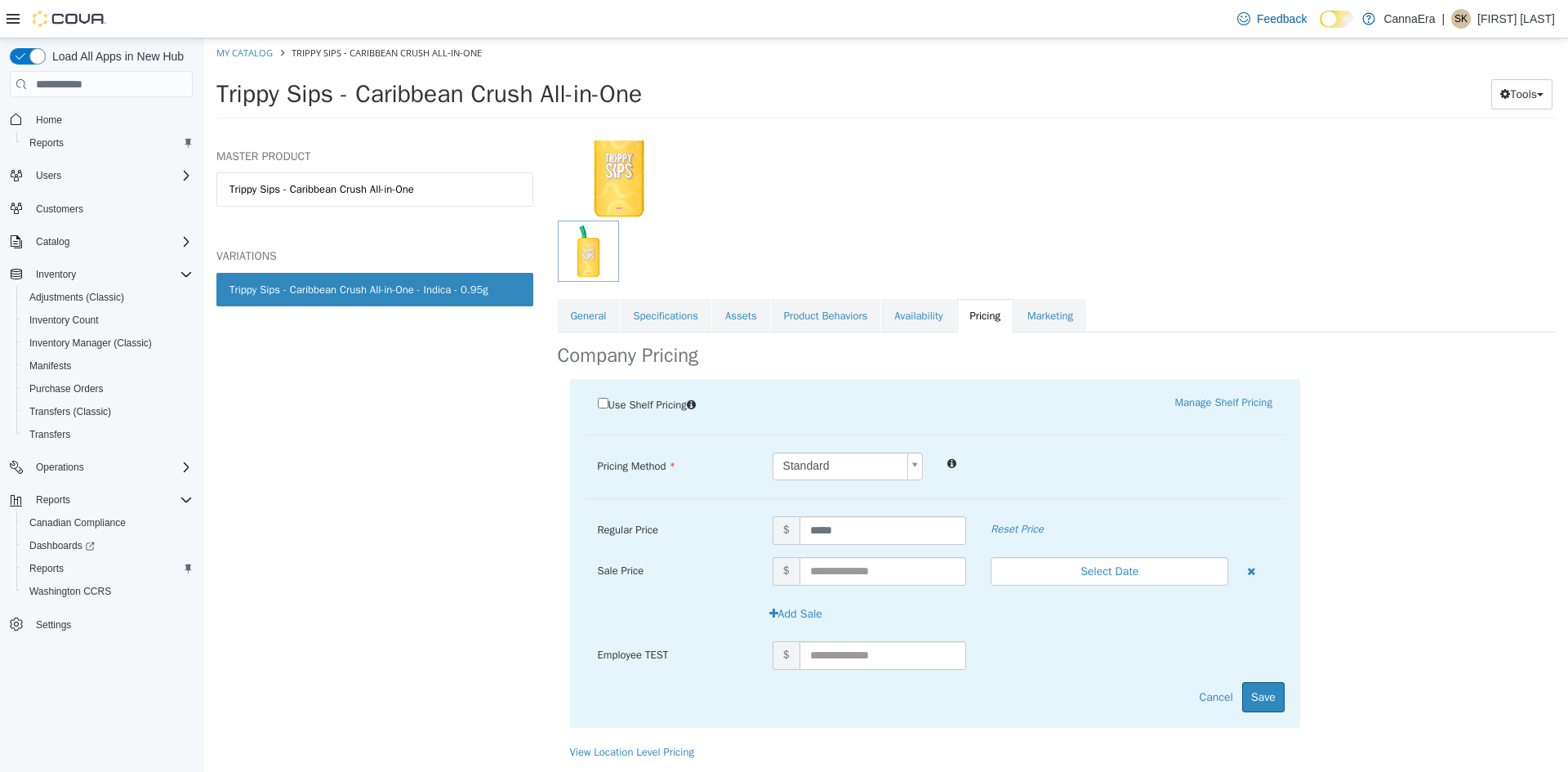 click on "Use Shelf Pricing    Manage Shelf Pricing Shelf Price     Select a Shelf Price                             Shelf Price is required Pricing Method     Standard                             * Regular Price $ ***** Reset Price Sale Price $ Select Date     (UTC-4) Toronto                                Add Sale Employee TEST $ Cancel Save" at bounding box center [1057, 561] 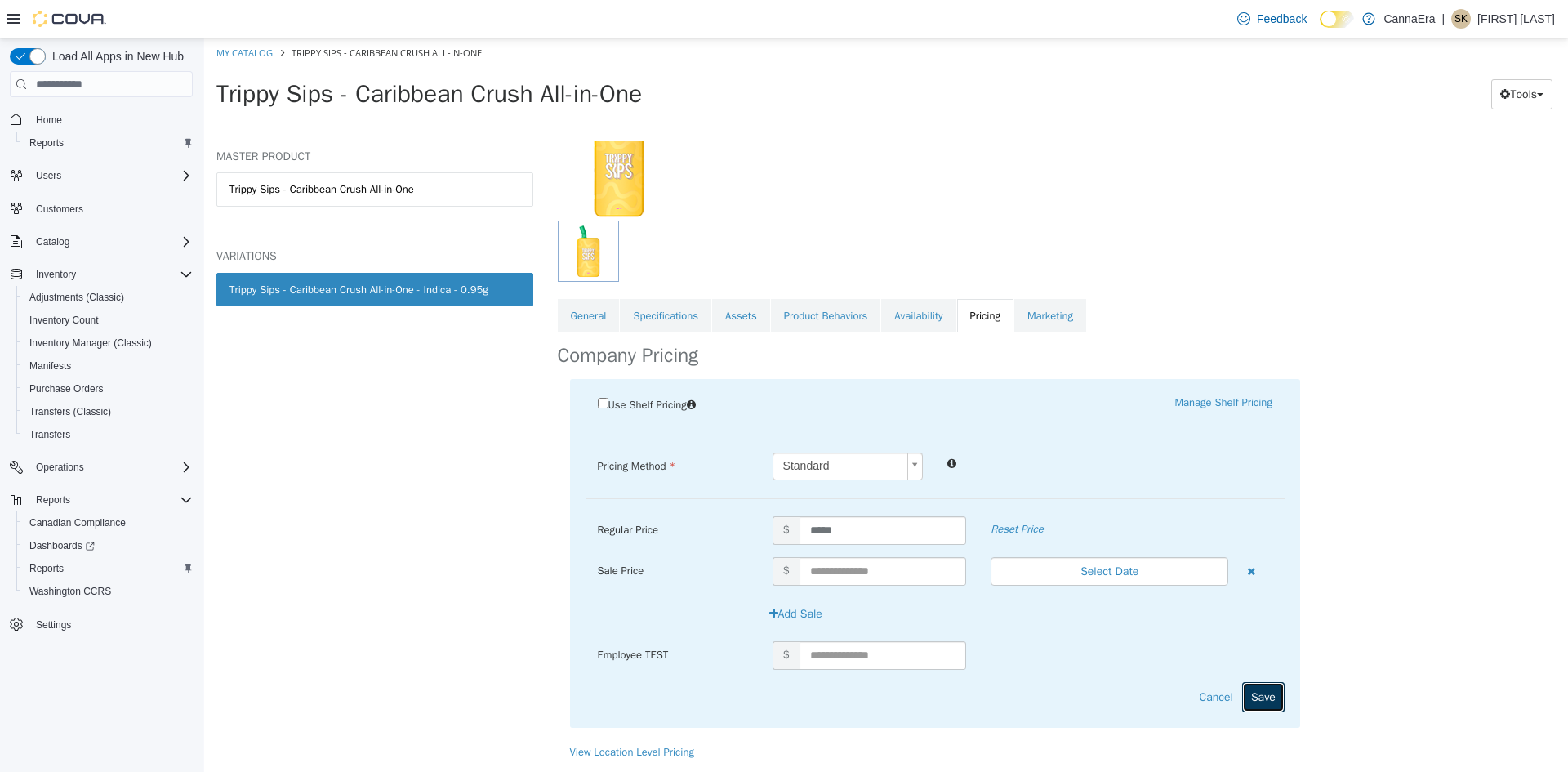 click on "Save" at bounding box center (1263, 697) 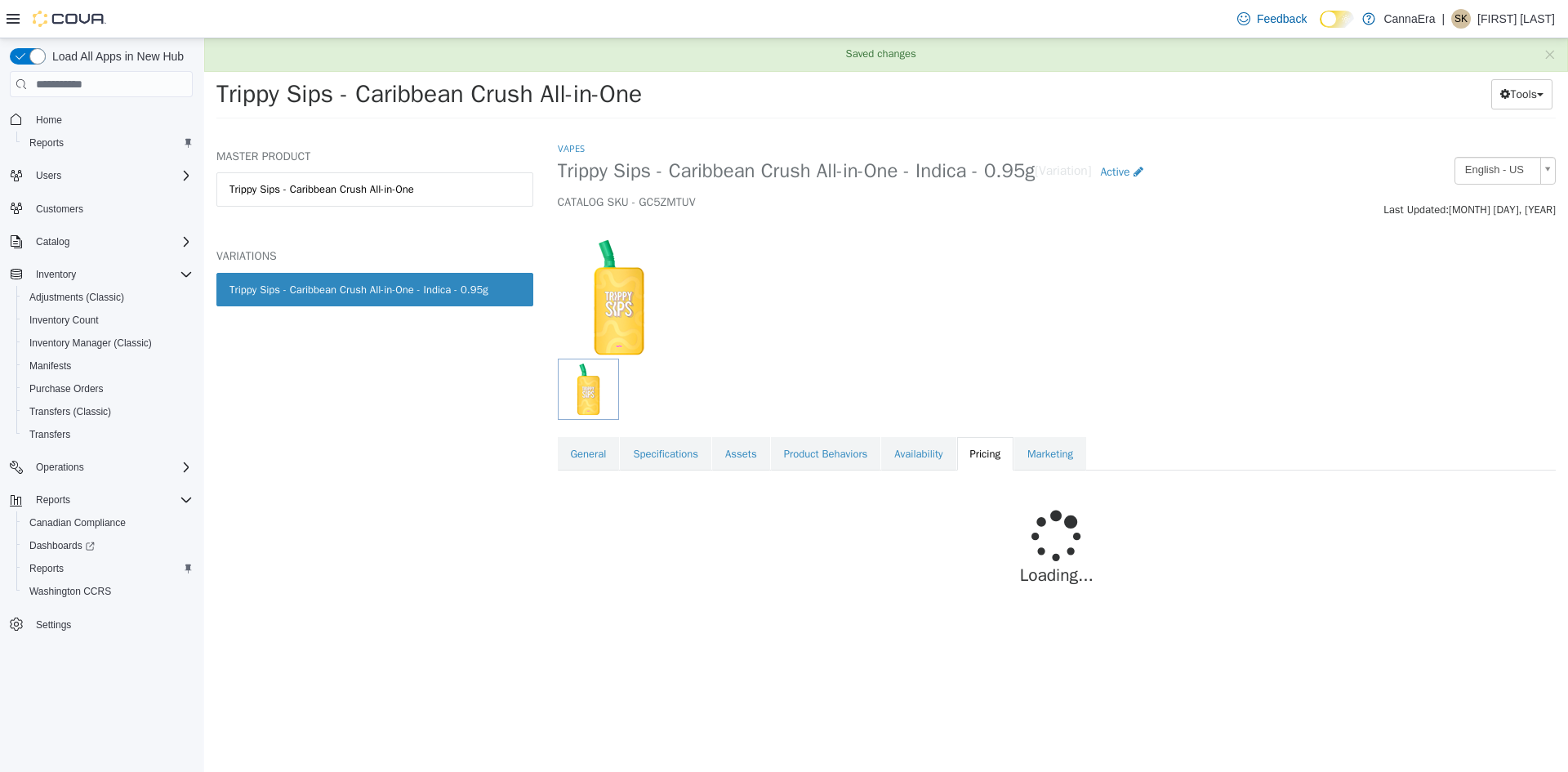 scroll, scrollTop: 0, scrollLeft: 0, axis: both 